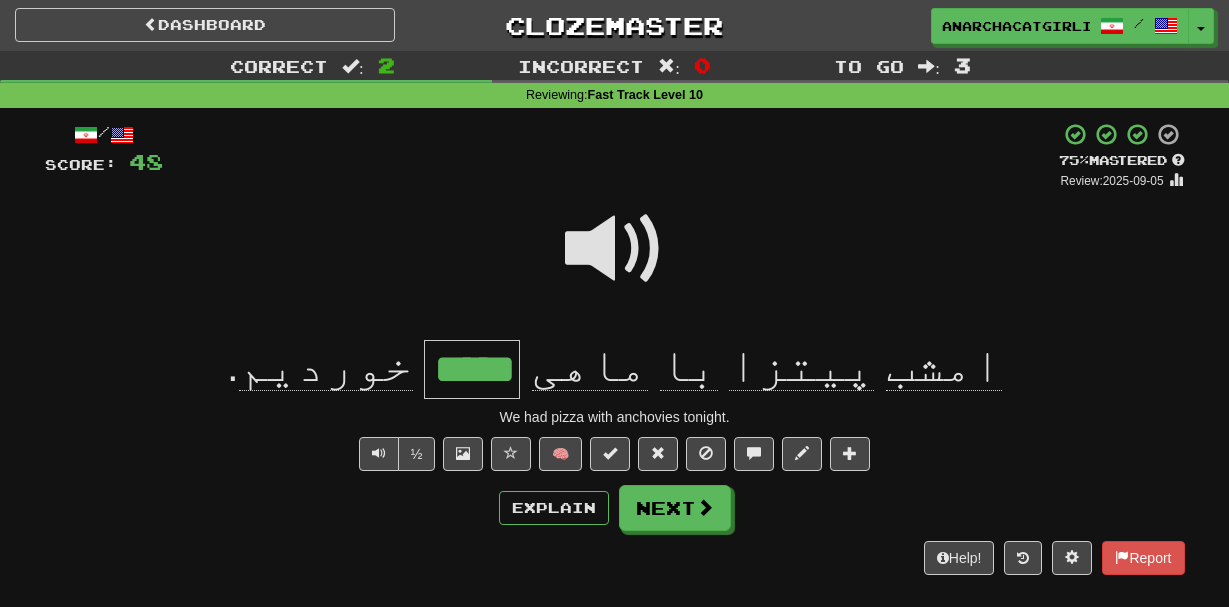 scroll, scrollTop: 0, scrollLeft: 0, axis: both 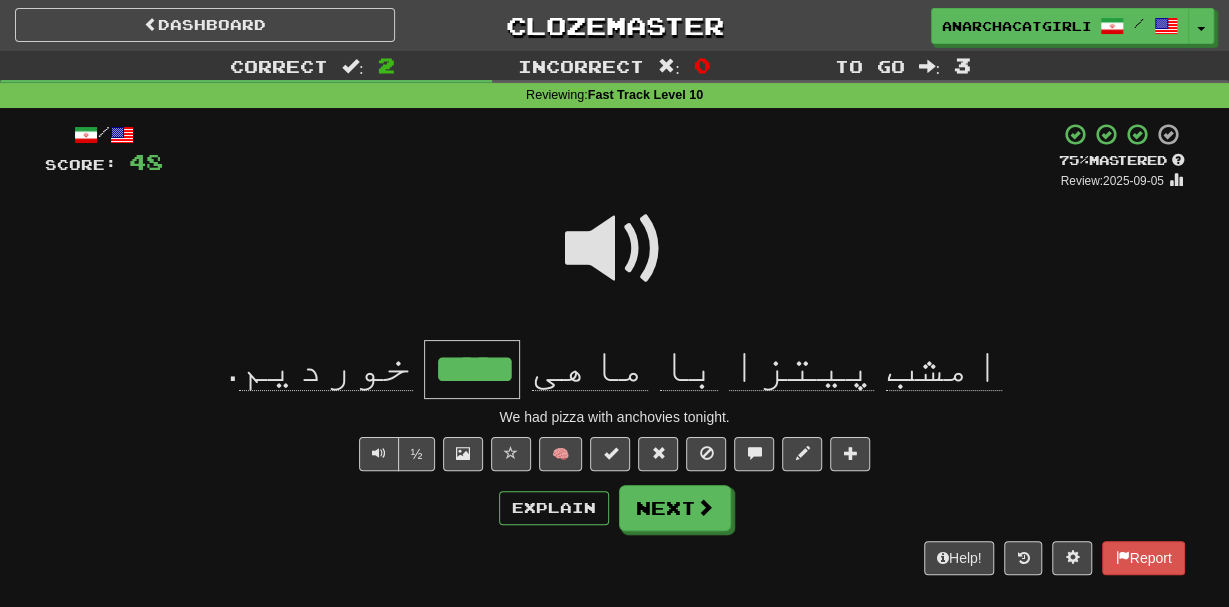 click at bounding box center (615, 262) 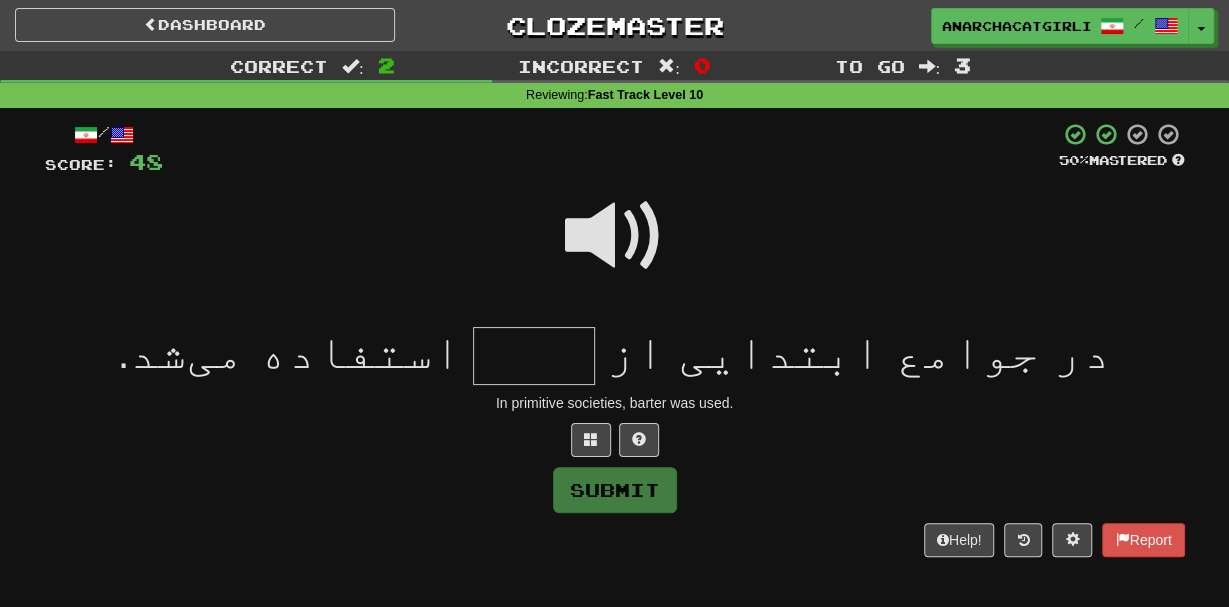 click at bounding box center [615, 236] 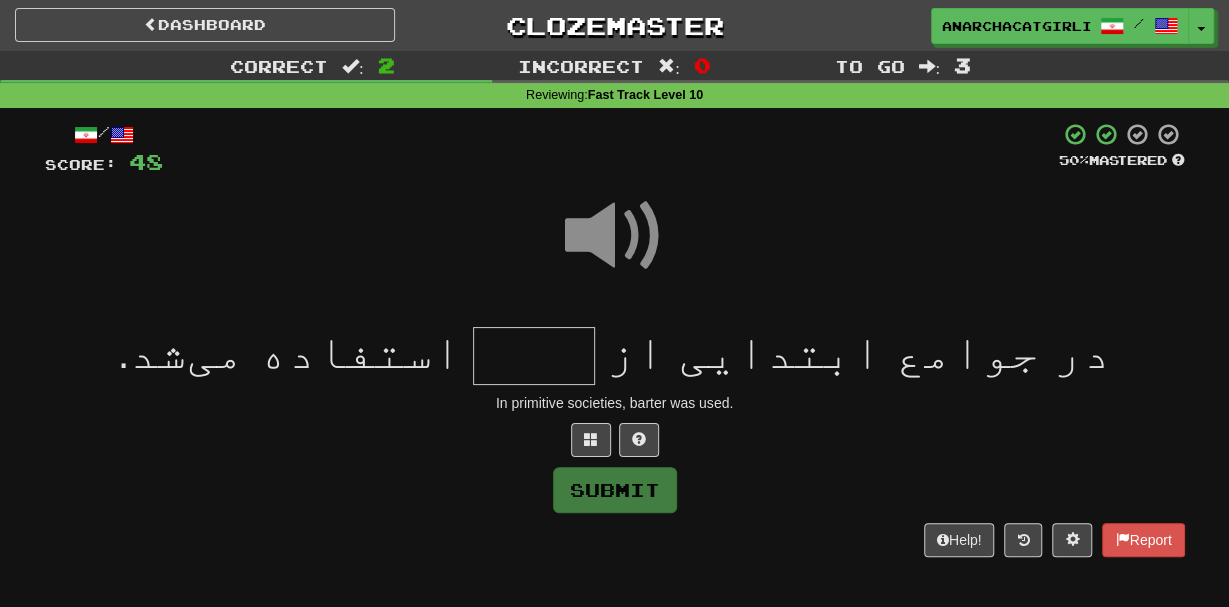 click at bounding box center (534, 356) 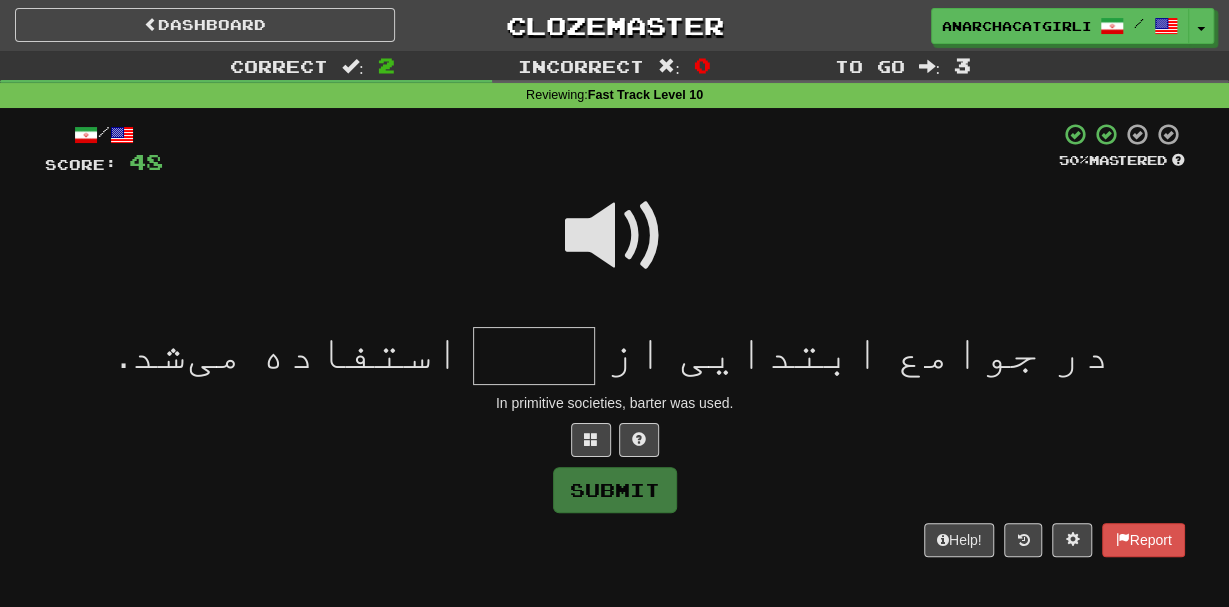 type on "*" 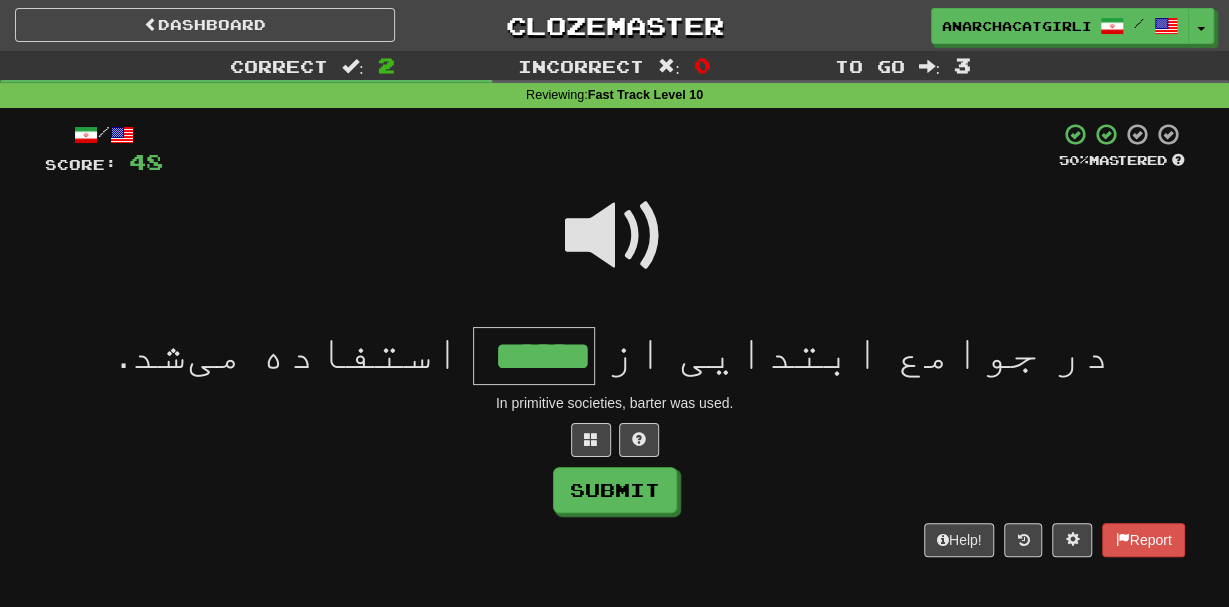 type on "******" 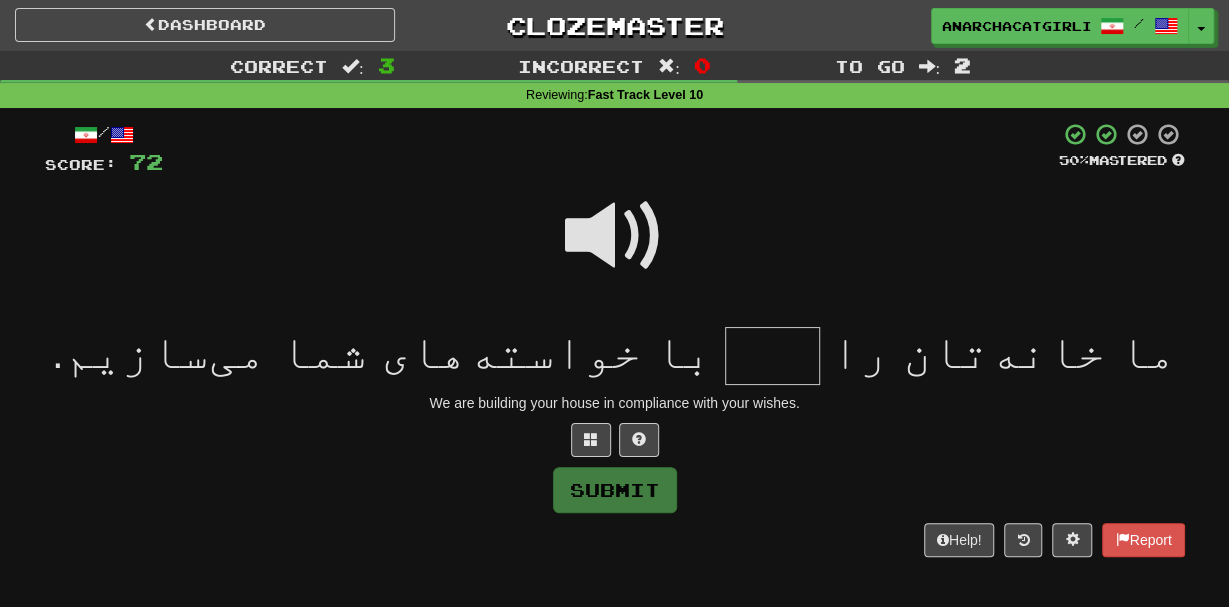 click at bounding box center [615, 236] 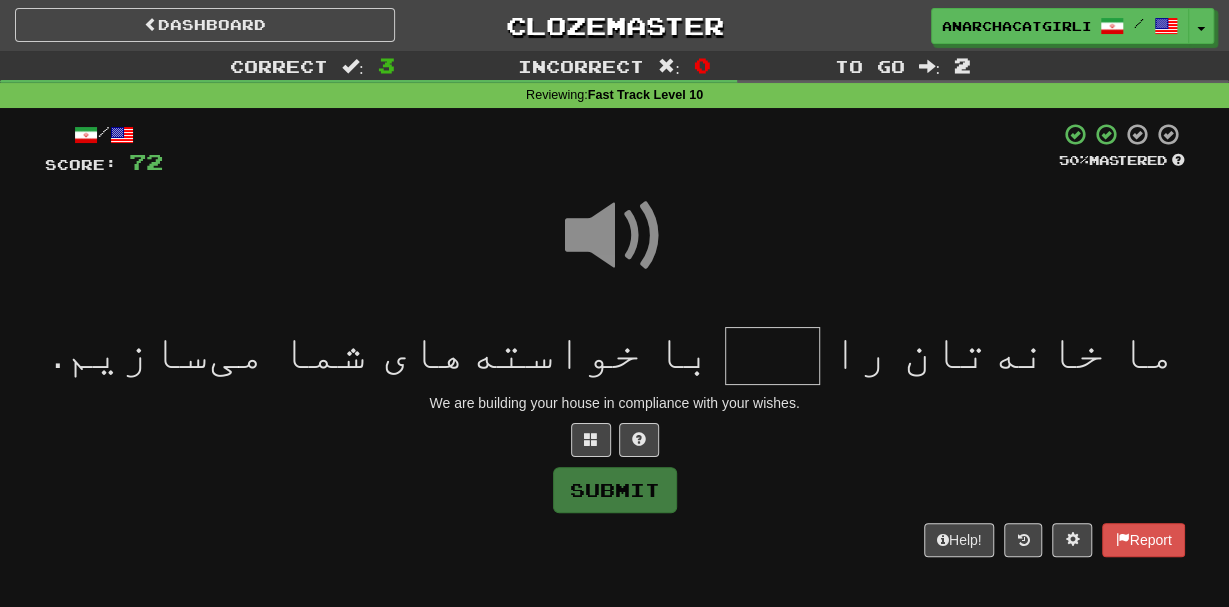 click at bounding box center [772, 356] 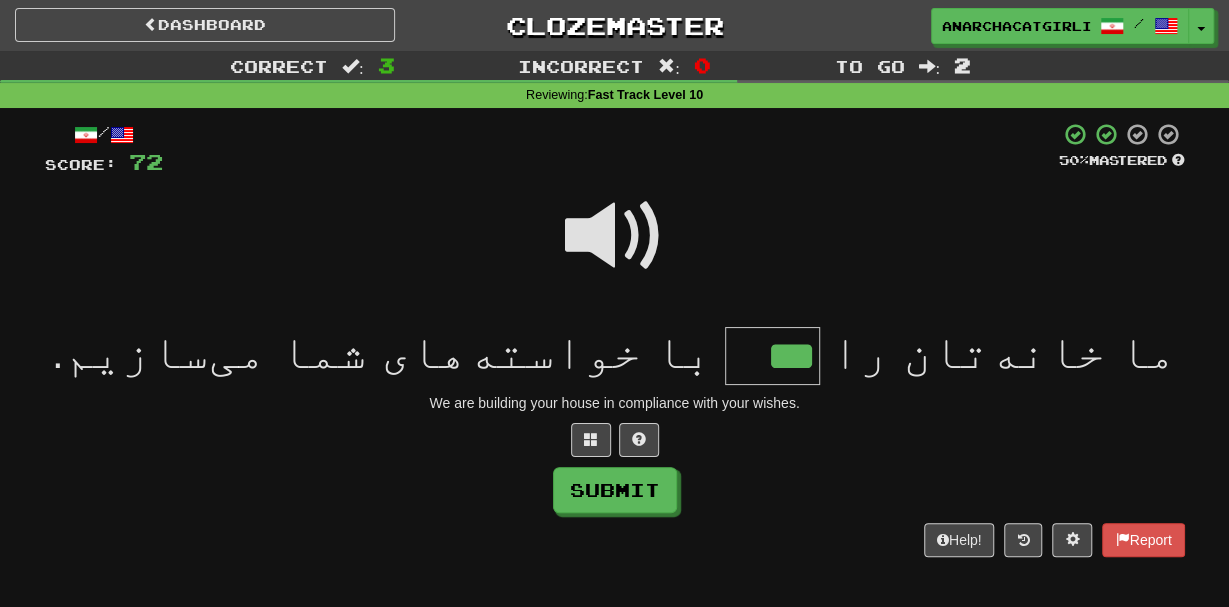 click at bounding box center [615, 236] 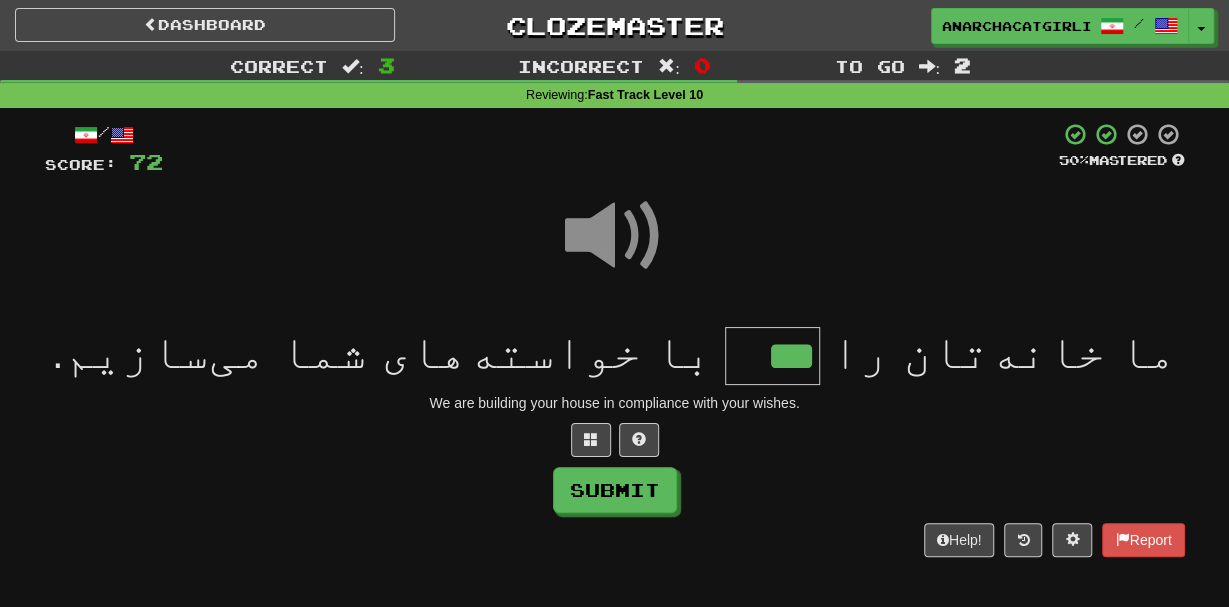 click on "***" at bounding box center [772, 356] 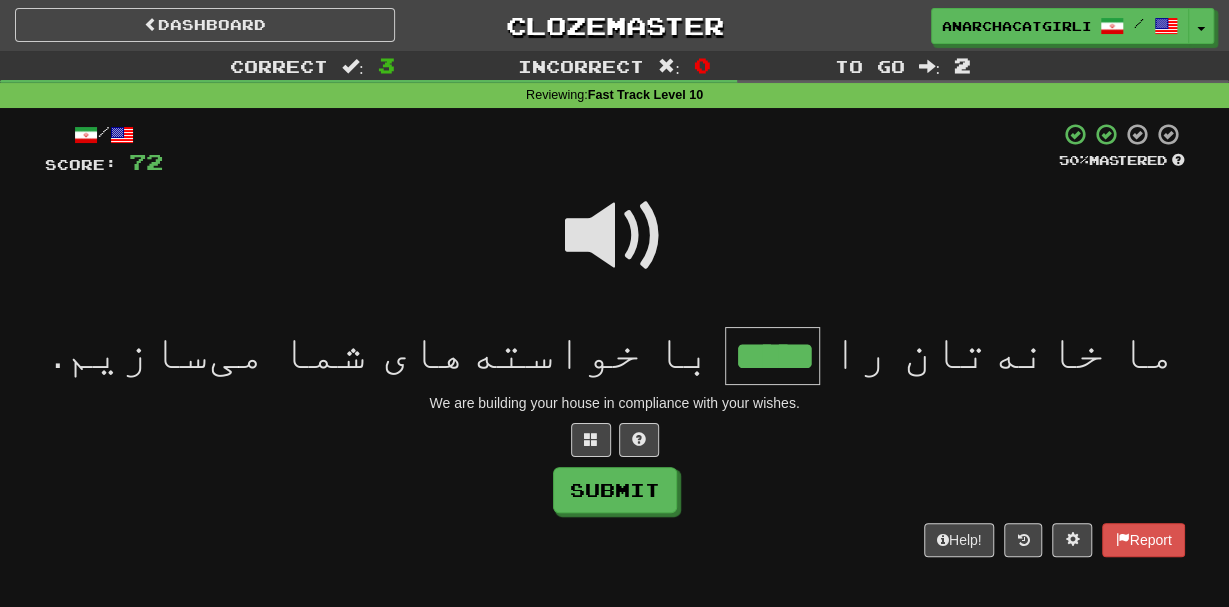 type on "*****" 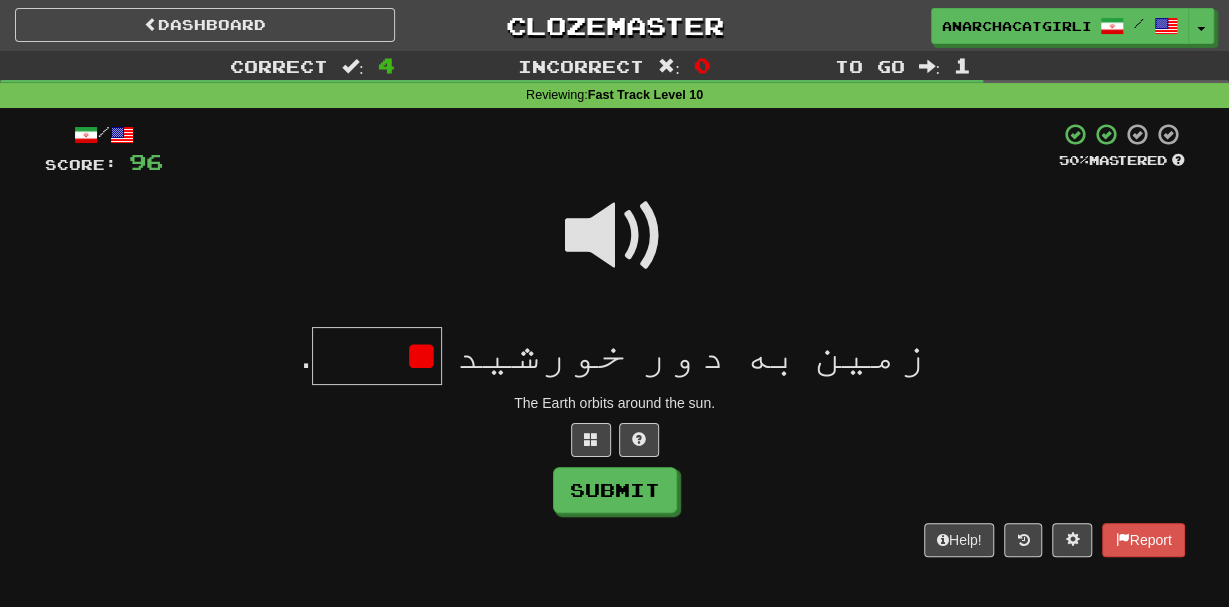 type on "*" 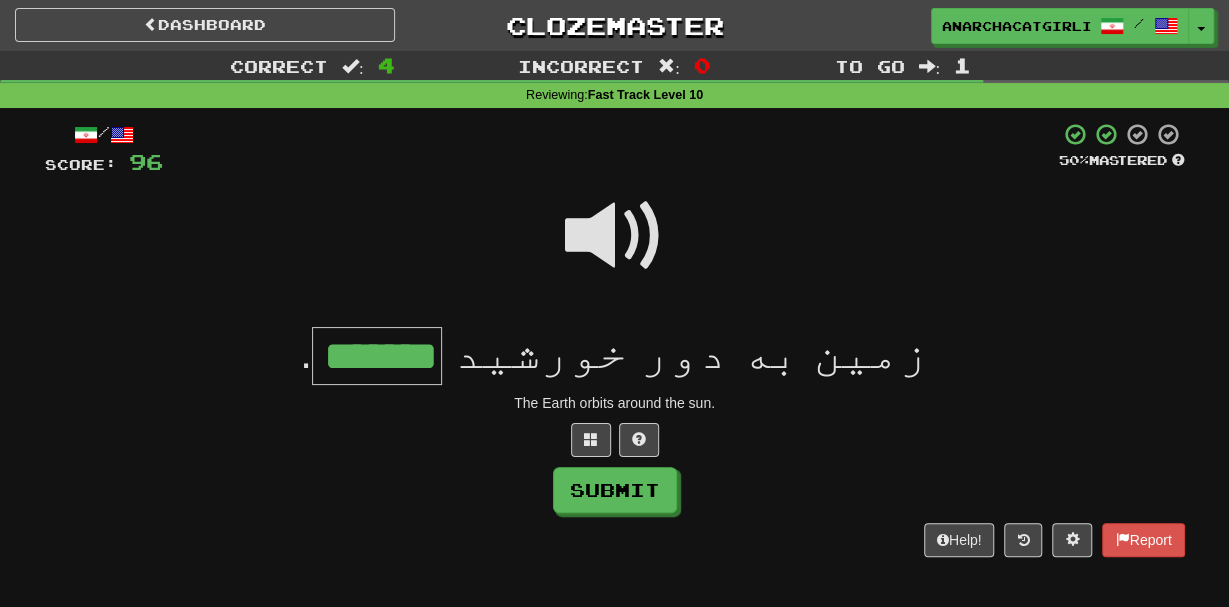 type on "*******" 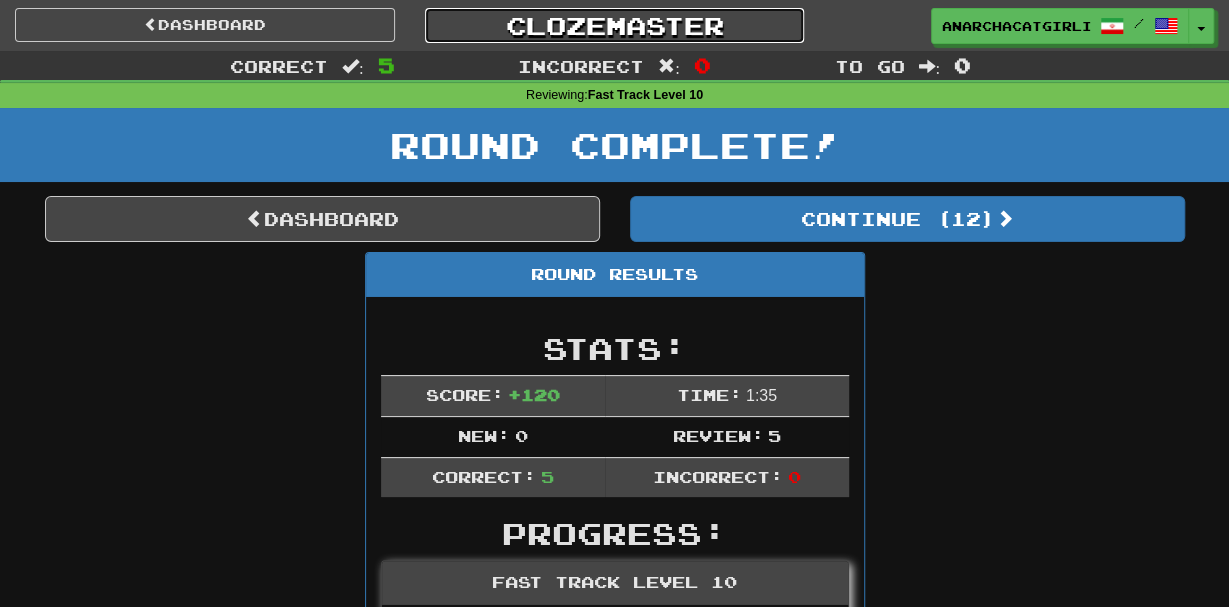 click on "Clozemaster" at bounding box center [615, 25] 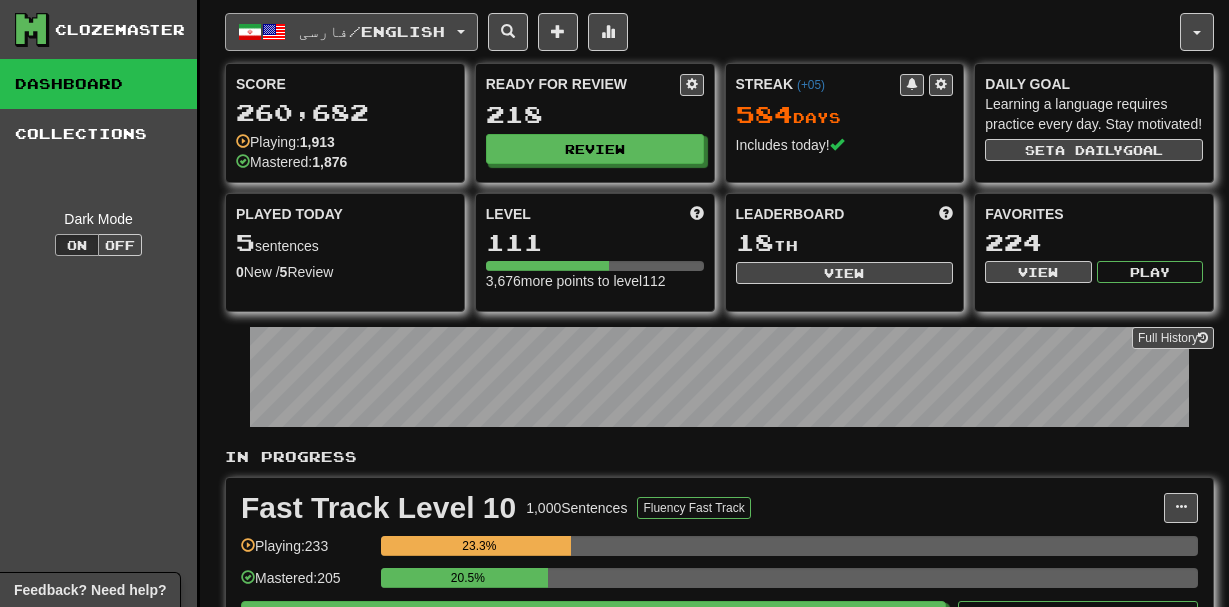 scroll, scrollTop: 0, scrollLeft: 0, axis: both 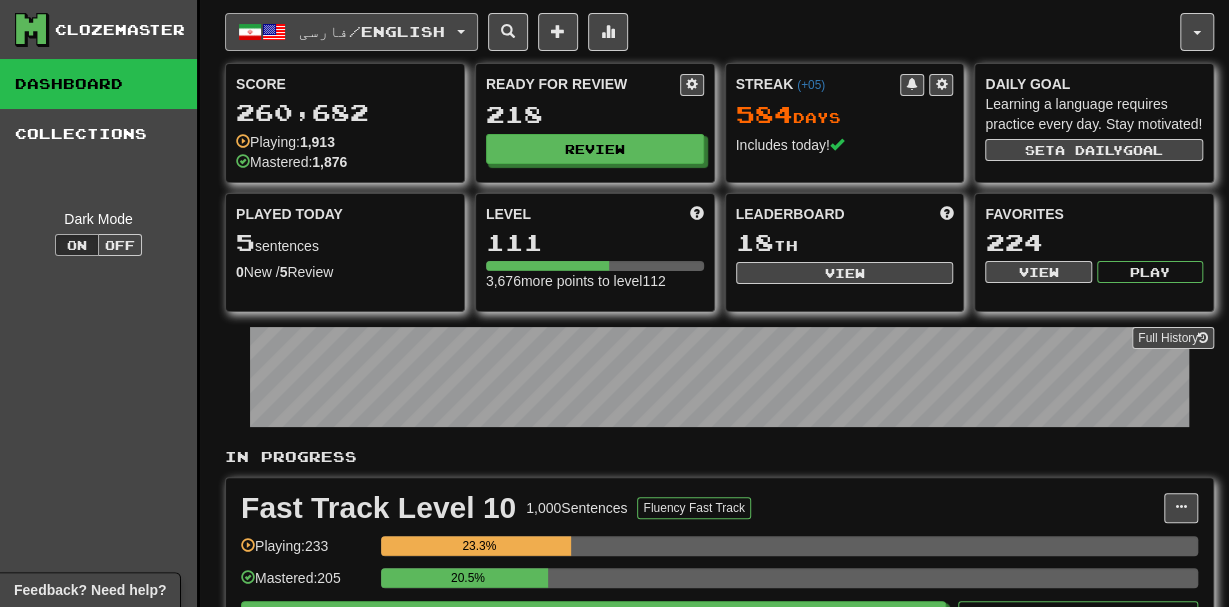 click on "فارسی  /  English" 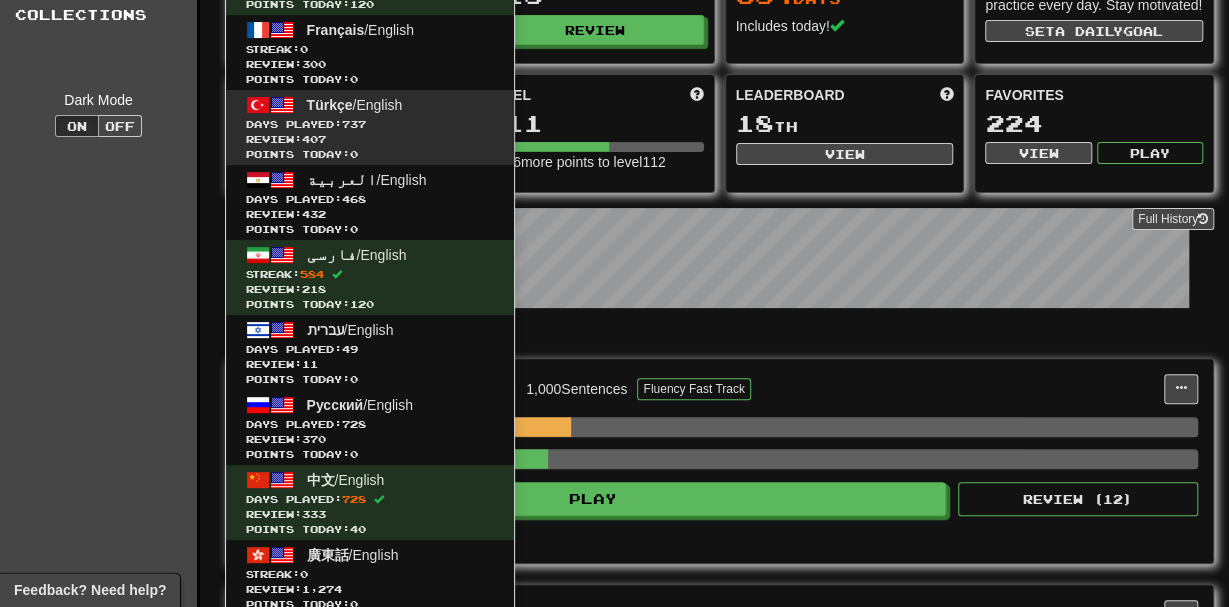 scroll, scrollTop: 12, scrollLeft: 0, axis: vertical 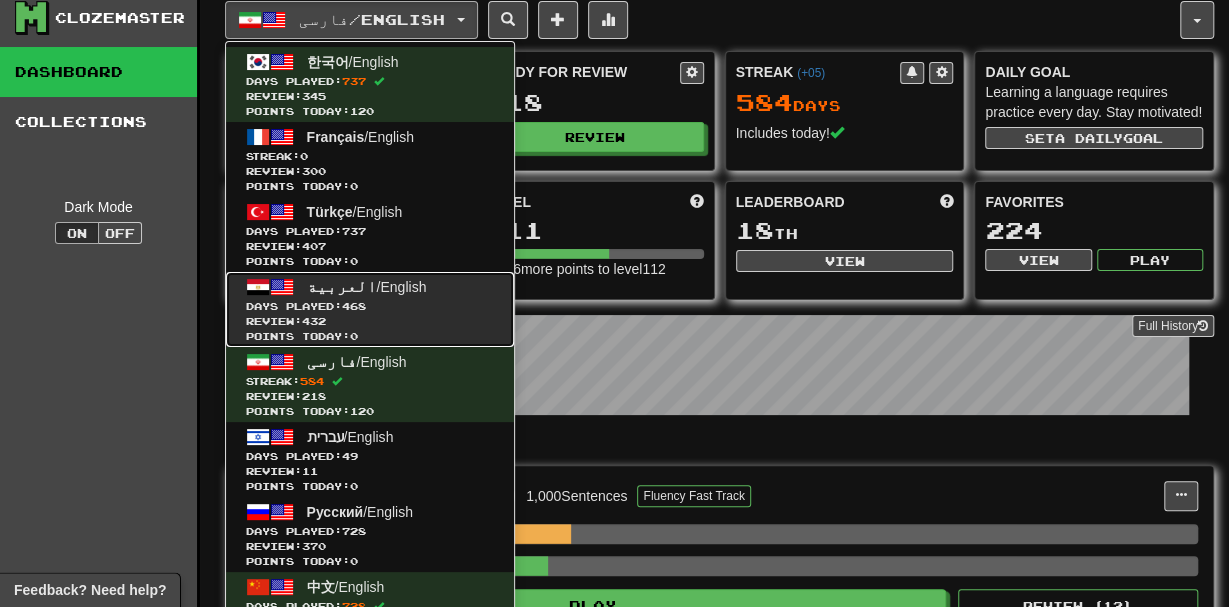 click on "العربية  /  English Days Played:  468   Review:  432 Points today:  0" 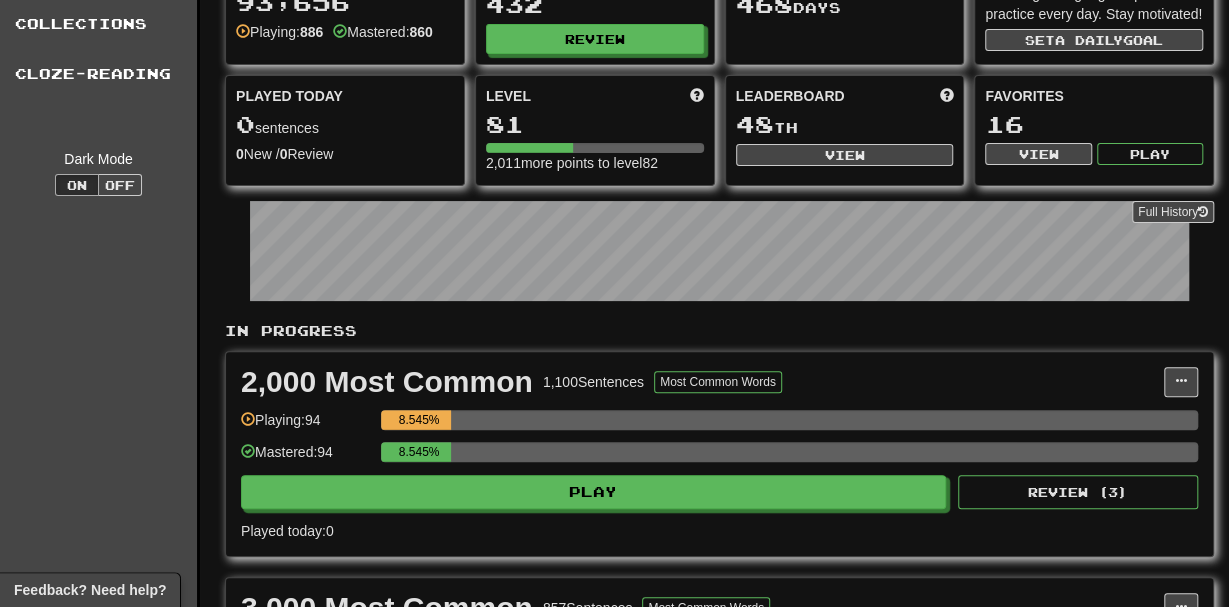 scroll, scrollTop: 109, scrollLeft: 0, axis: vertical 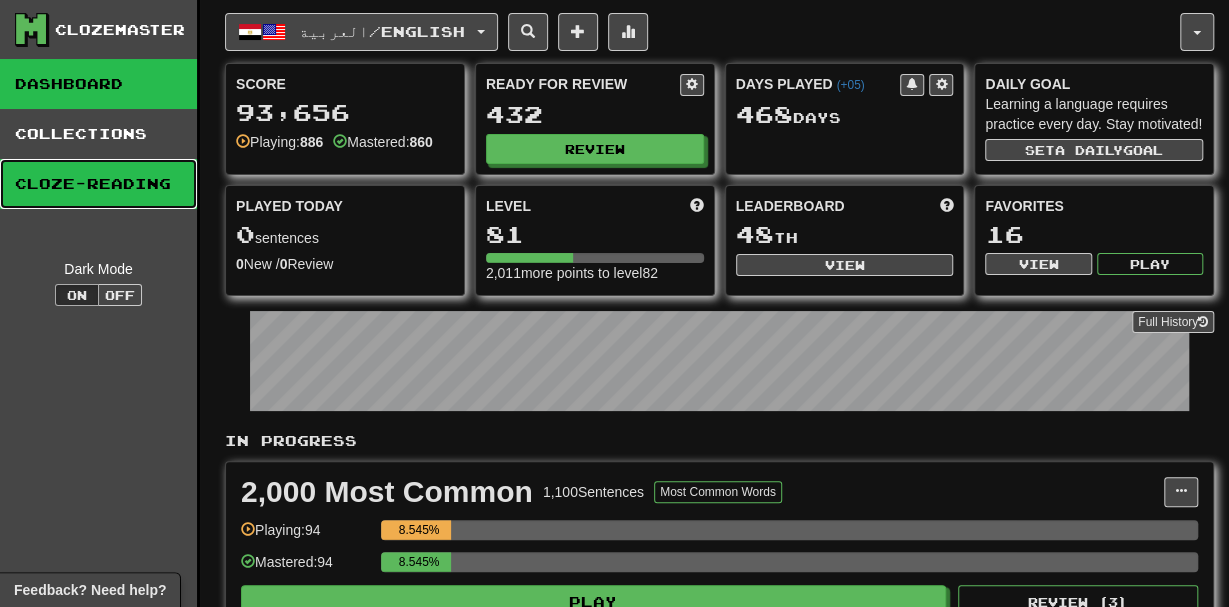 click on "Cloze-Reading" at bounding box center [98, 184] 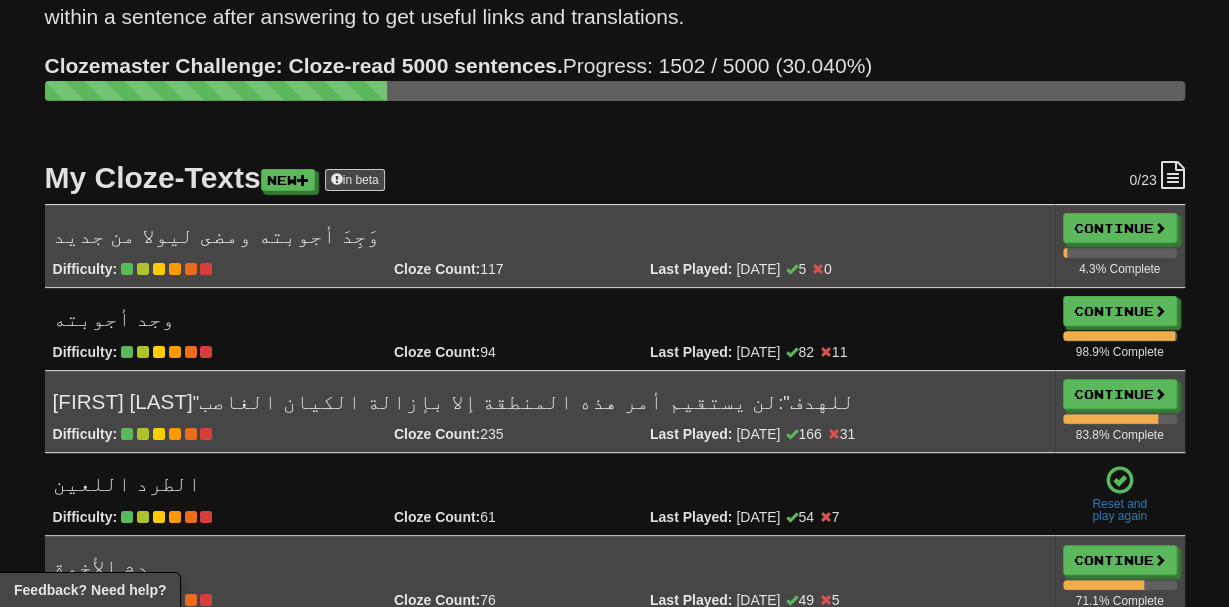 scroll, scrollTop: 0, scrollLeft: 0, axis: both 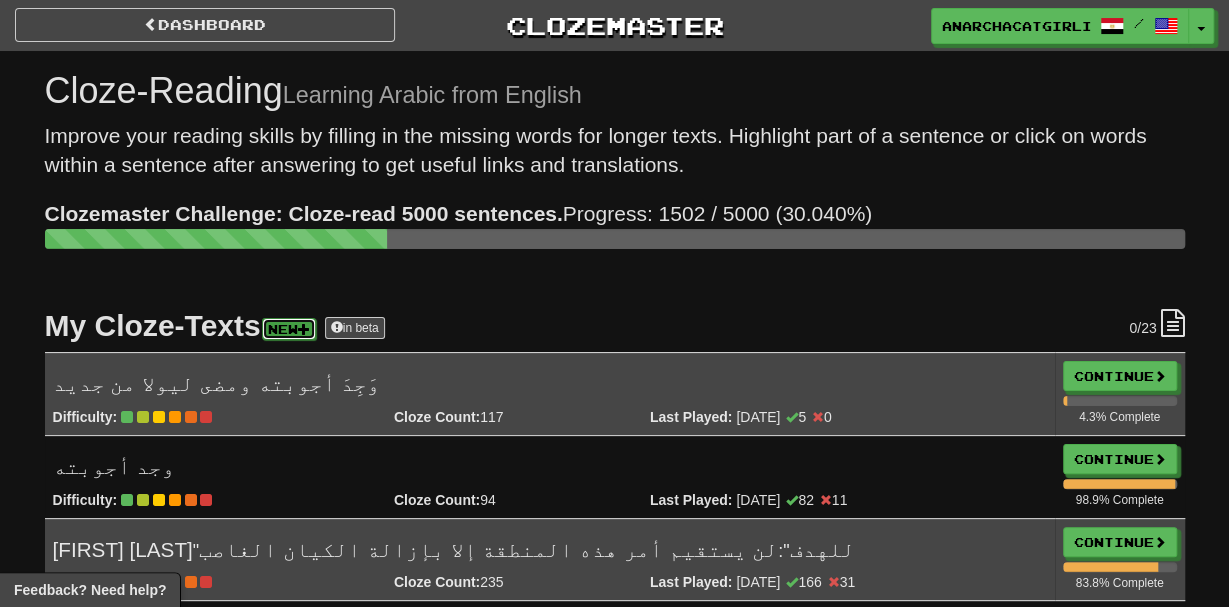 click on "New" at bounding box center (289, 329) 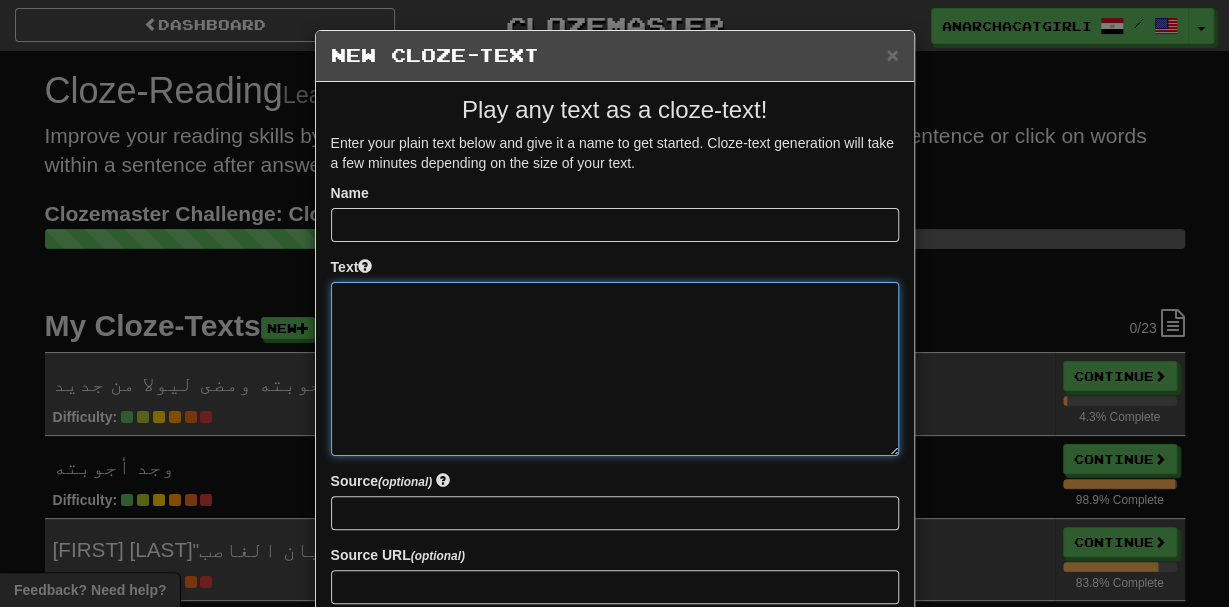 paste on "**********" 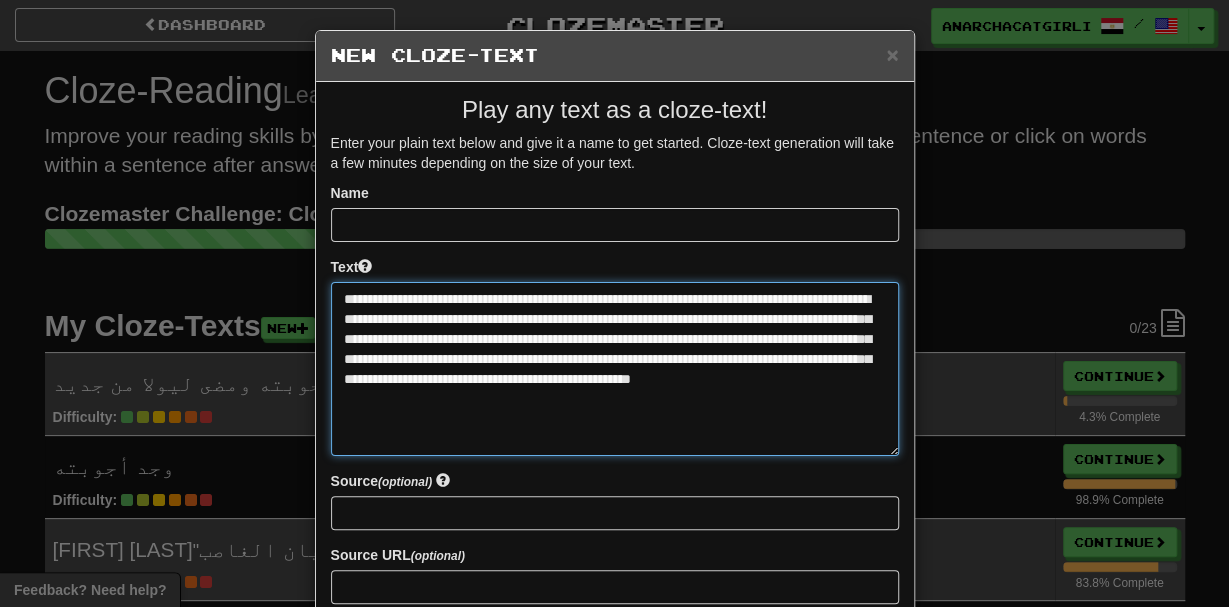 type on "**********" 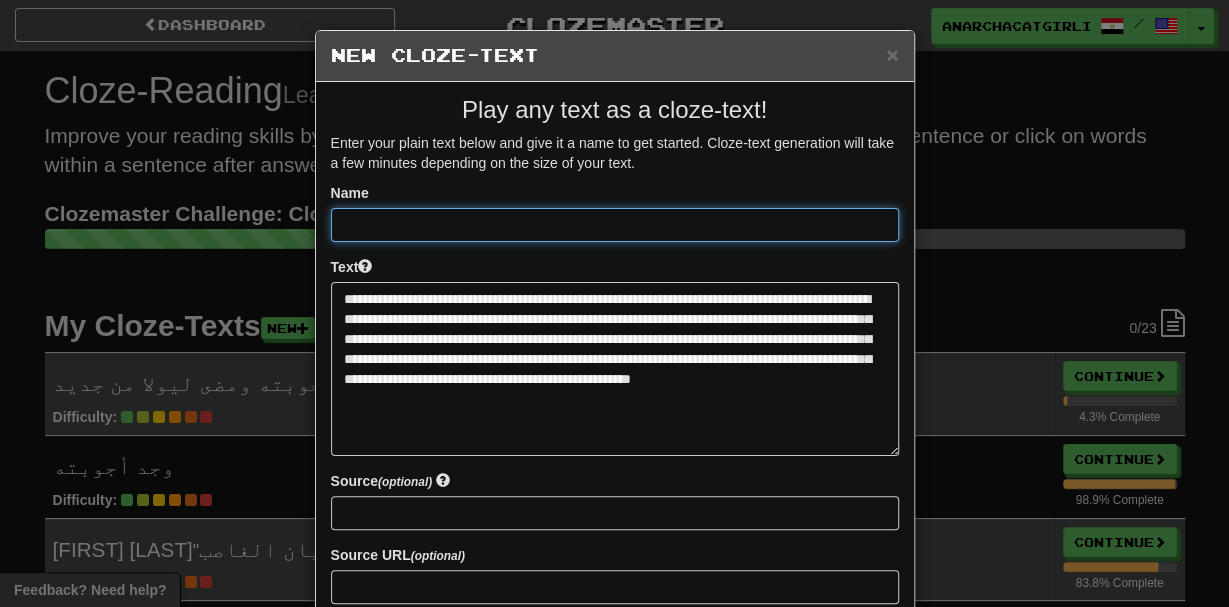 click at bounding box center [615, 225] 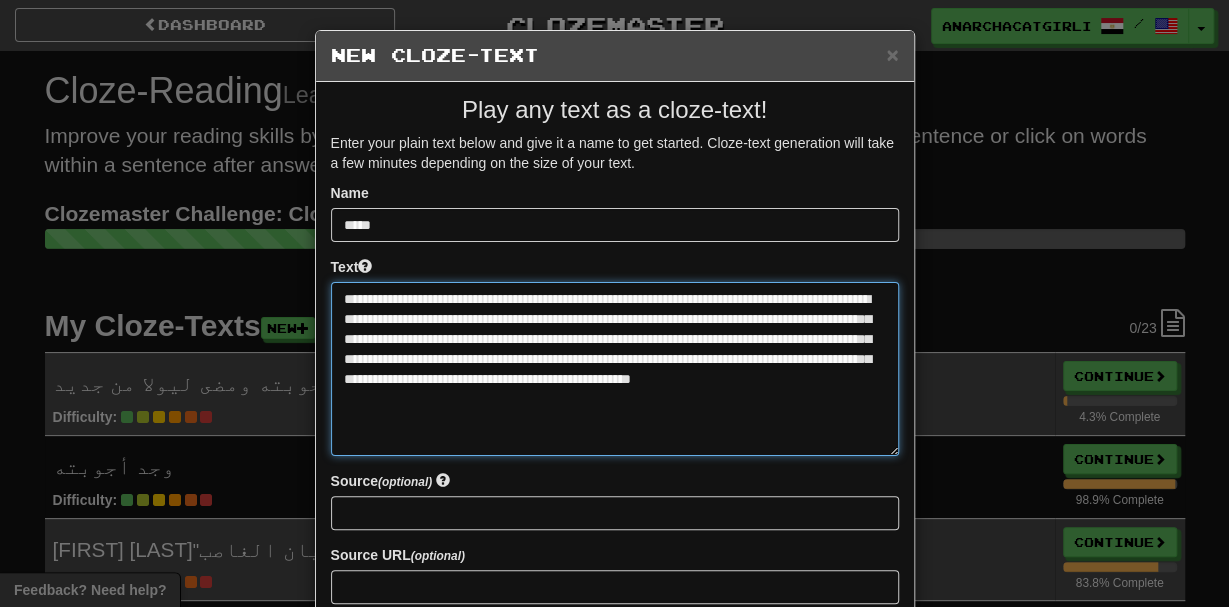 click on "**********" at bounding box center (615, 369) 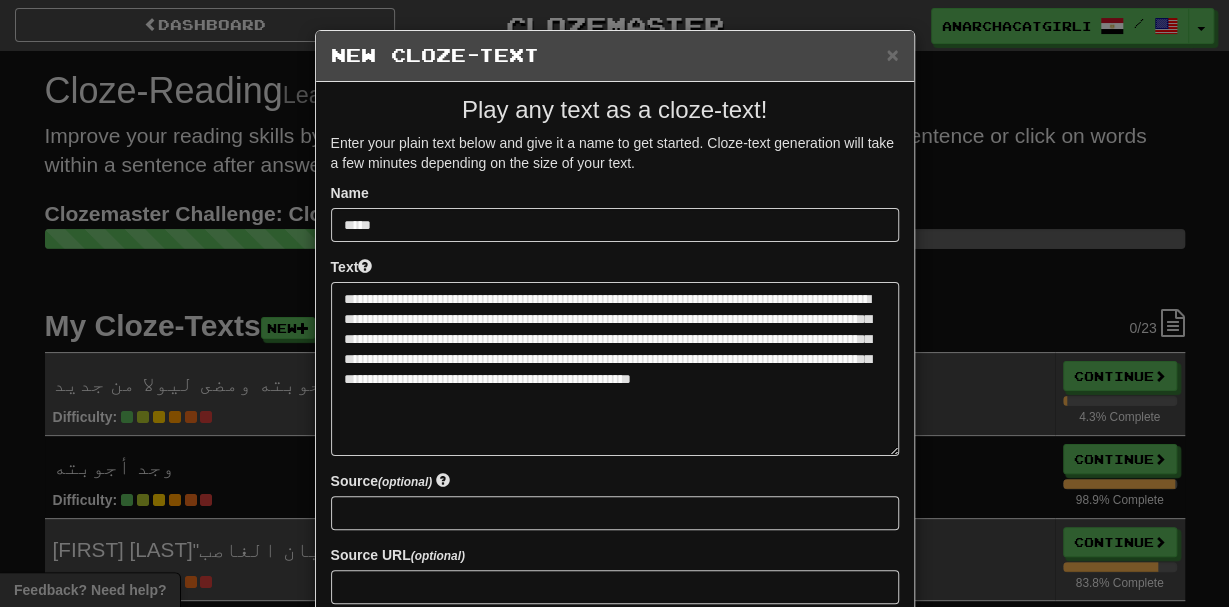 scroll, scrollTop: 195, scrollLeft: 0, axis: vertical 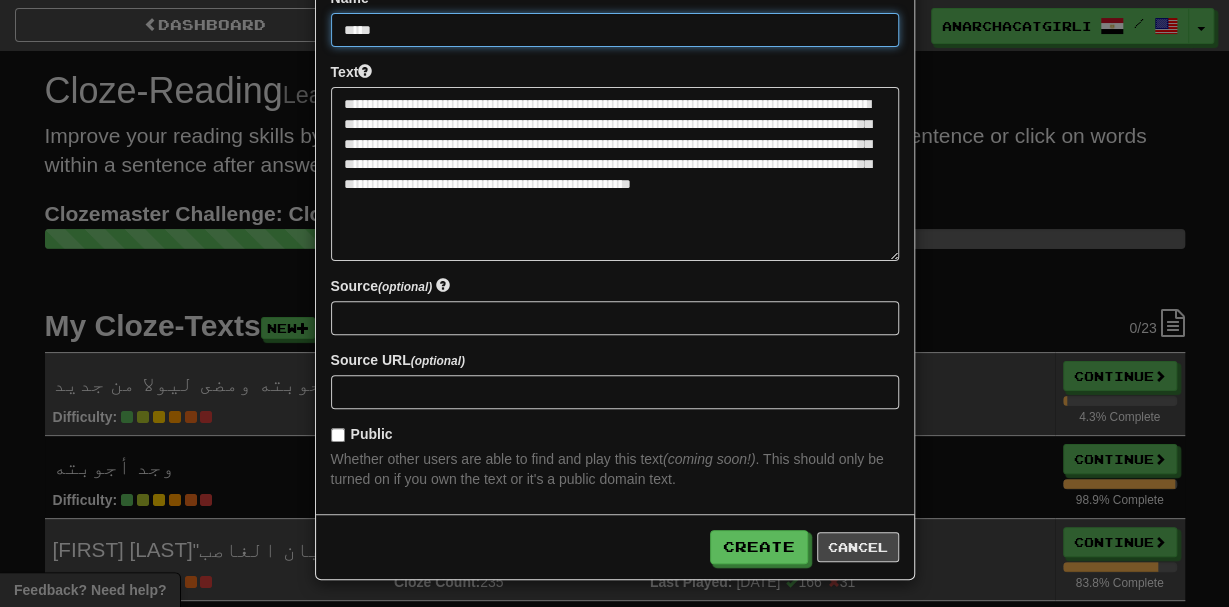 click on "*****" at bounding box center [615, 30] 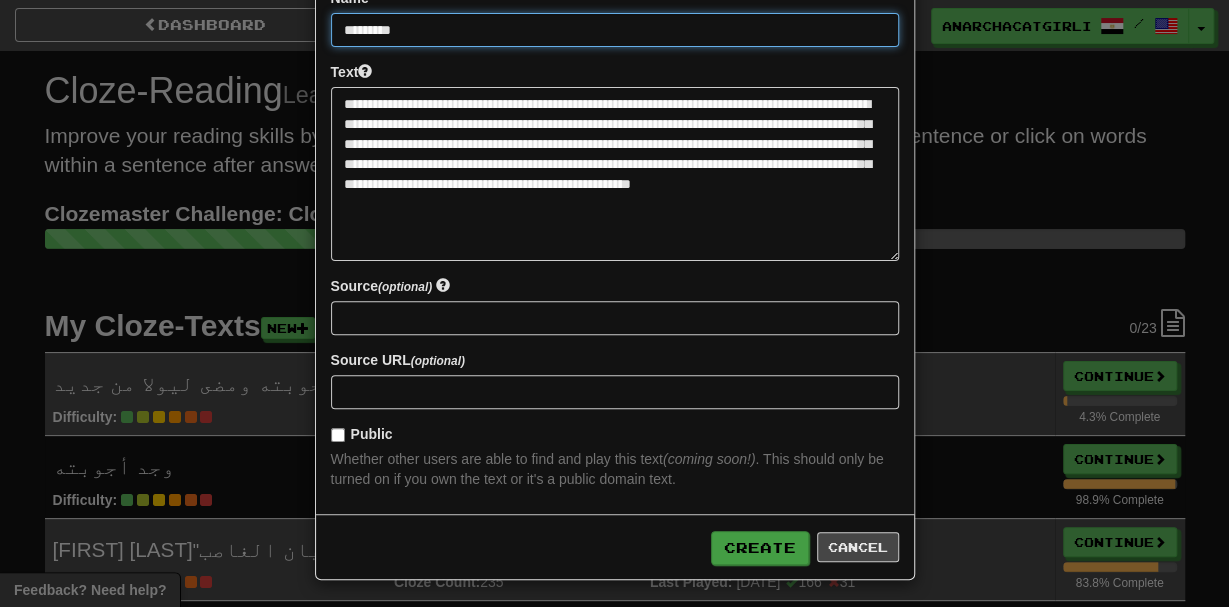 type on "*********" 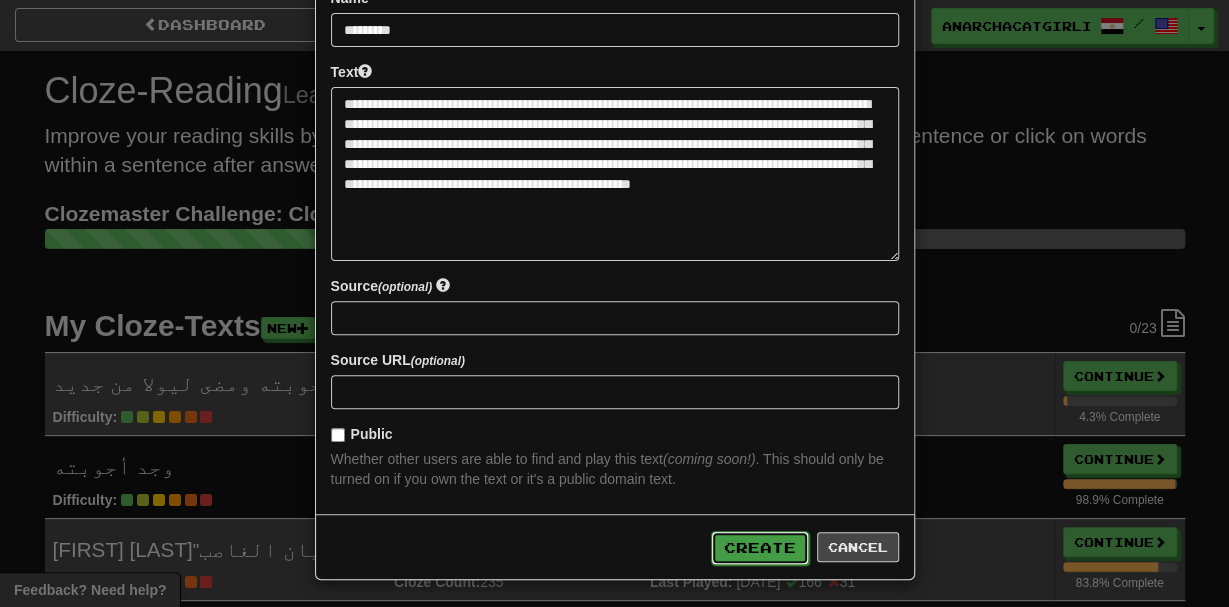 click on "Create" at bounding box center (760, 548) 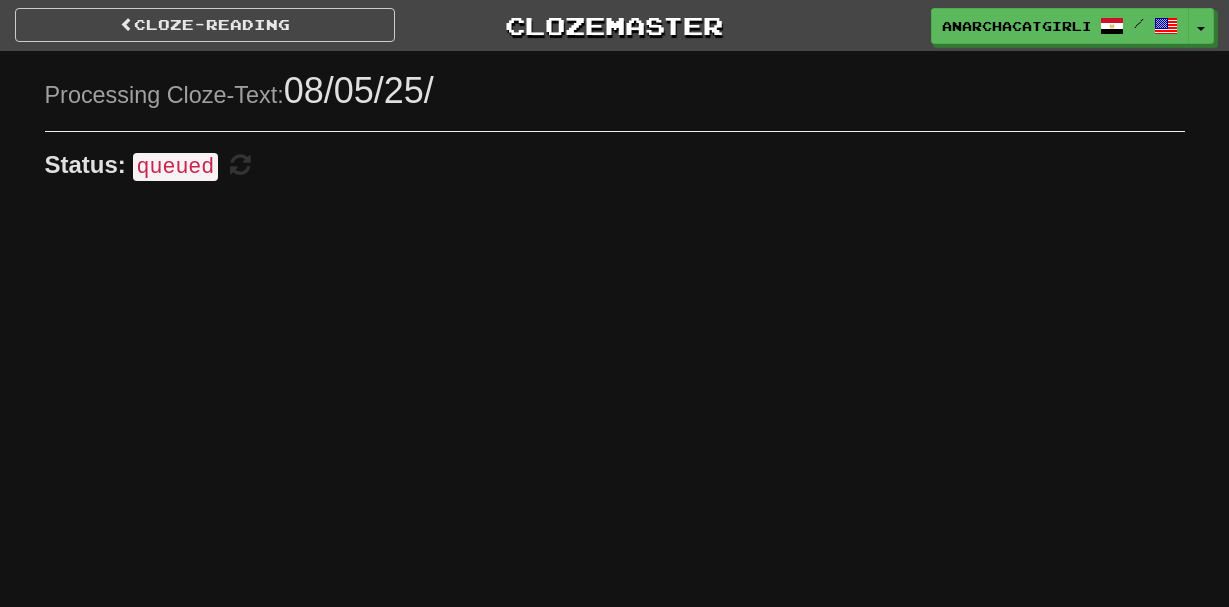 scroll, scrollTop: 0, scrollLeft: 0, axis: both 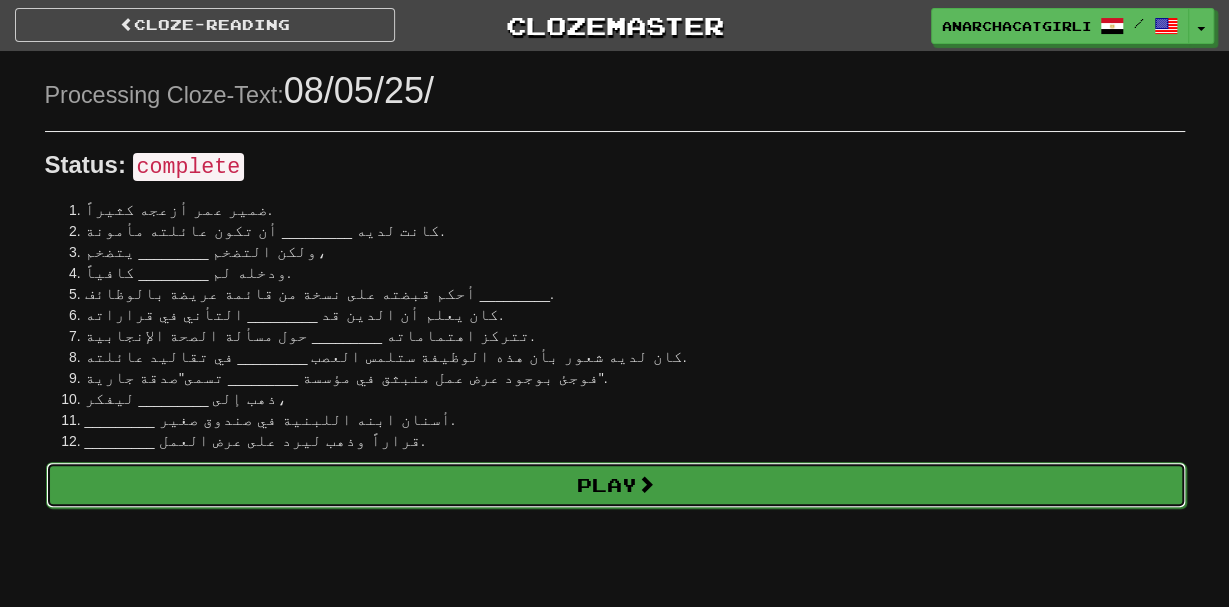 click on "Play" at bounding box center [616, 485] 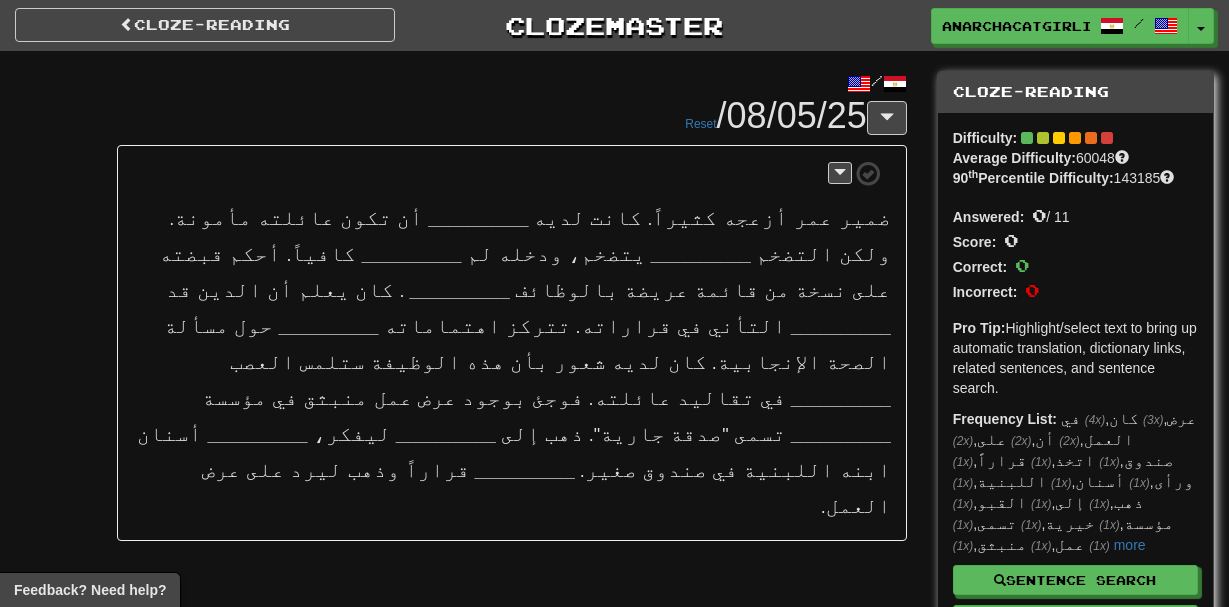 scroll, scrollTop: 0, scrollLeft: 0, axis: both 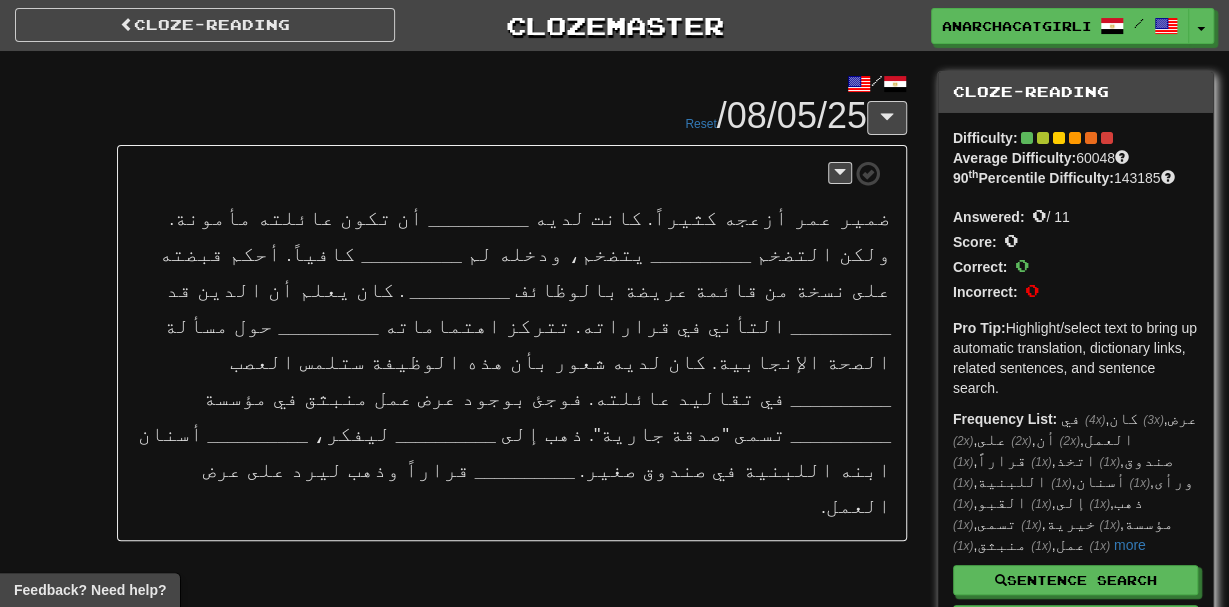 click on "__________" at bounding box center (478, 219) 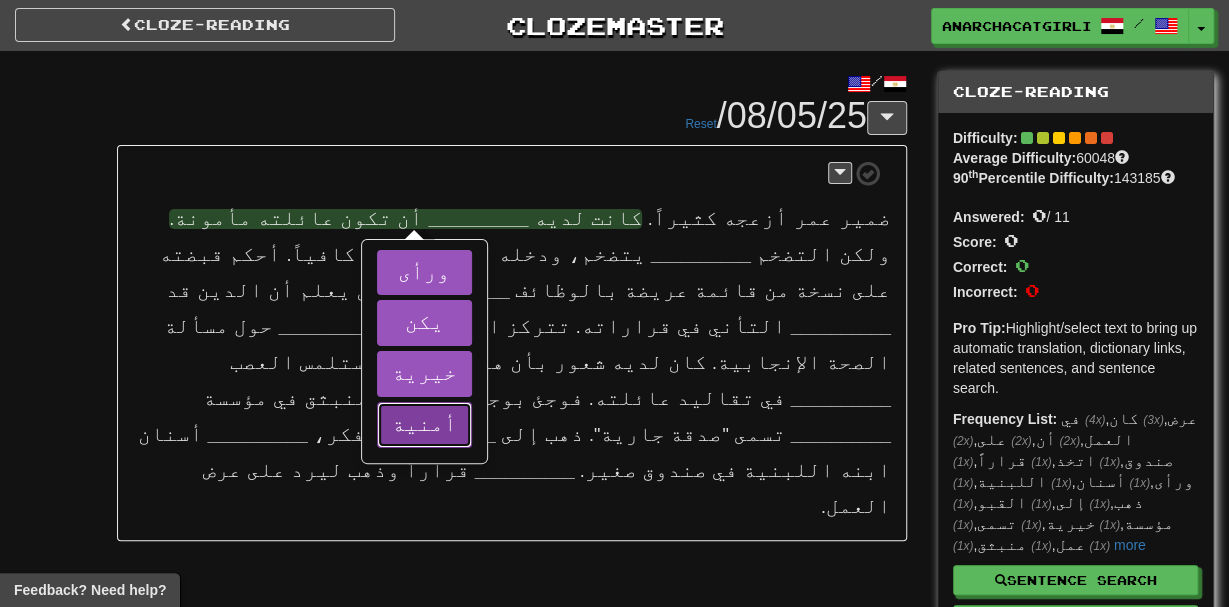 click on "أمنية" at bounding box center [424, 425] 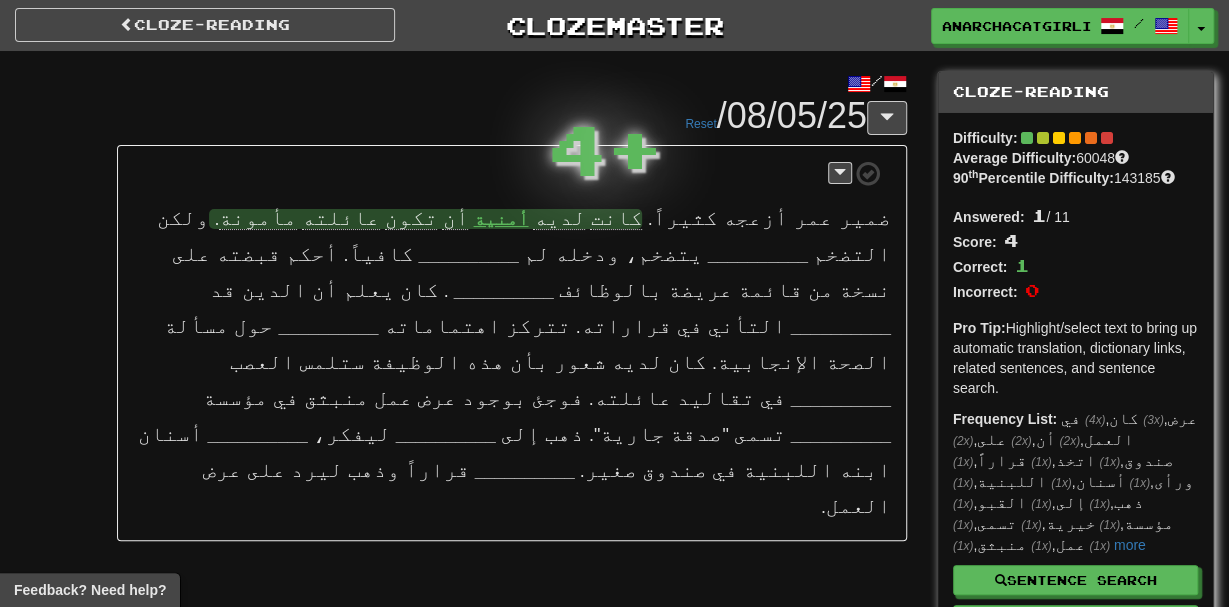click on "أمنية" at bounding box center (500, 219) 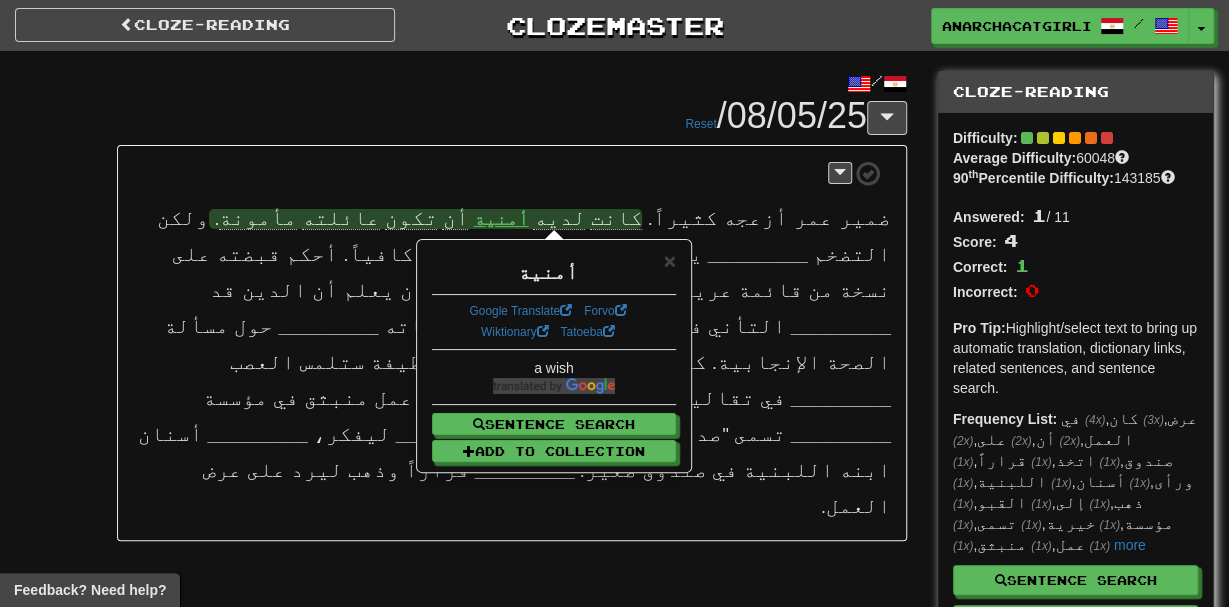click on "تكون" at bounding box center [411, 217] 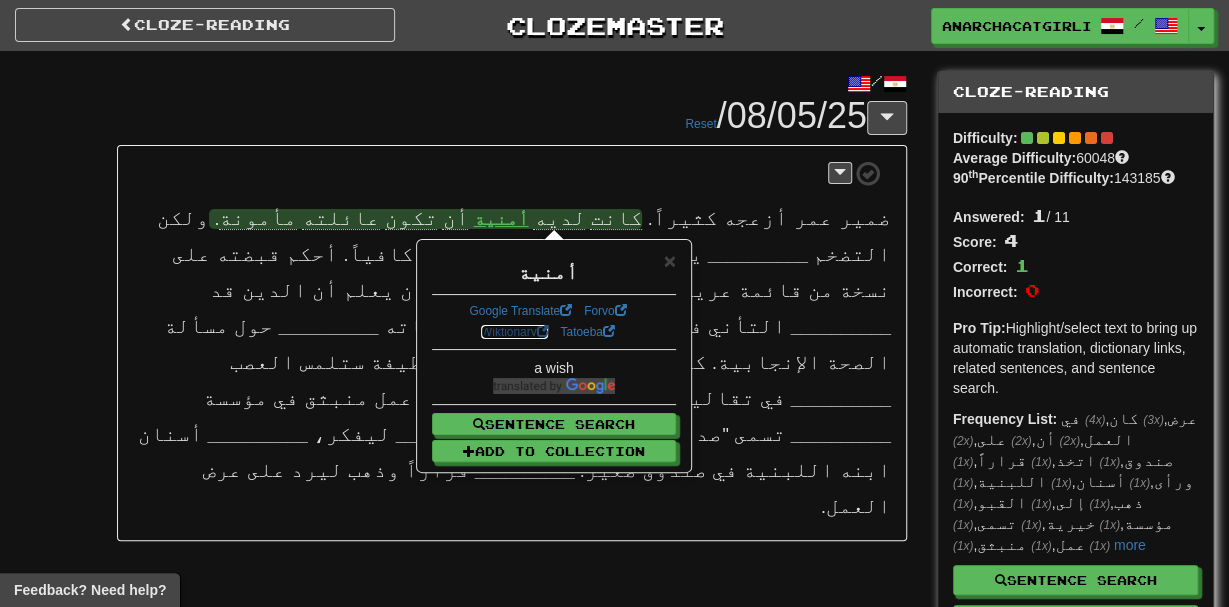 click on "Wiktionary" at bounding box center (515, 332) 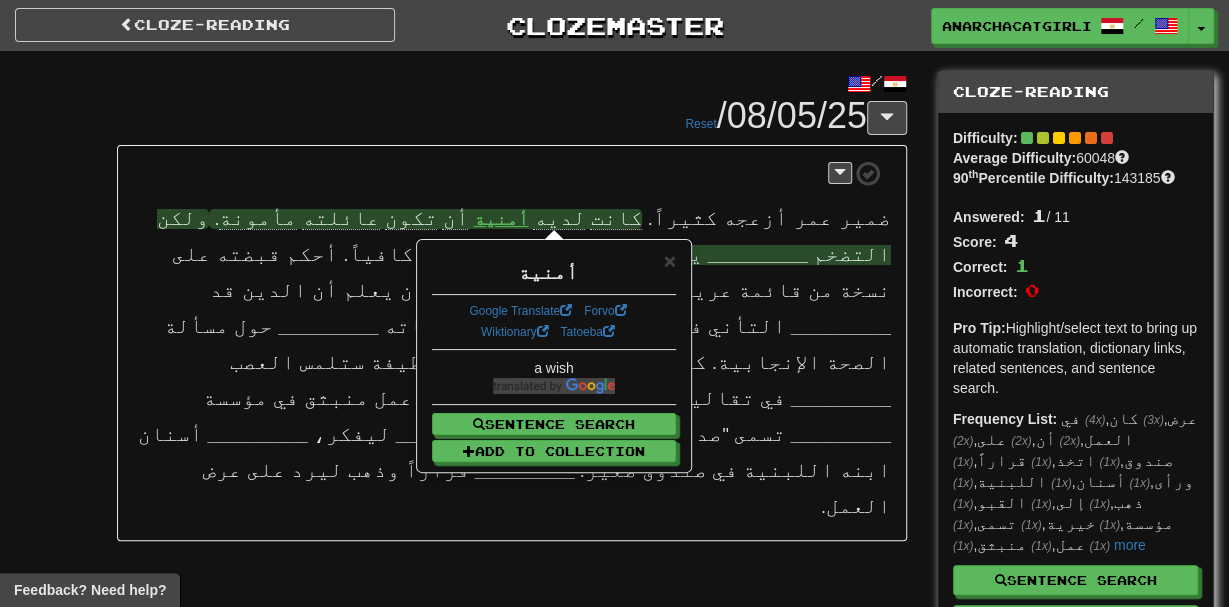click on "__________" at bounding box center [758, 255] 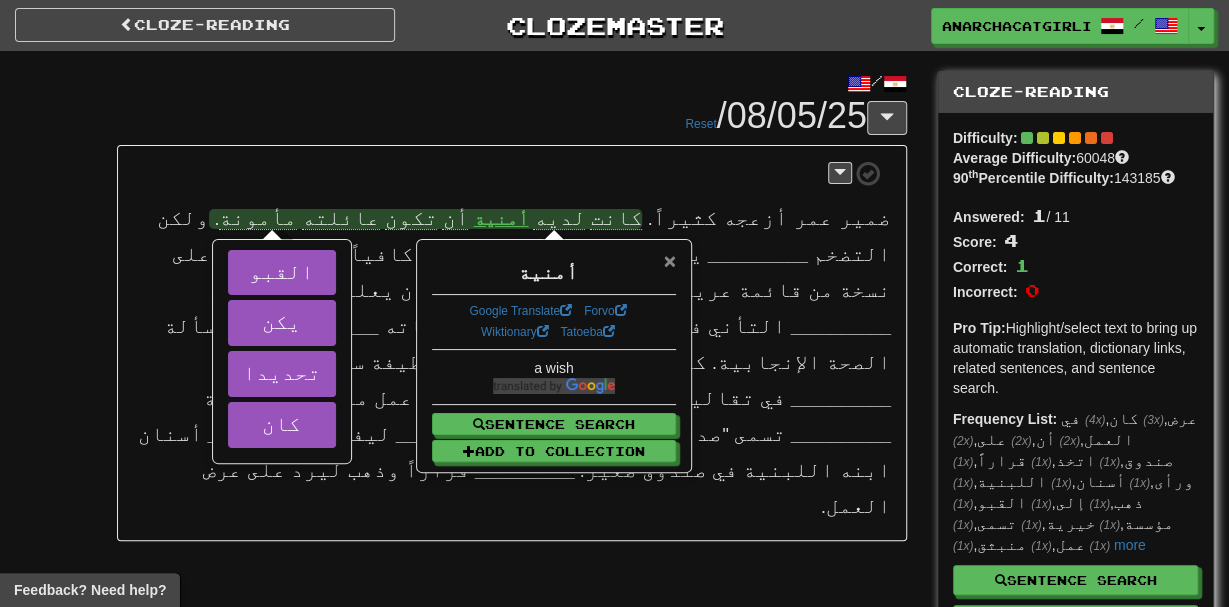 click on "×" at bounding box center [670, 260] 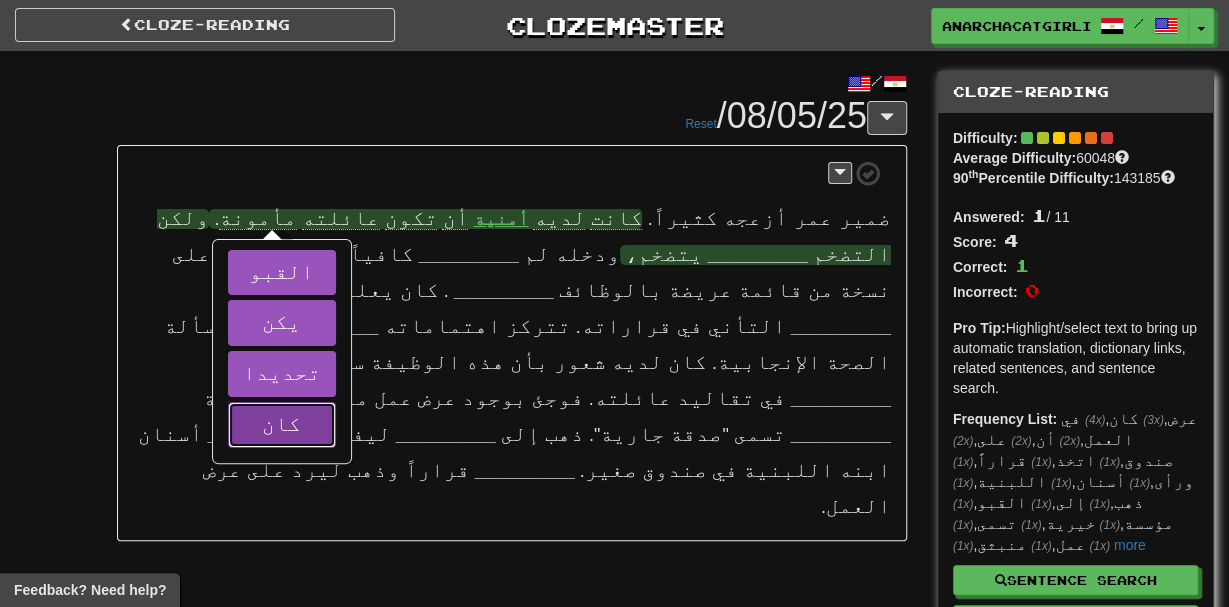 click on "كان" at bounding box center [281, 423] 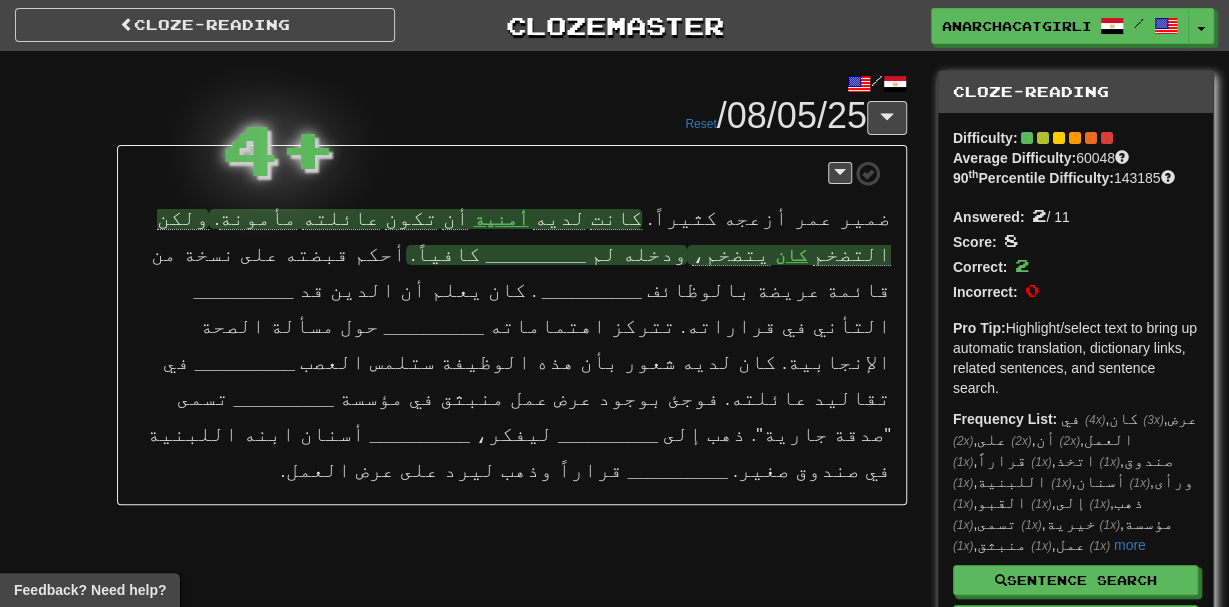 click on "__________" at bounding box center [536, 255] 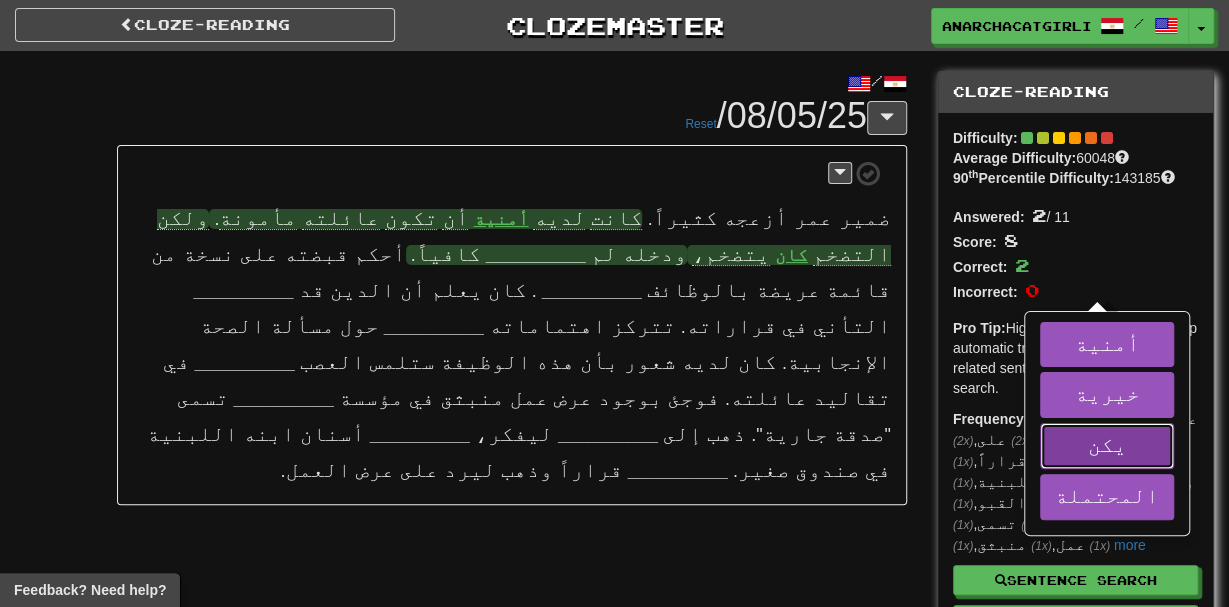 click on "يكن" at bounding box center (1107, 444) 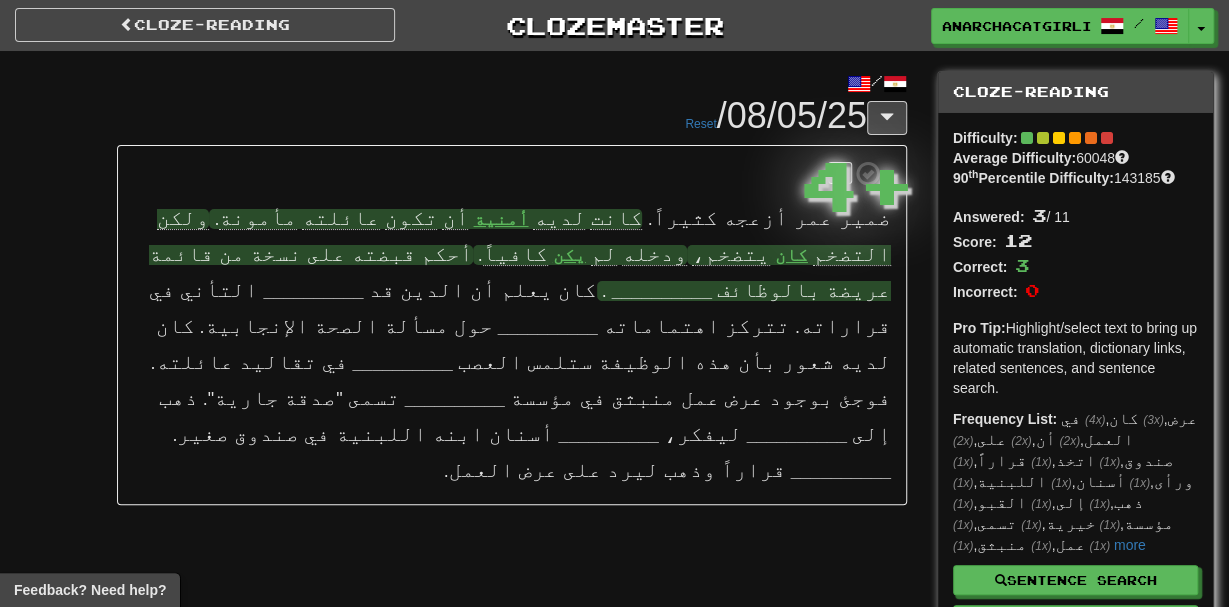 click on "__________" at bounding box center (662, 291) 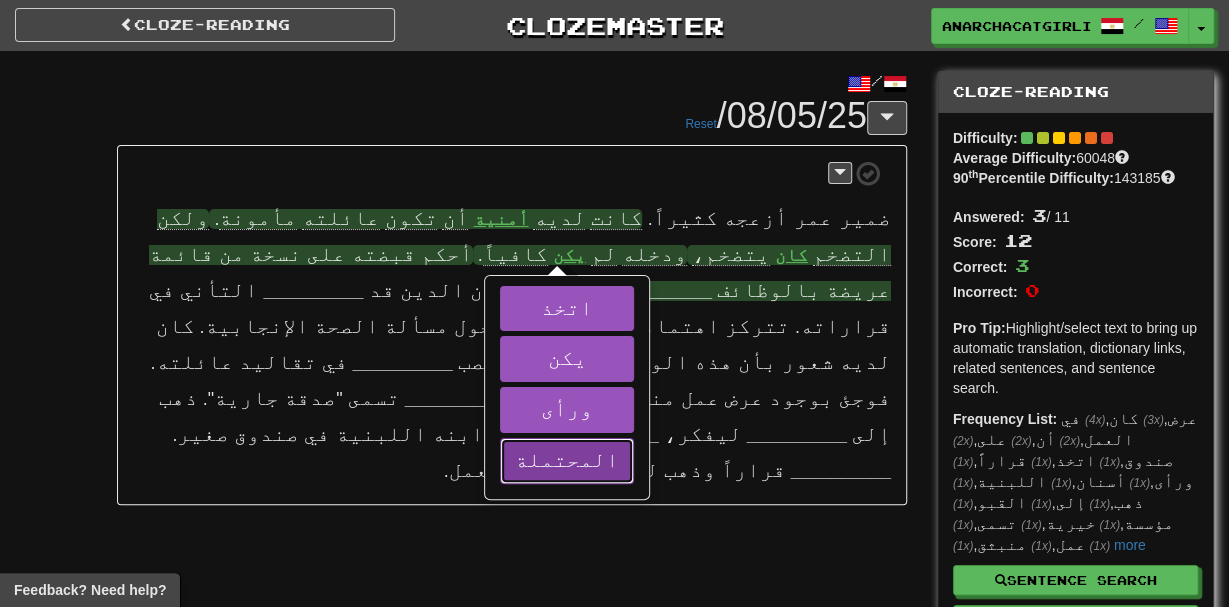 click on "المحتملة" at bounding box center (567, 459) 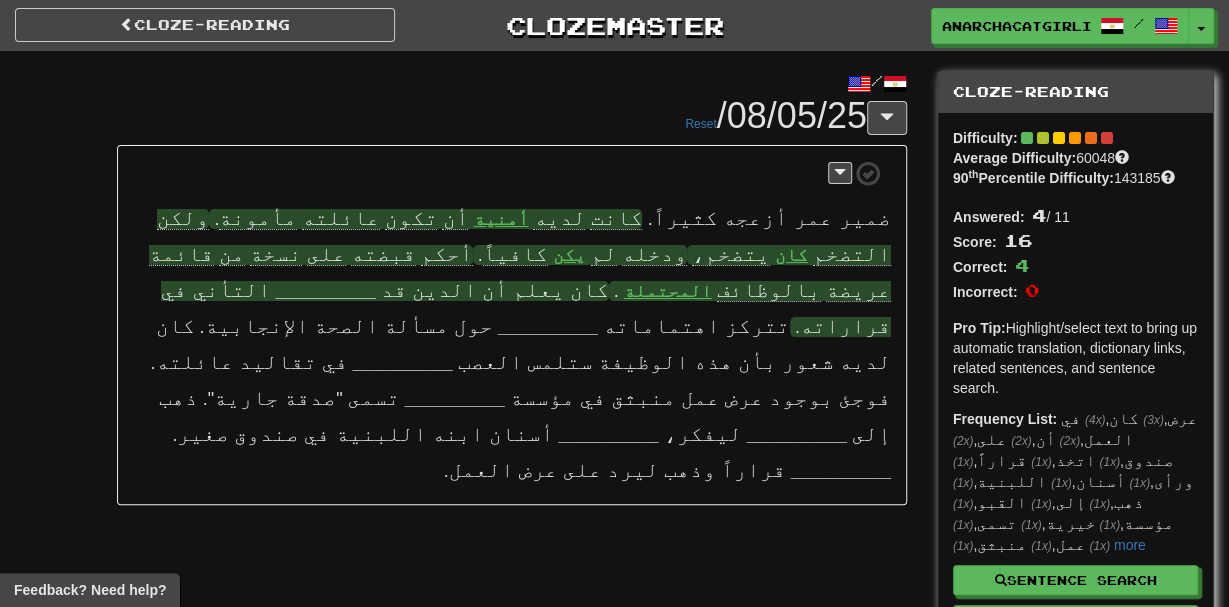 click on "__________" at bounding box center (325, 291) 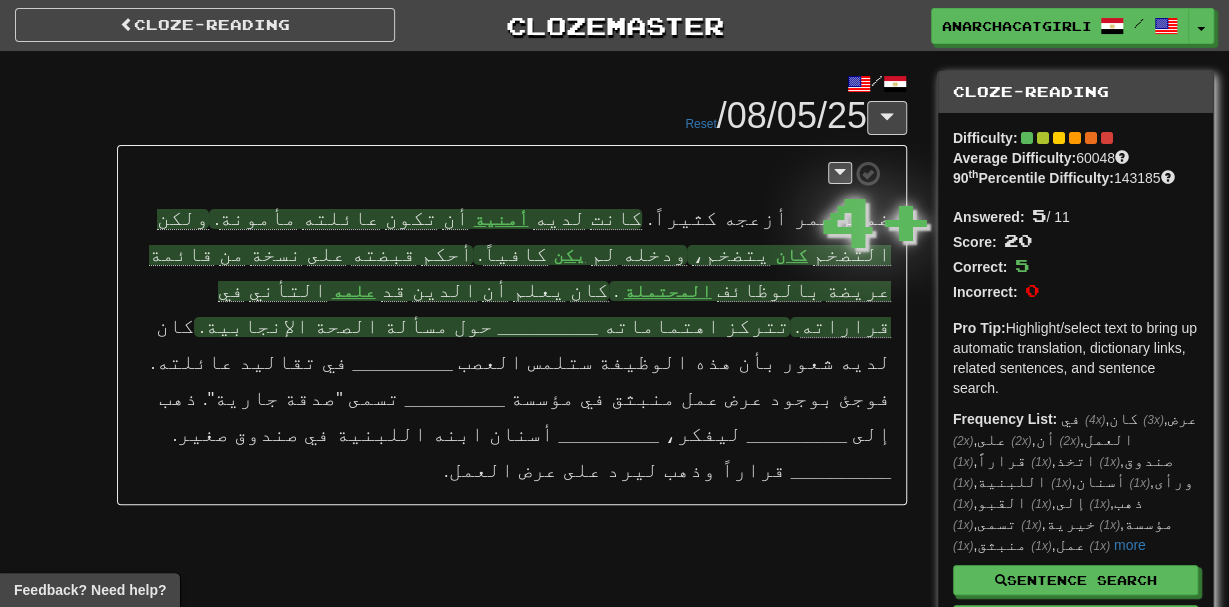 click on "__________" at bounding box center (548, 327) 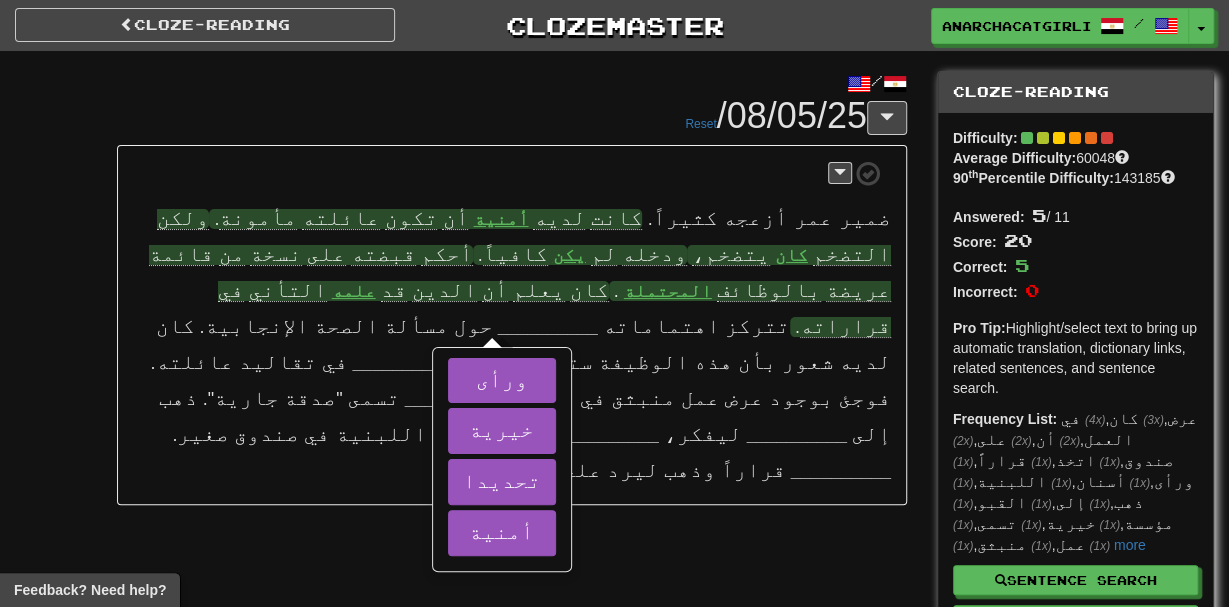 click on "التأني" at bounding box center (288, 289) 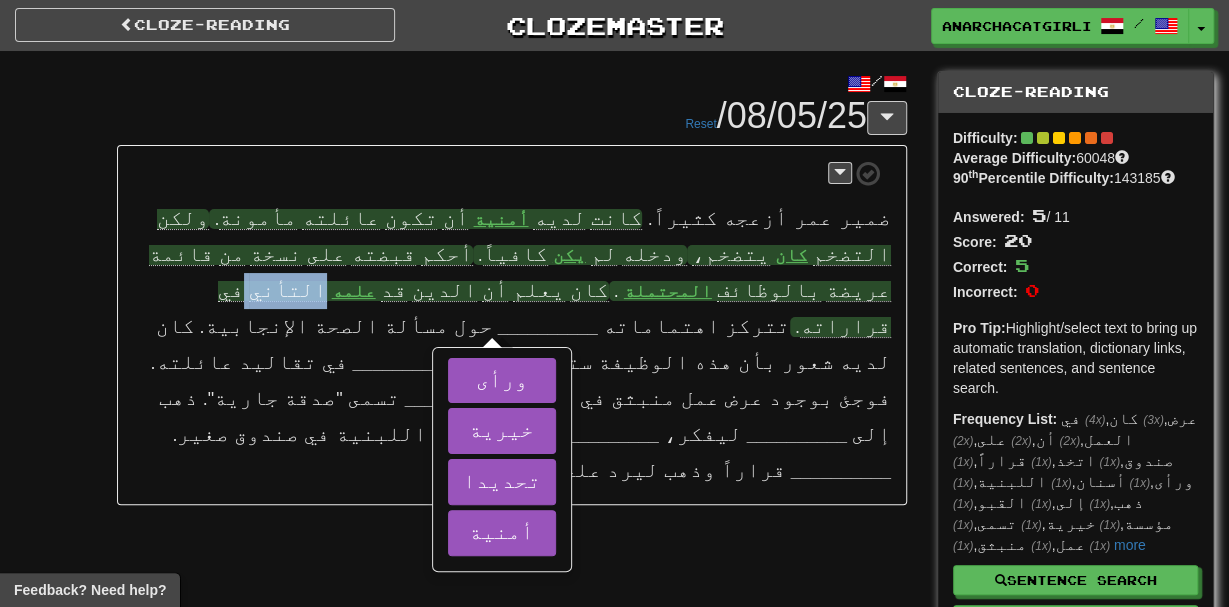 click on "التأني" at bounding box center [288, 289] 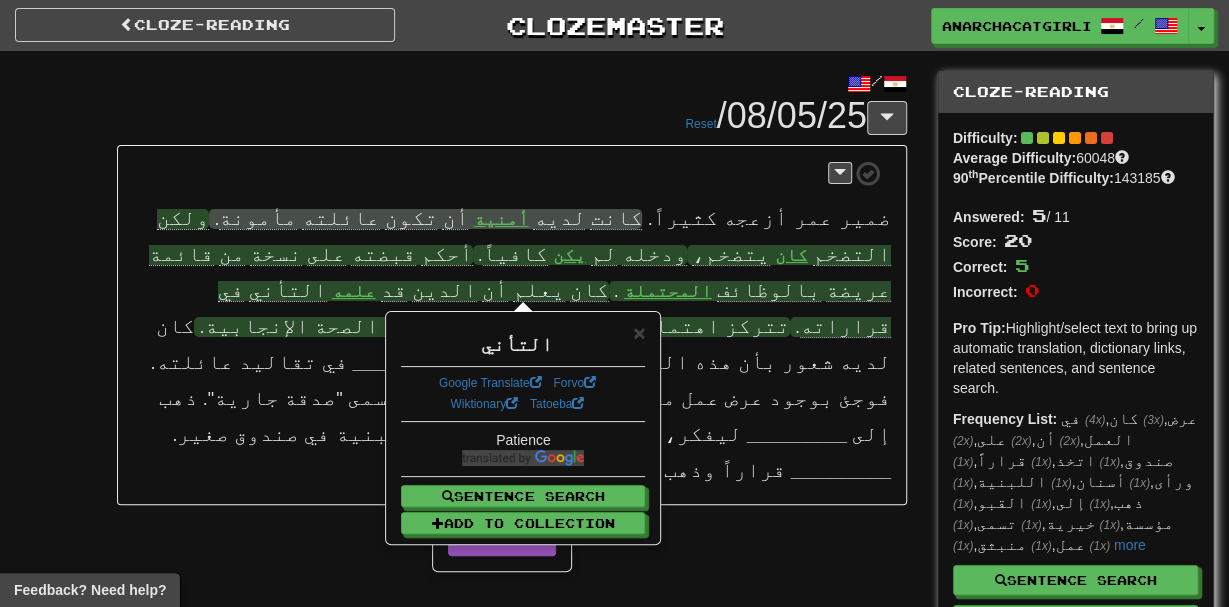click on "__________" at bounding box center (548, 327) 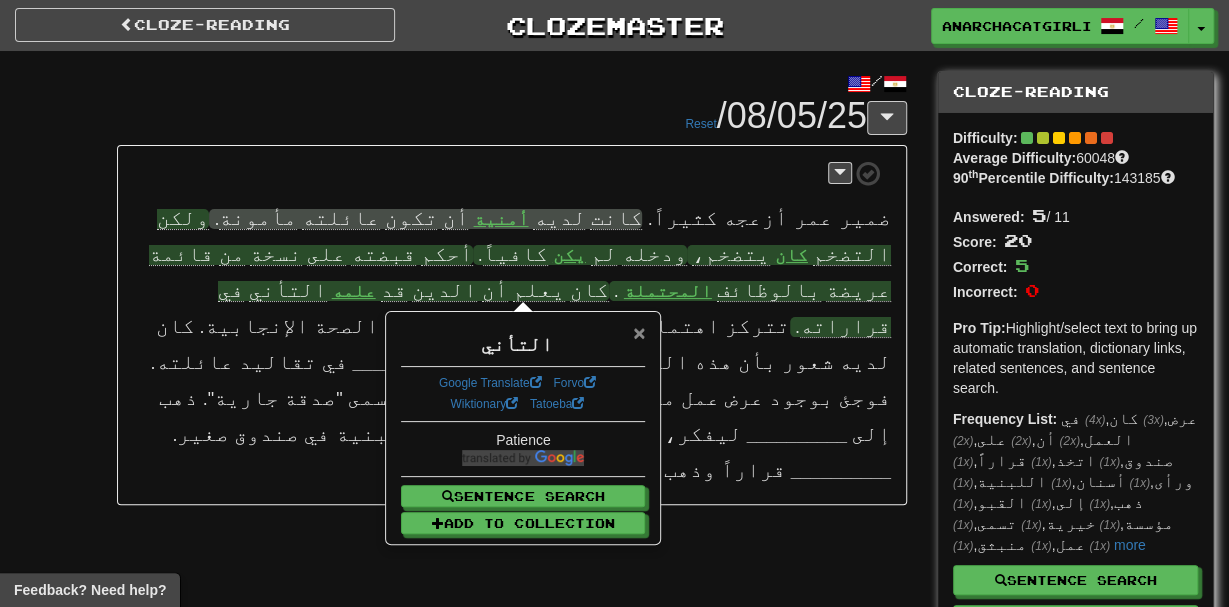 click on "×" at bounding box center [639, 332] 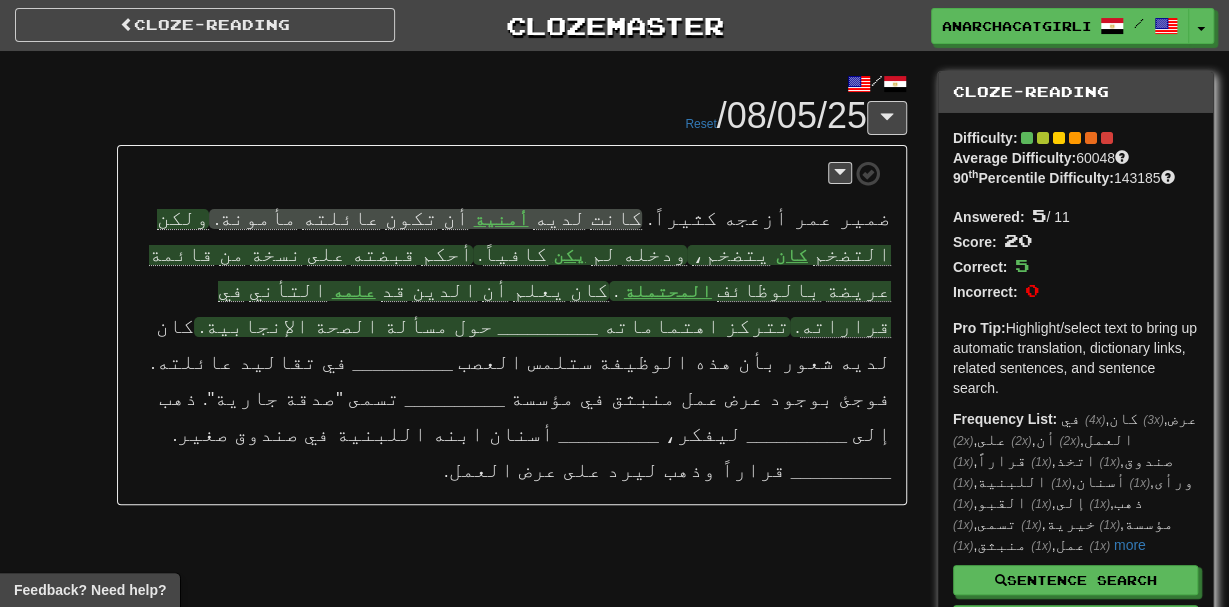click on "__________" at bounding box center (548, 327) 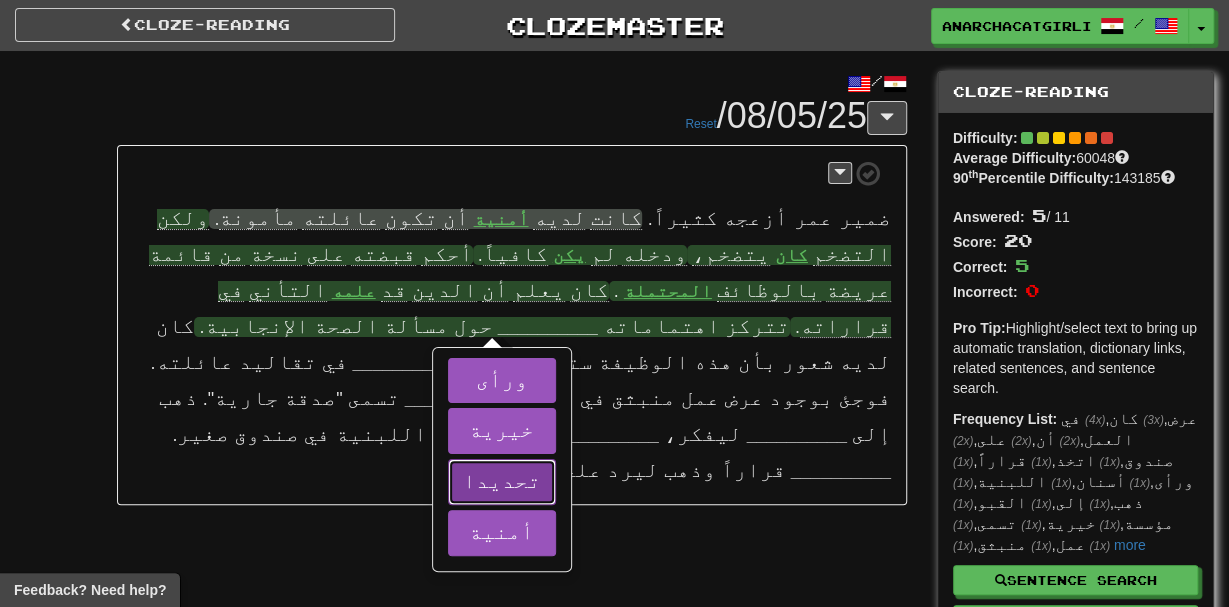 click on "تحديدا" at bounding box center (502, 480) 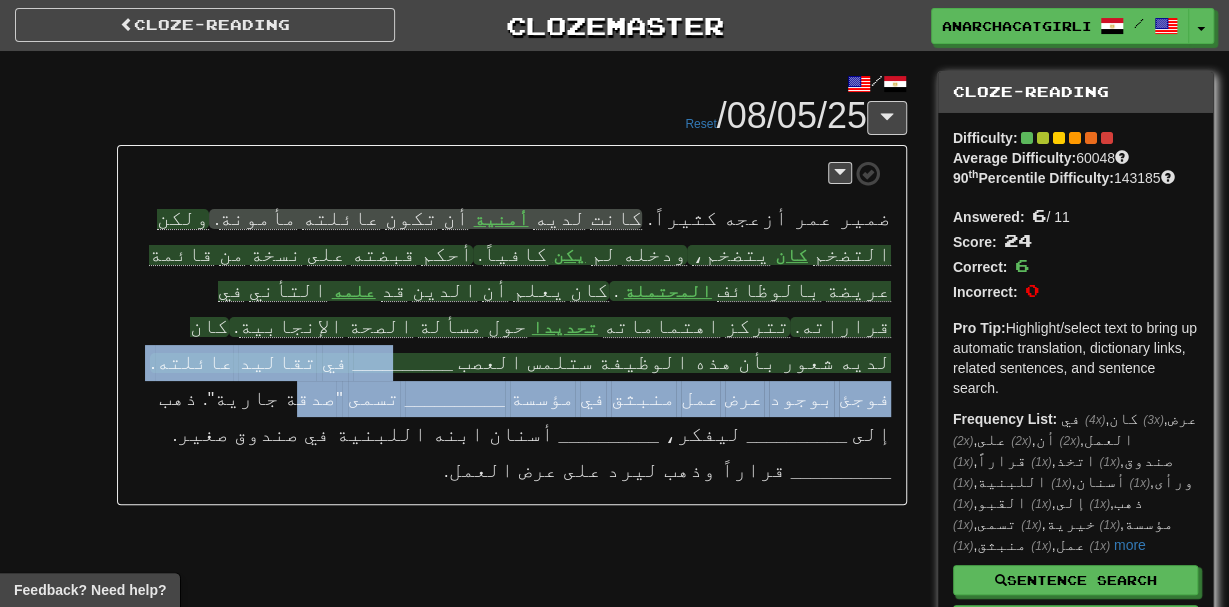 drag, startPoint x: 619, startPoint y: 345, endPoint x: 622, endPoint y: 325, distance: 20.22375 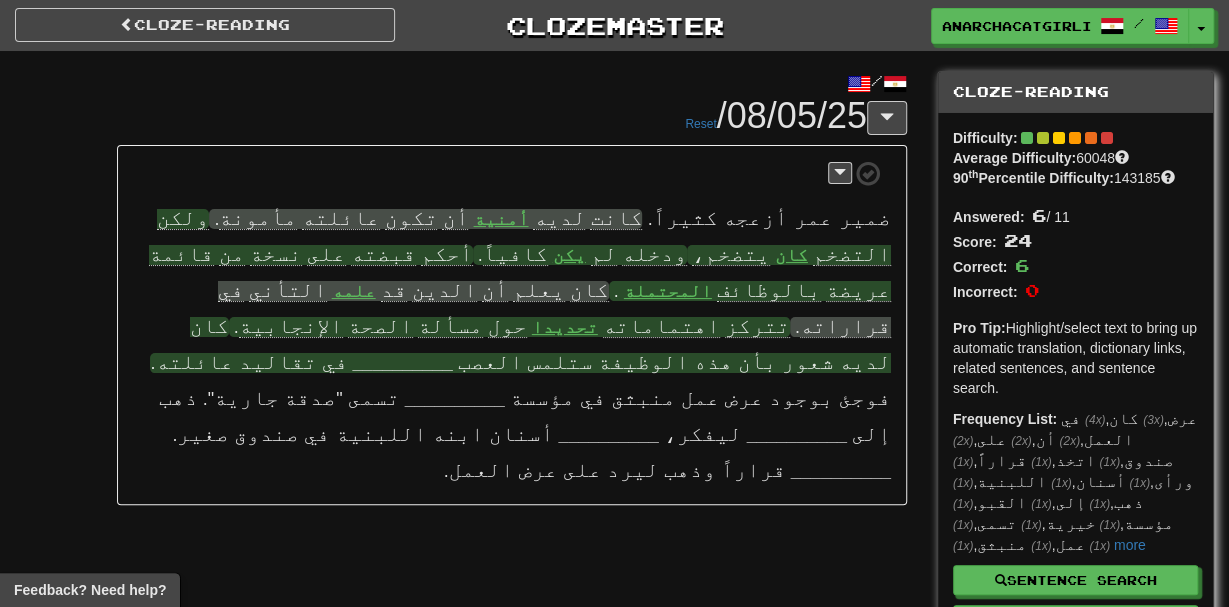 click on "__________" at bounding box center (403, 363) 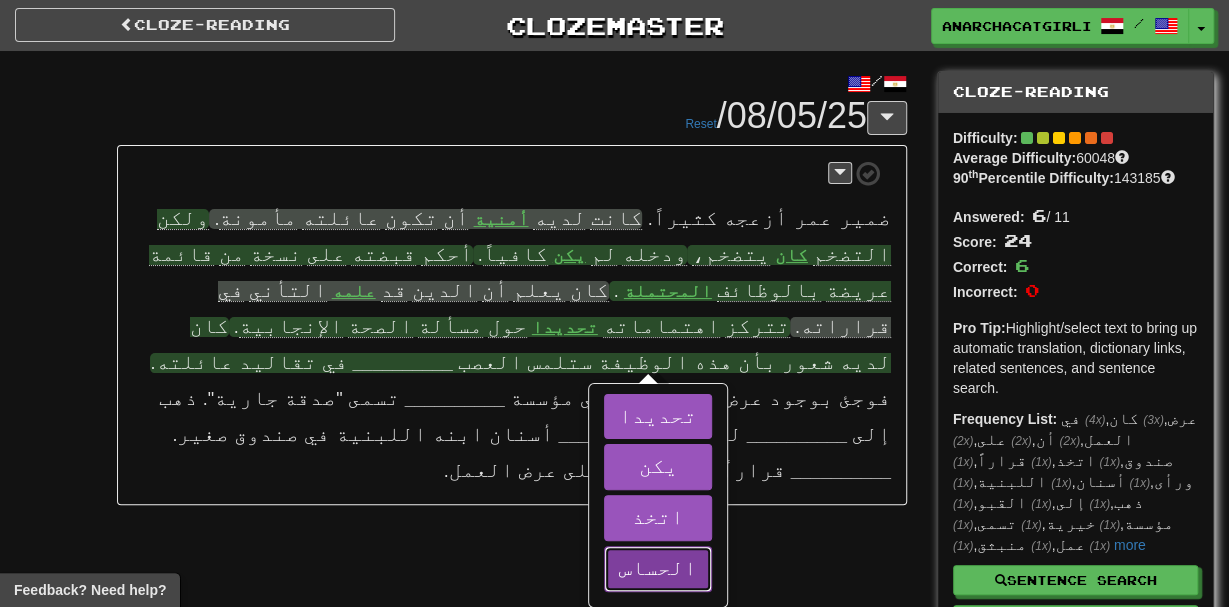 click on "الحساس" at bounding box center [658, 567] 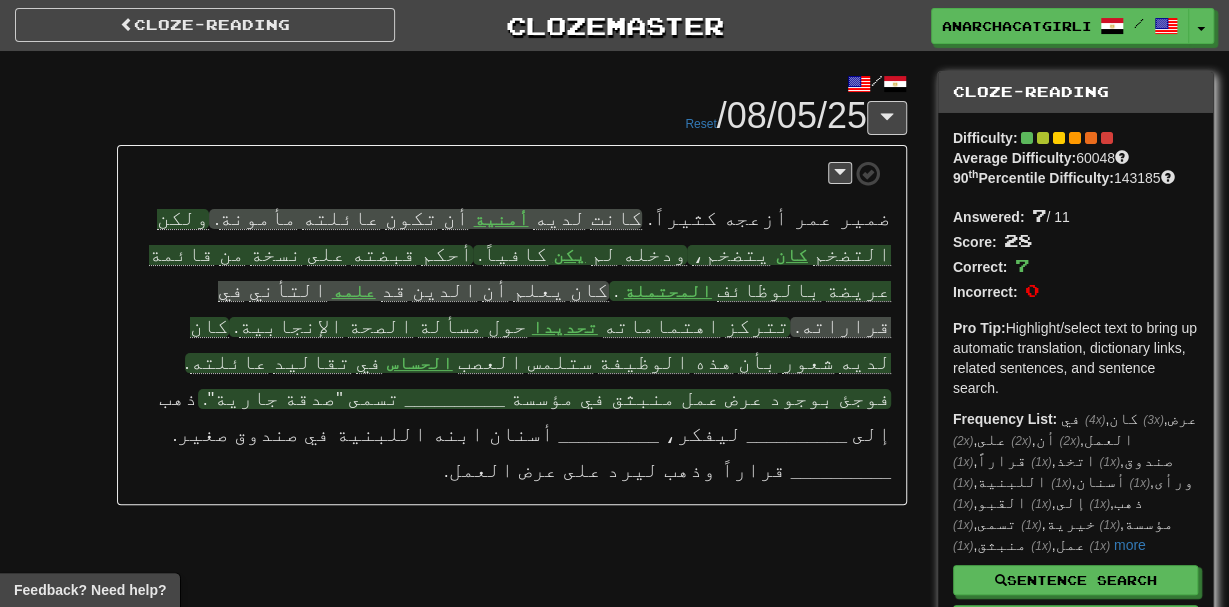 click on "__________" at bounding box center [455, 399] 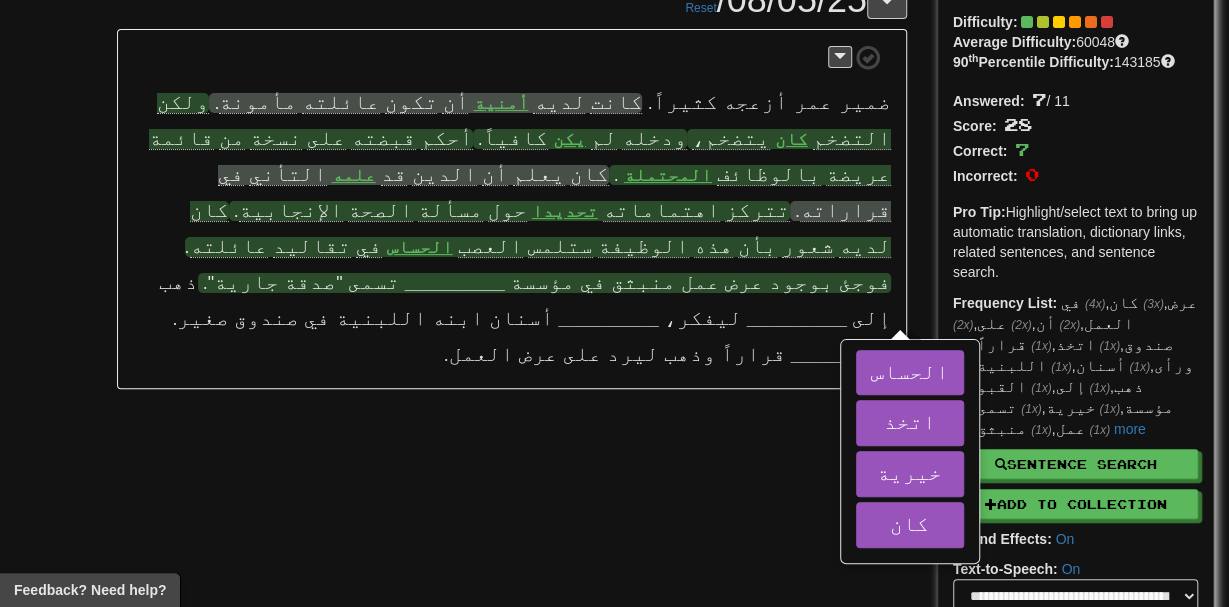 scroll, scrollTop: 134, scrollLeft: 0, axis: vertical 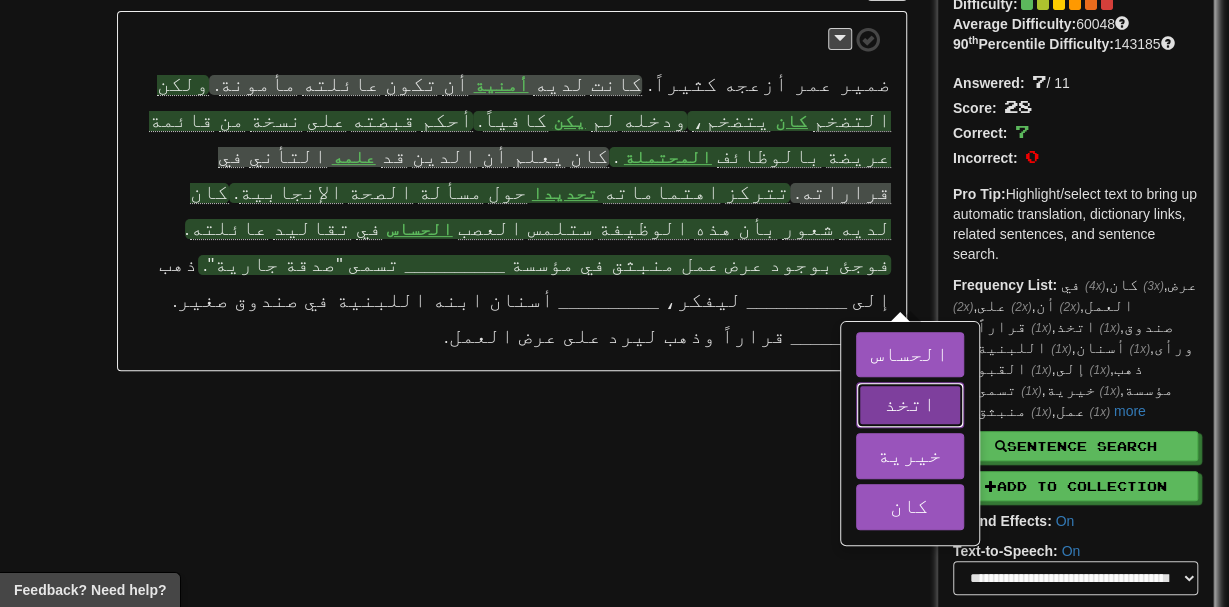 click on "اتخذ" at bounding box center (910, 405) 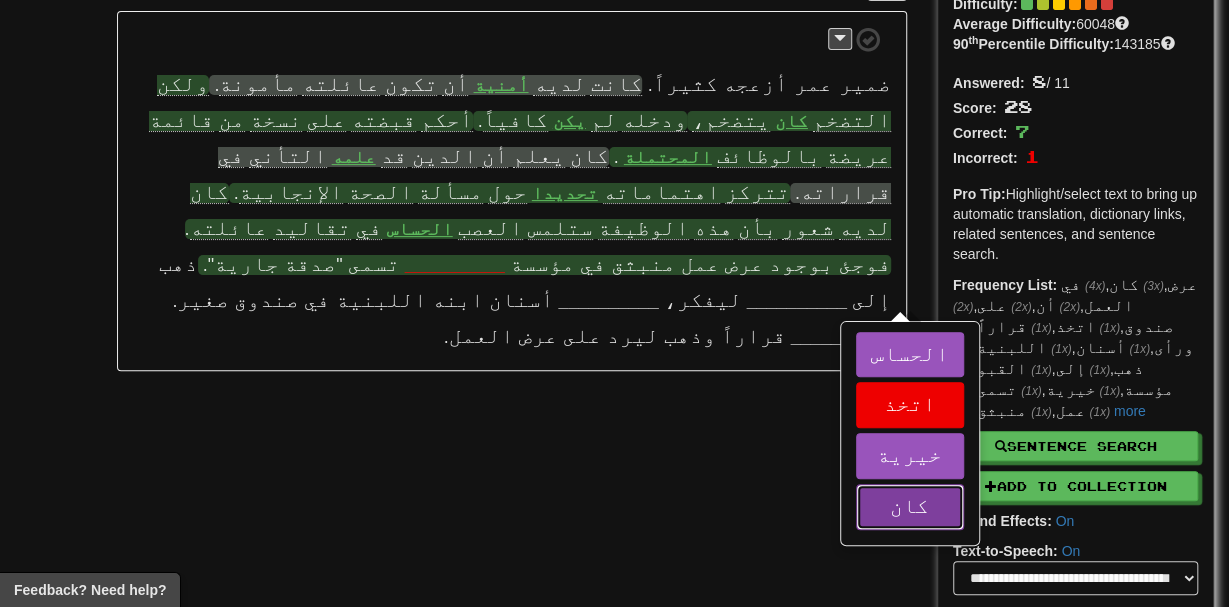 click on "كان" at bounding box center (910, 507) 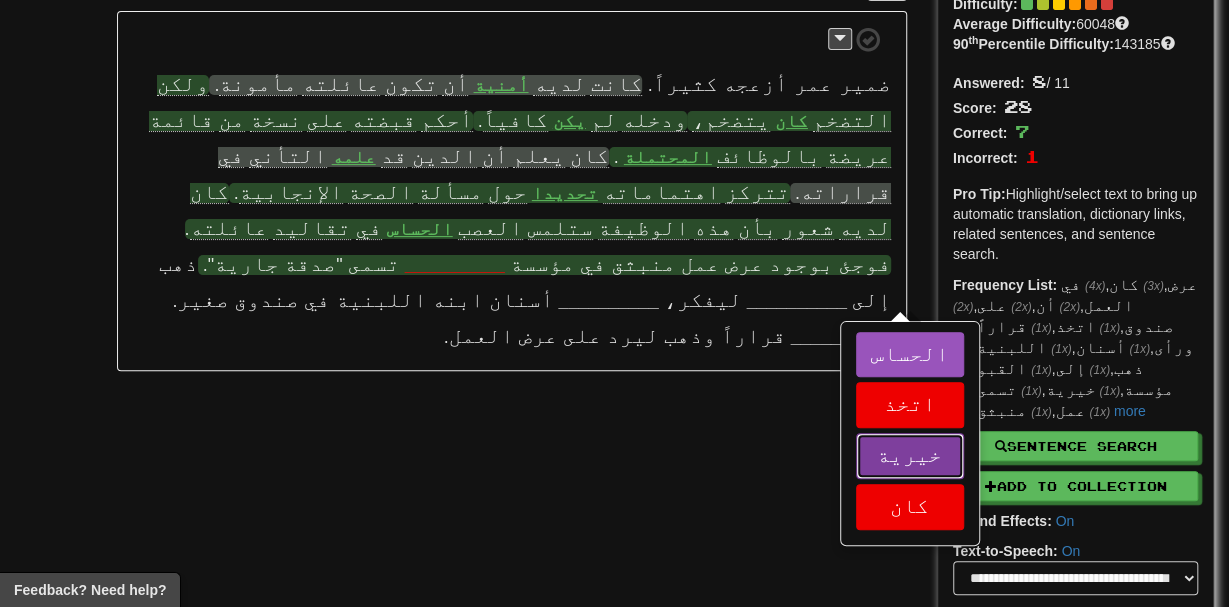 click on "خيرية" at bounding box center [909, 454] 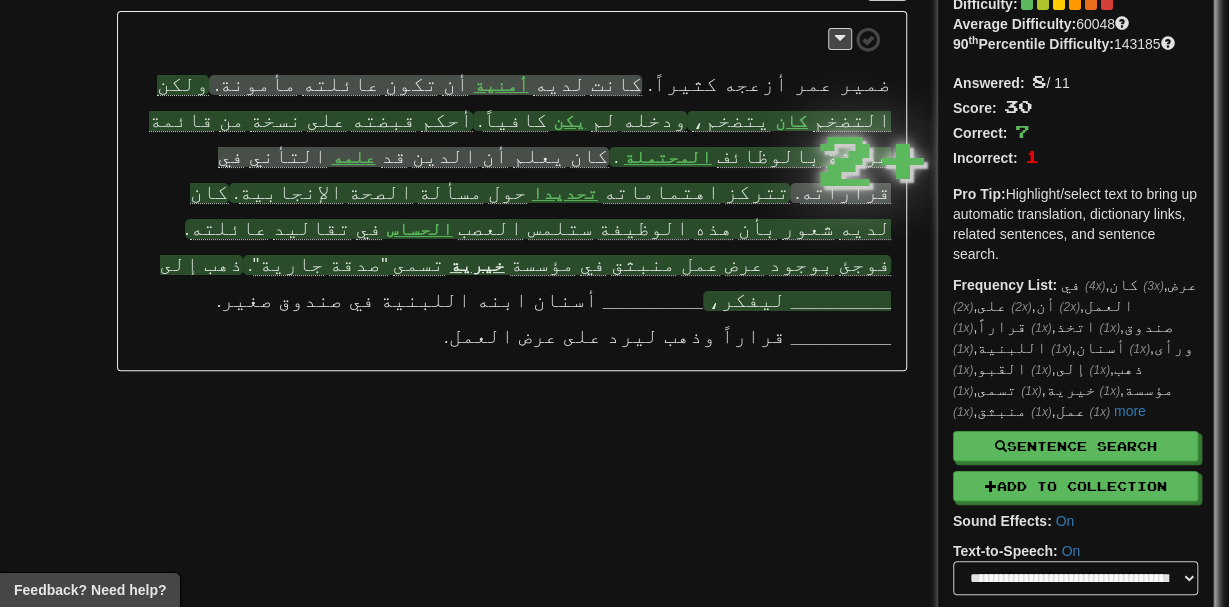 click on "__________" at bounding box center [841, 301] 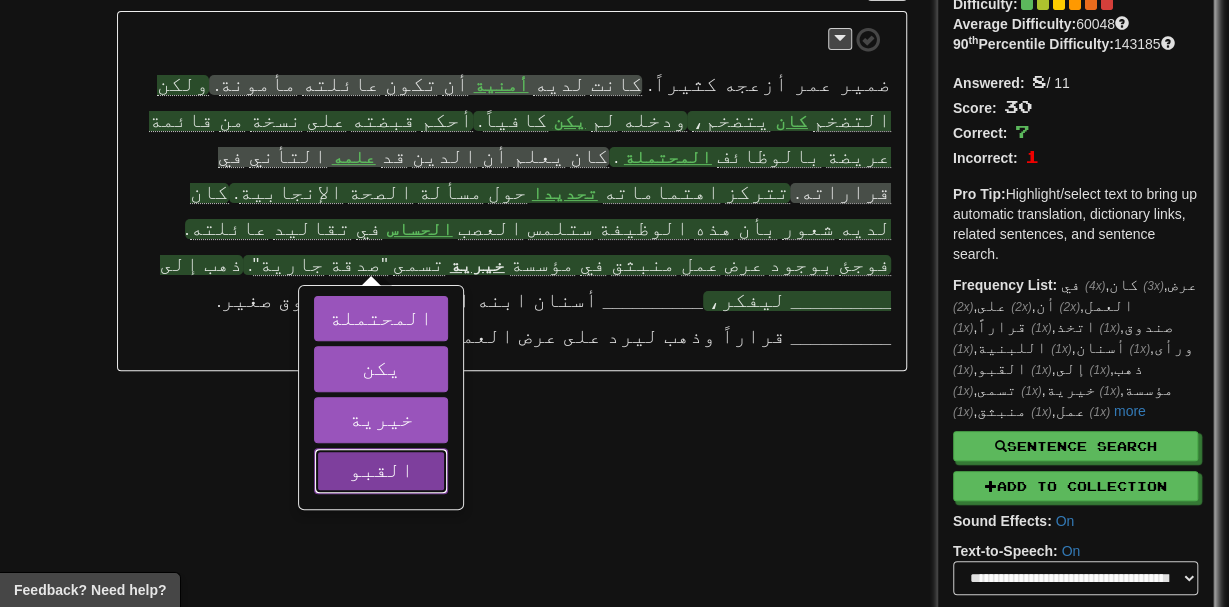 click on "القبو" at bounding box center [381, 471] 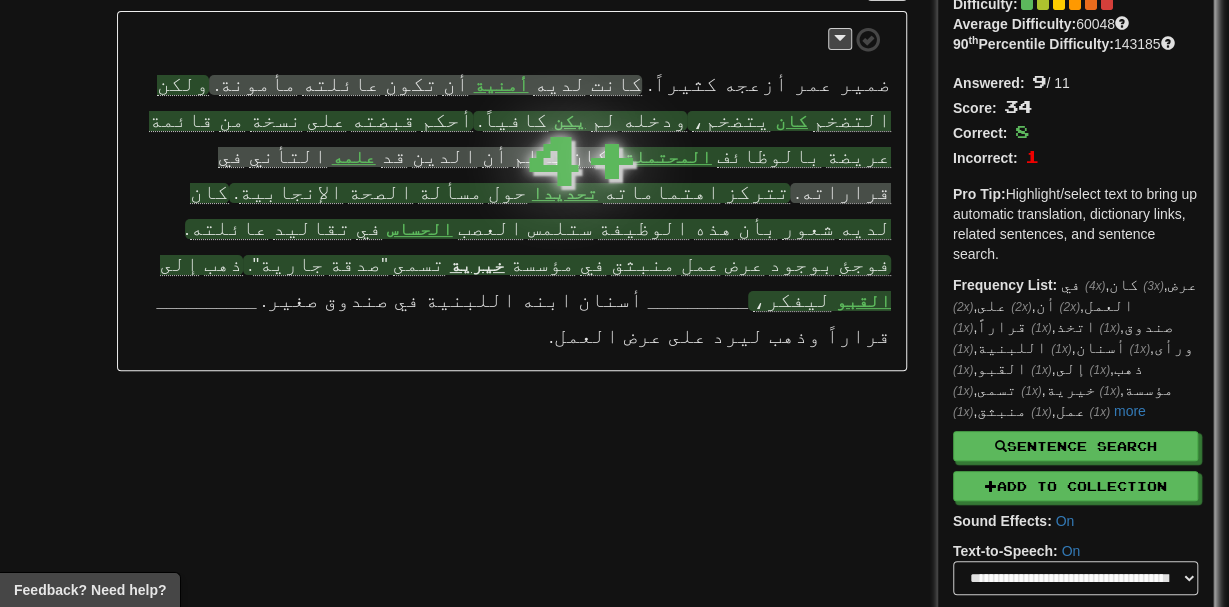 click on "القبو" at bounding box center (863, 301) 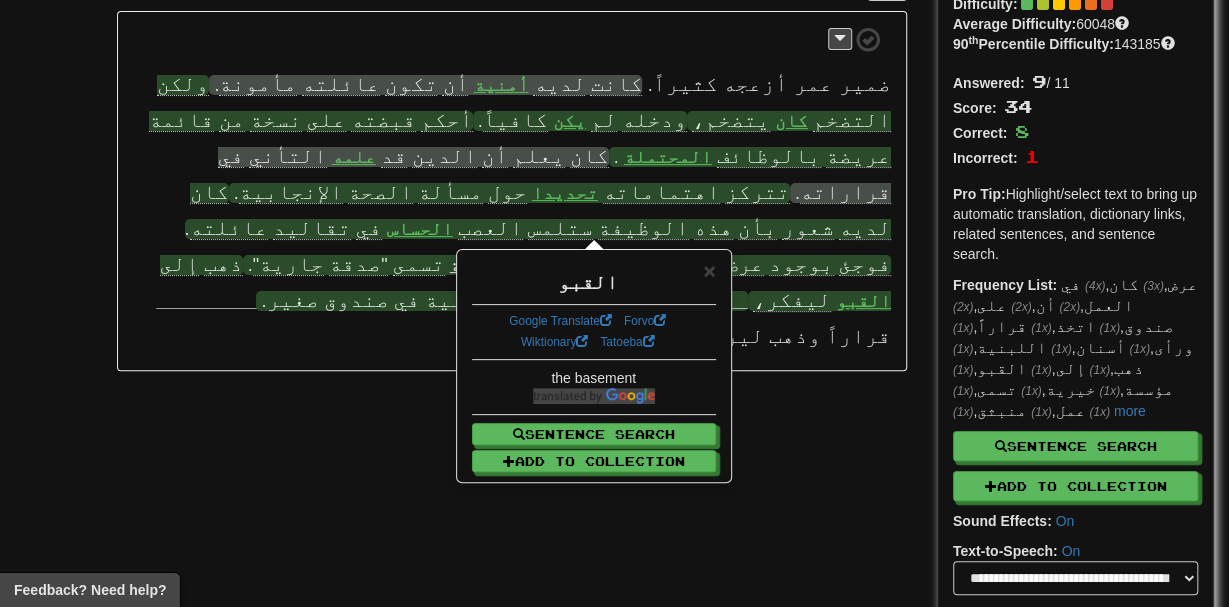 click on "__________" at bounding box center (698, 301) 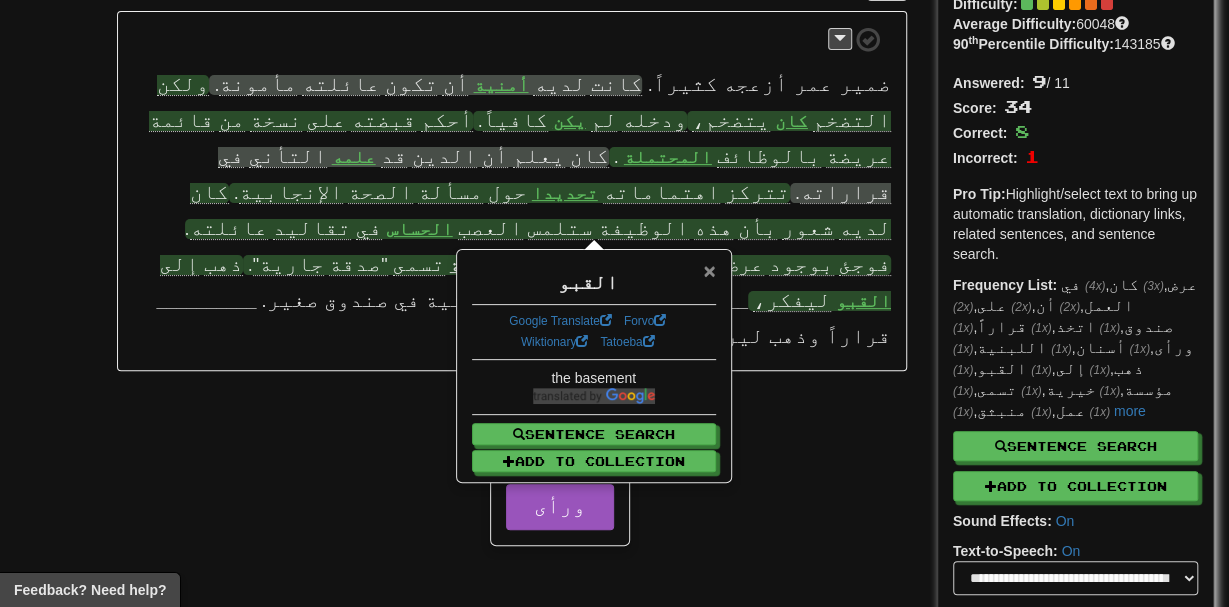 click on "×" at bounding box center [709, 270] 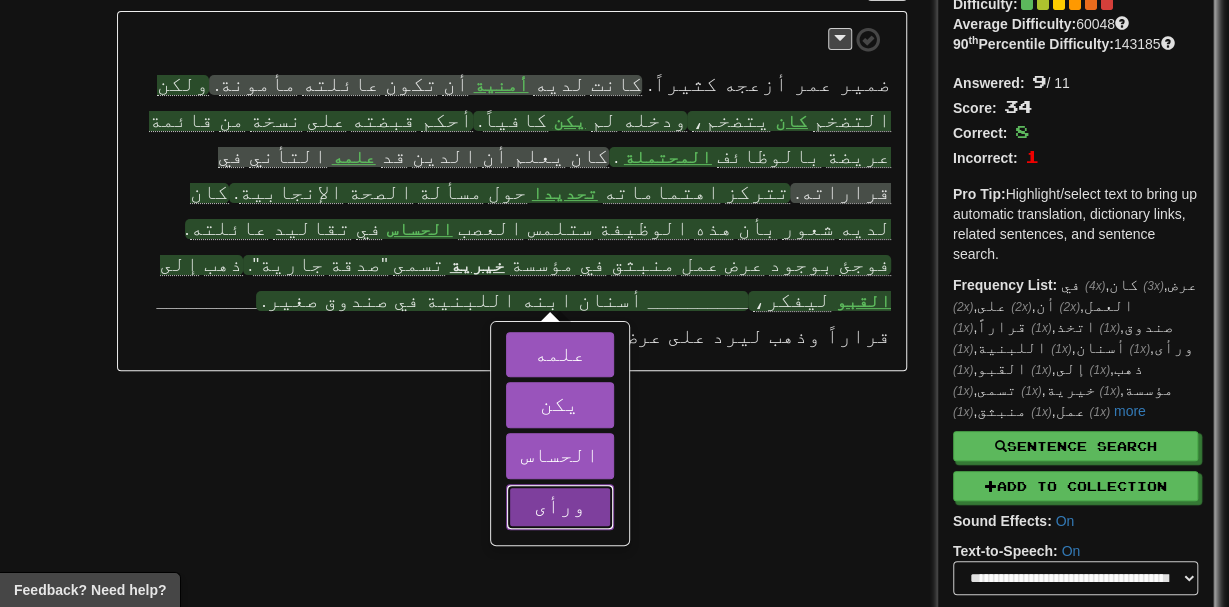 click on "ورأى" at bounding box center (560, 505) 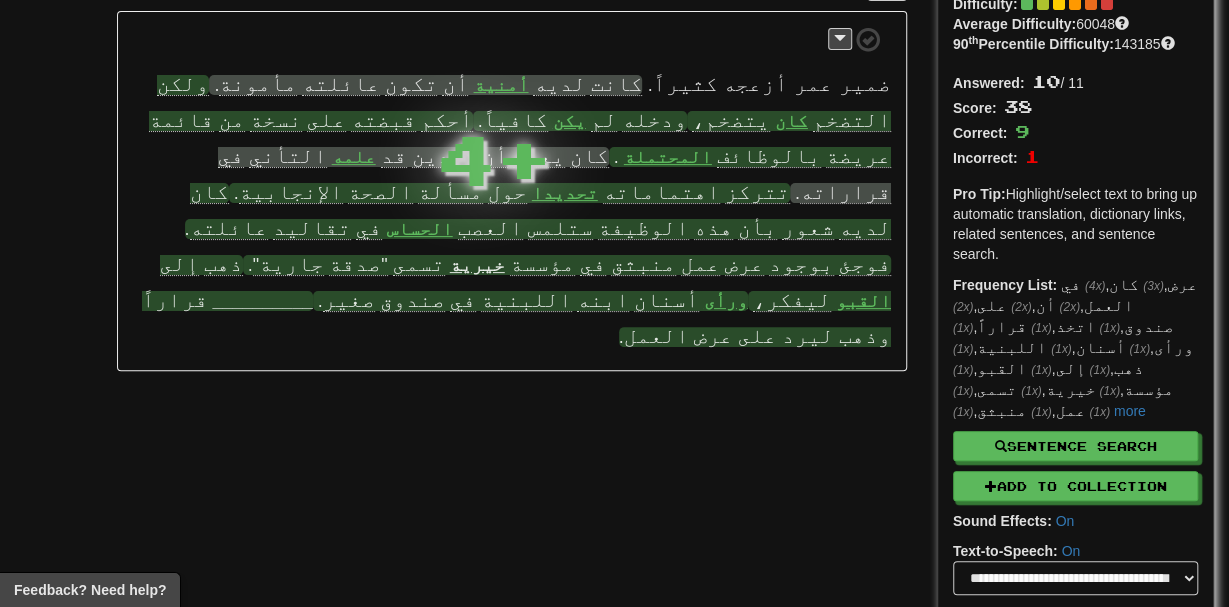 click on "__________" at bounding box center (262, 301) 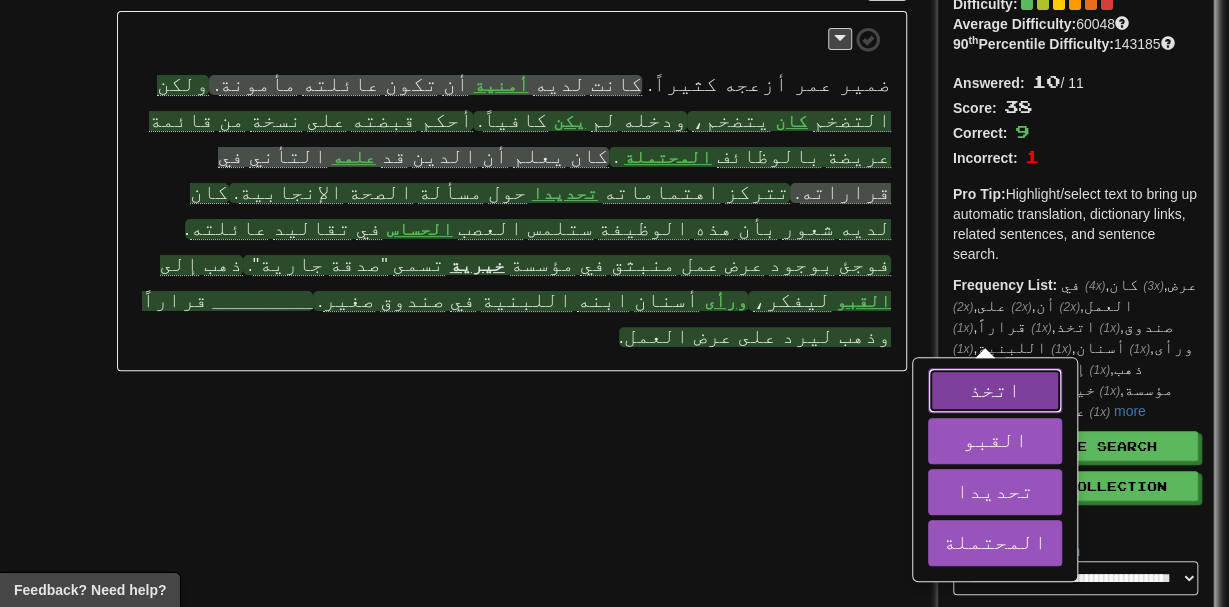 click on "اتخذ" at bounding box center (995, 391) 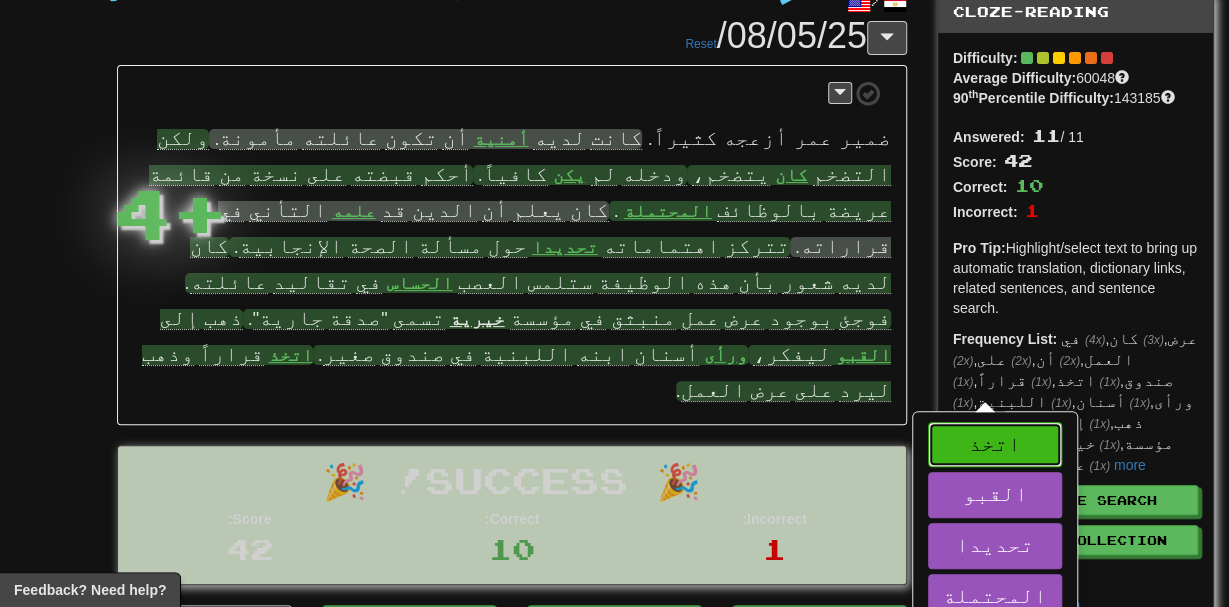 scroll, scrollTop: 64, scrollLeft: 0, axis: vertical 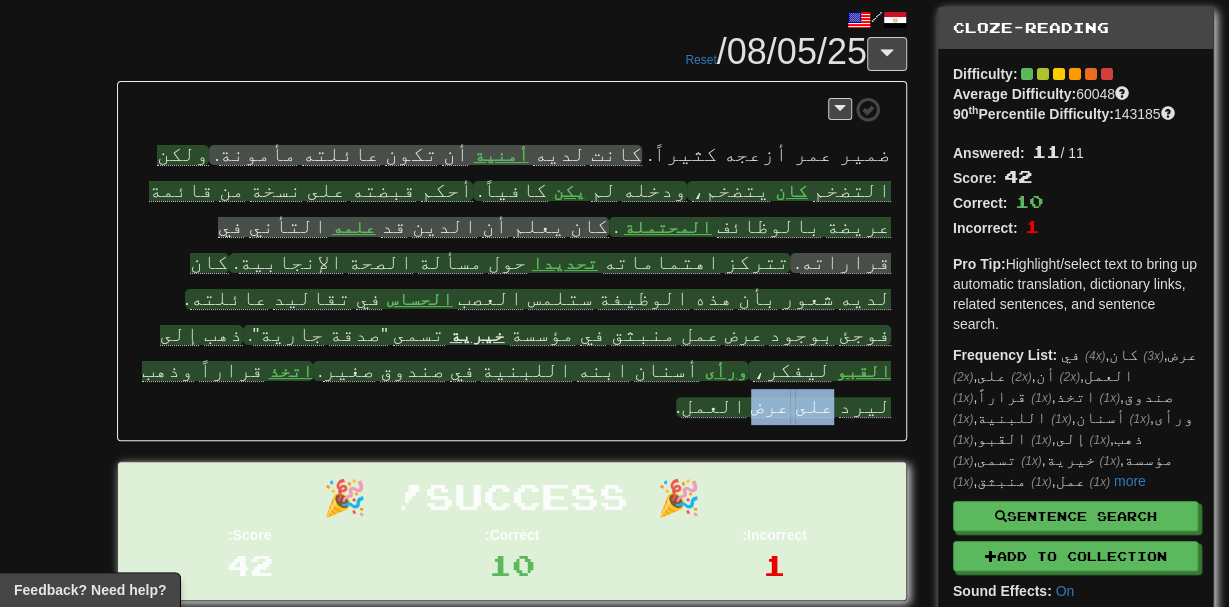drag, startPoint x: 675, startPoint y: 346, endPoint x: 755, endPoint y: 351, distance: 80.1561 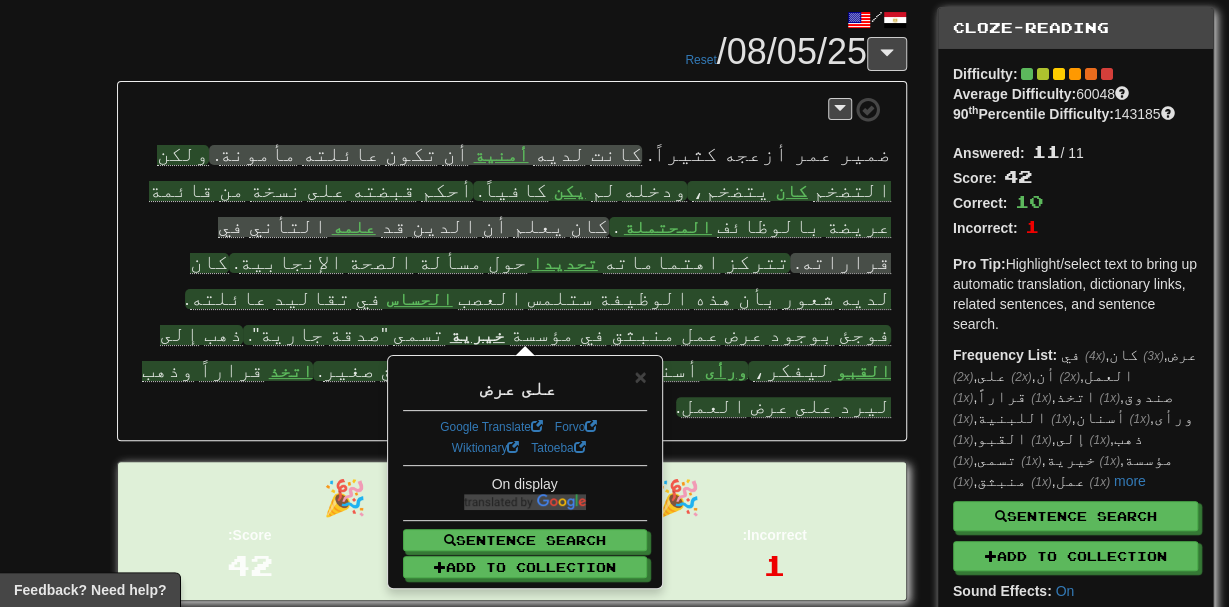 click on "القبو" at bounding box center (863, 371) 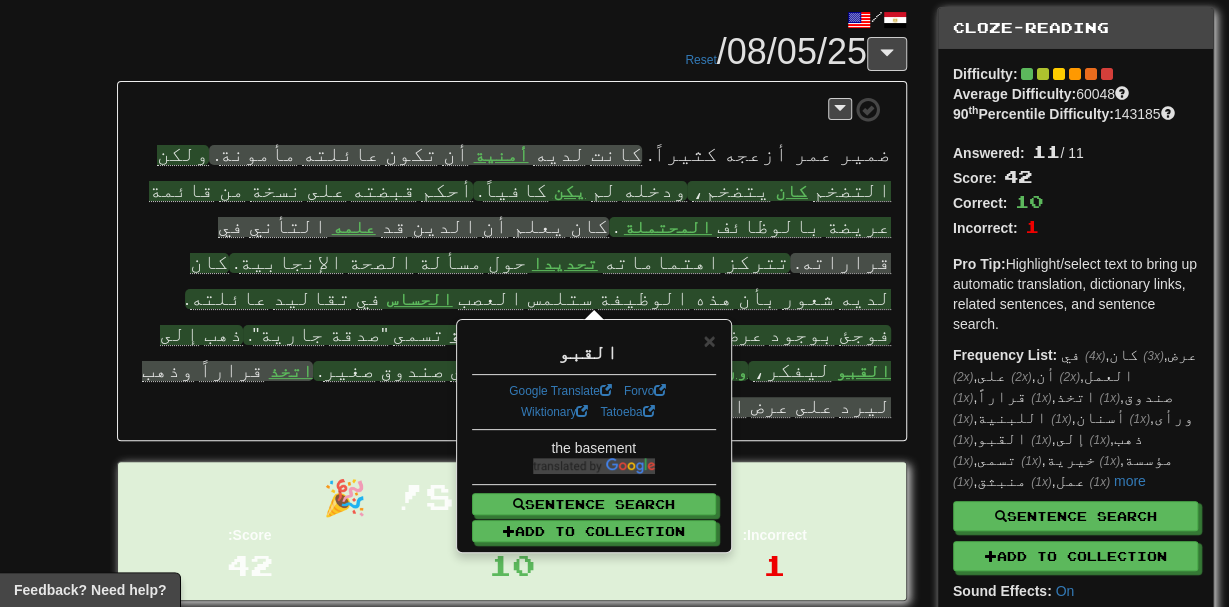 click on "/
Cloze-Reading
08/05/25/
Reset
ضمير عمر أزعجه كثيراً .
كانت   لديه
أمنية
أن   تكون   عائلته   مأمونة .
ولكن   التضخم
كان
يتضخم،
ودخله   لم
يكن
كافياً .
أحكم   قبضته   على   نسخة   من   قائمة   عريضة   بالوظائف
المحتملة
.
كان   يعلم   أن   الدين   قد
علمه
التأني   في   قراراته .
تتركز   اهتماماته
تحديدا
حول   مسألة   الصحة   الإنجابية .
كان   لديه   شعور   بأن   هذه   الوظيفة   ستلمس   العصب
الحساس
في     ." at bounding box center (511, 326) 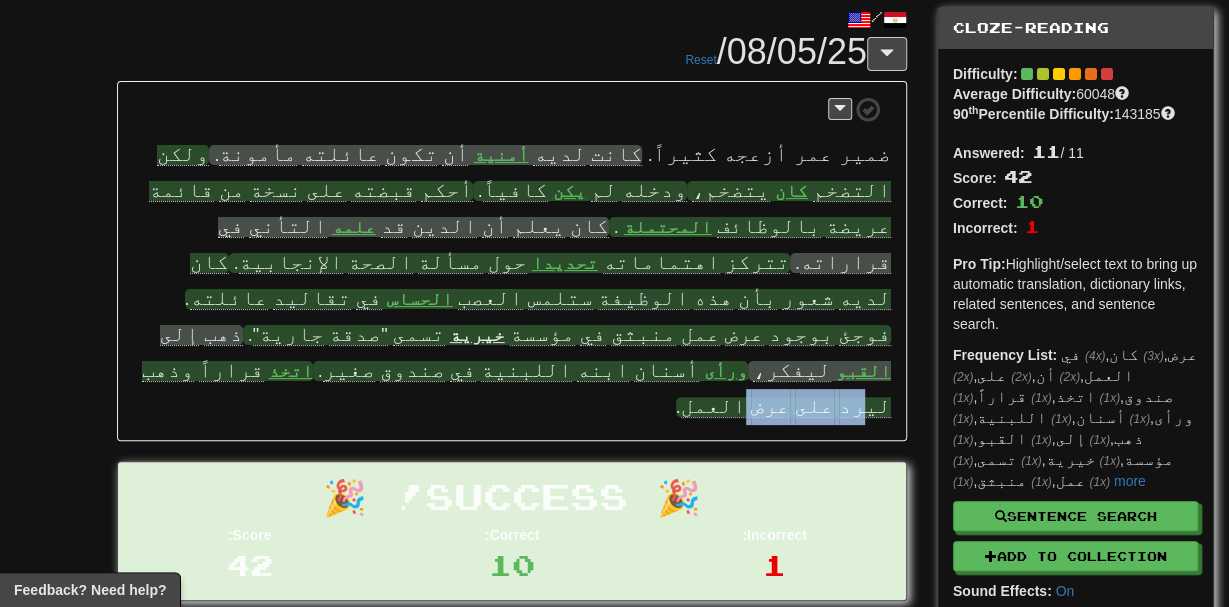 drag, startPoint x: 671, startPoint y: 341, endPoint x: 778, endPoint y: 345, distance: 107.07474 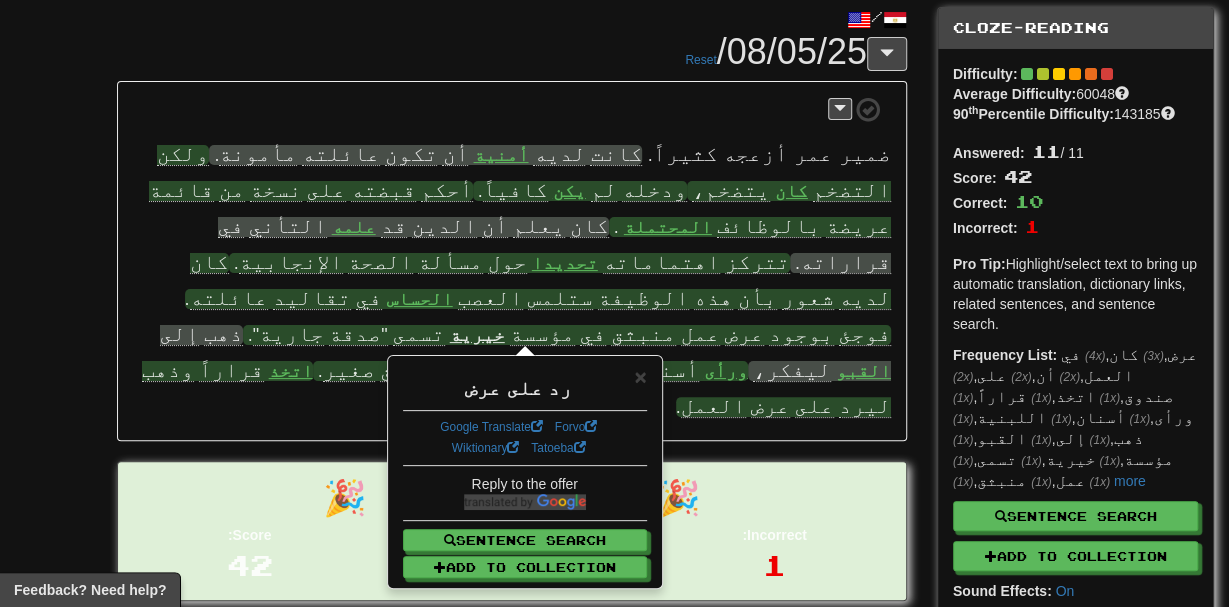 click at bounding box center (511, 109) 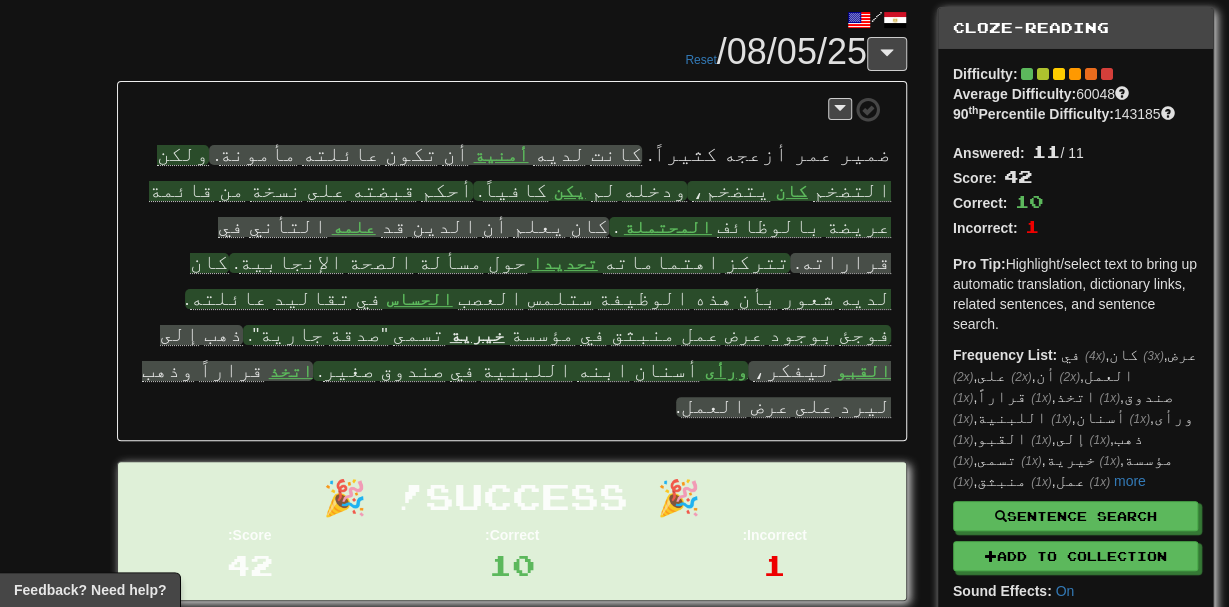 scroll, scrollTop: 0, scrollLeft: 0, axis: both 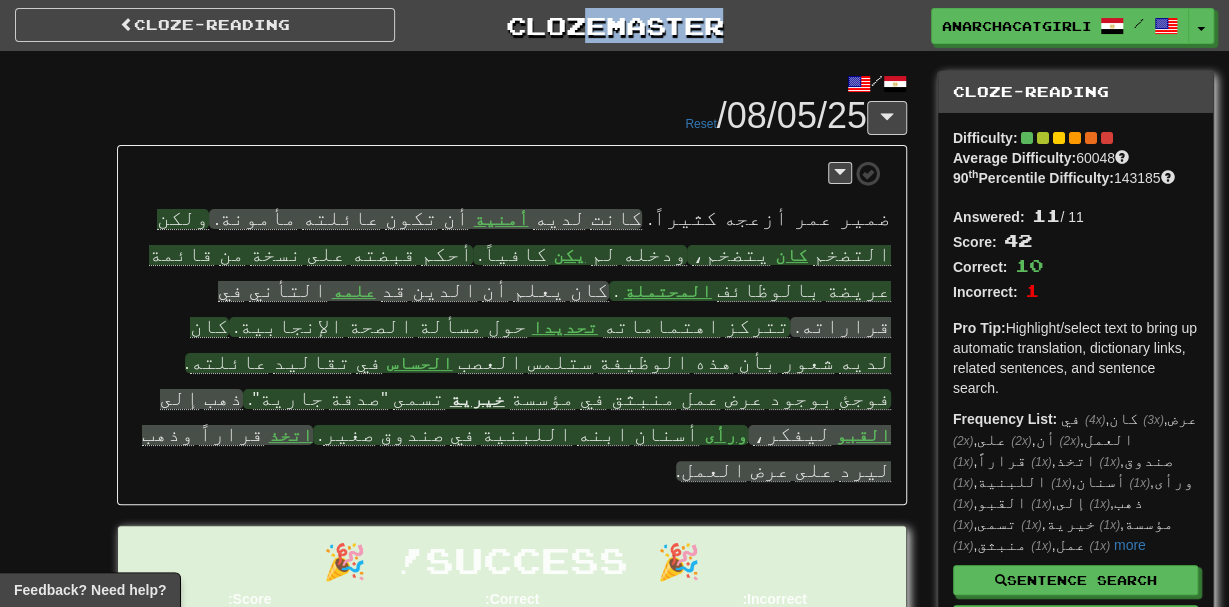 drag, startPoint x: 579, startPoint y: 51, endPoint x: 573, endPoint y: 28, distance: 23.769728 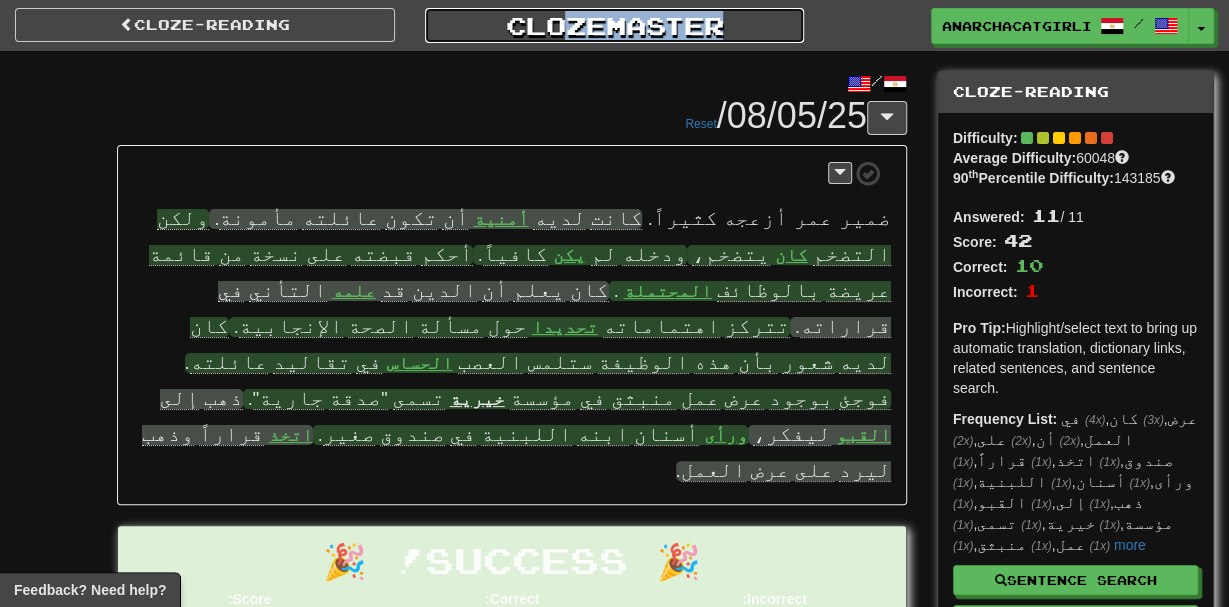 click on "Clozemaster" at bounding box center (615, 25) 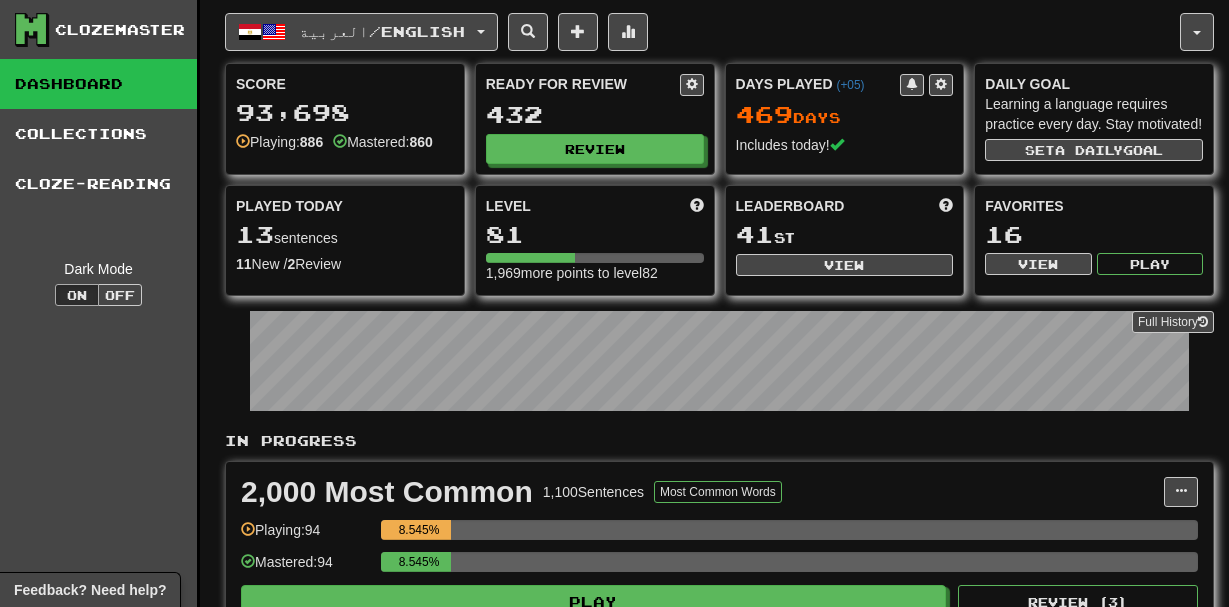 scroll, scrollTop: 0, scrollLeft: 0, axis: both 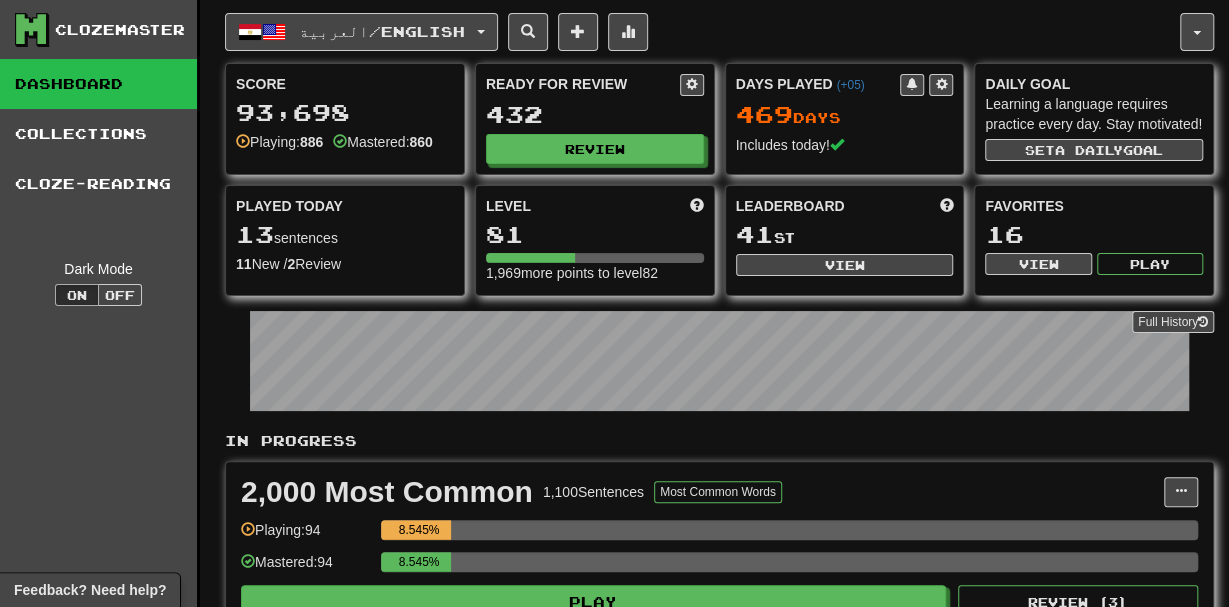 click on "العربية  /  English 한국어  /  English Days Played:  737   Review:  345 Points today:  120 Français  /  English Streak:  0   Review:  300 Points today:  0 Türkçe  /  English Days Played:  737   Review:  407 Points today:  0 العربية  /  English Days Played:  469   Review:  432 Points today:  42 فارسی  /  English Streak:  584   Review:  218 Points today:  120 עברית  /  English Days Played:  49   Review:  11 Points today:  0 Русский  /  English Days Played:  728   Review:  370 Points today:  0 中文  /  English Days Played:  728   Review:  333 Points today:  40 廣東話  /  English Streak:  0   Review:  1,274 Points today:  0 日本語  /  English Streak:  0   Review:  68 Points today:  0  Language Pairing" at bounding box center [702, 32] 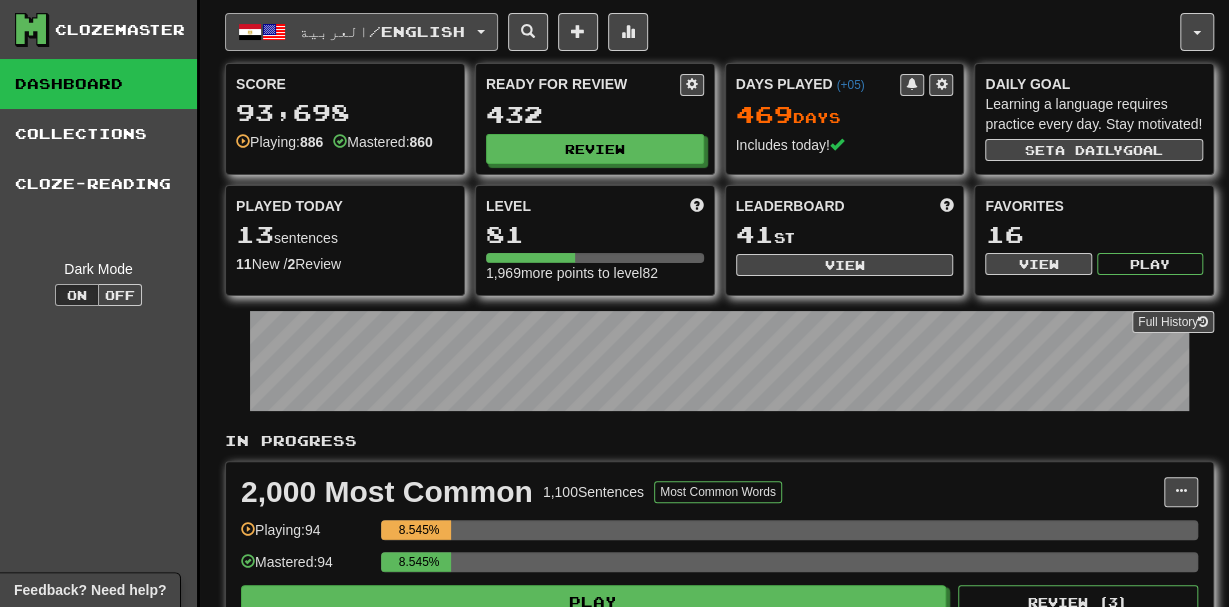 click on "العربية" at bounding box center [334, 31] 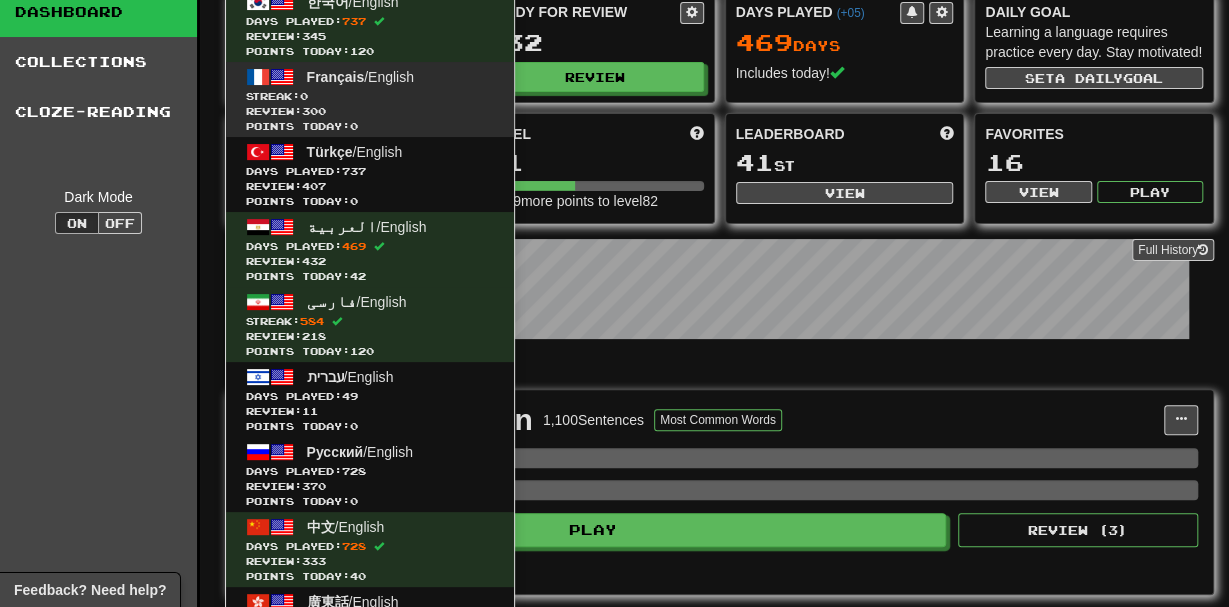 scroll, scrollTop: 73, scrollLeft: 0, axis: vertical 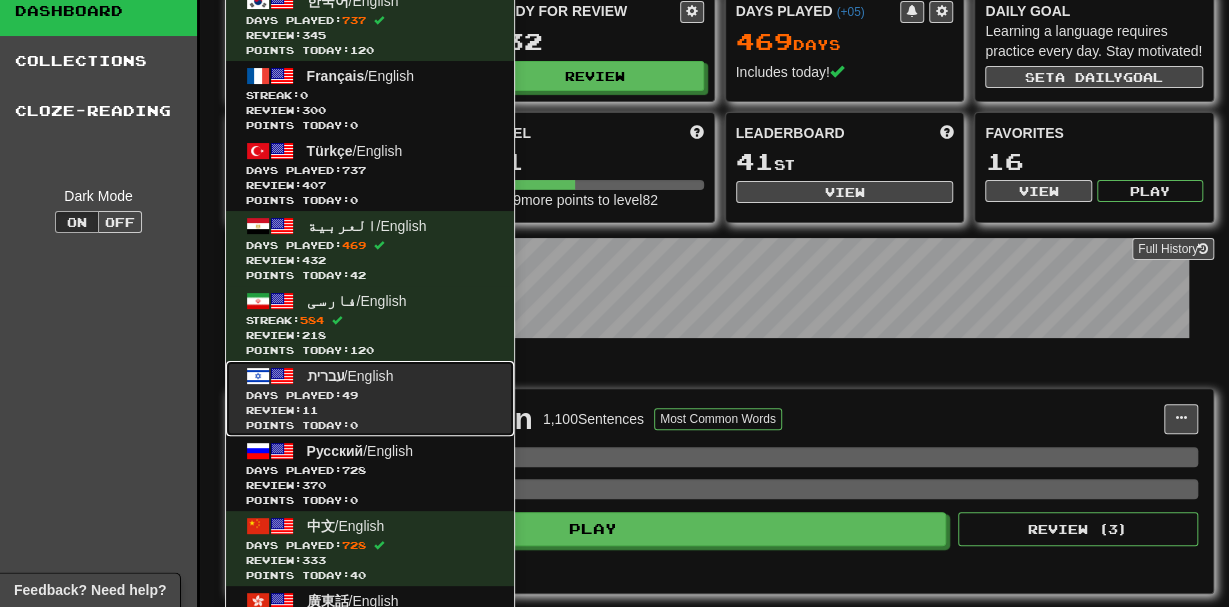click on "Points today:  0" at bounding box center (370, 425) 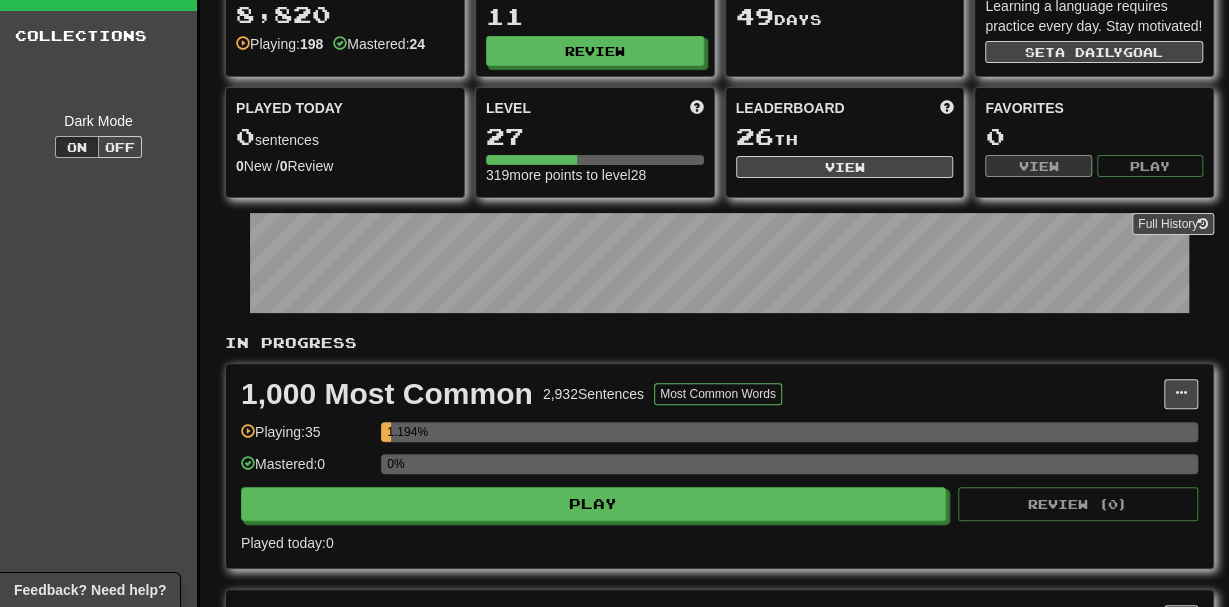 scroll, scrollTop: 0, scrollLeft: 0, axis: both 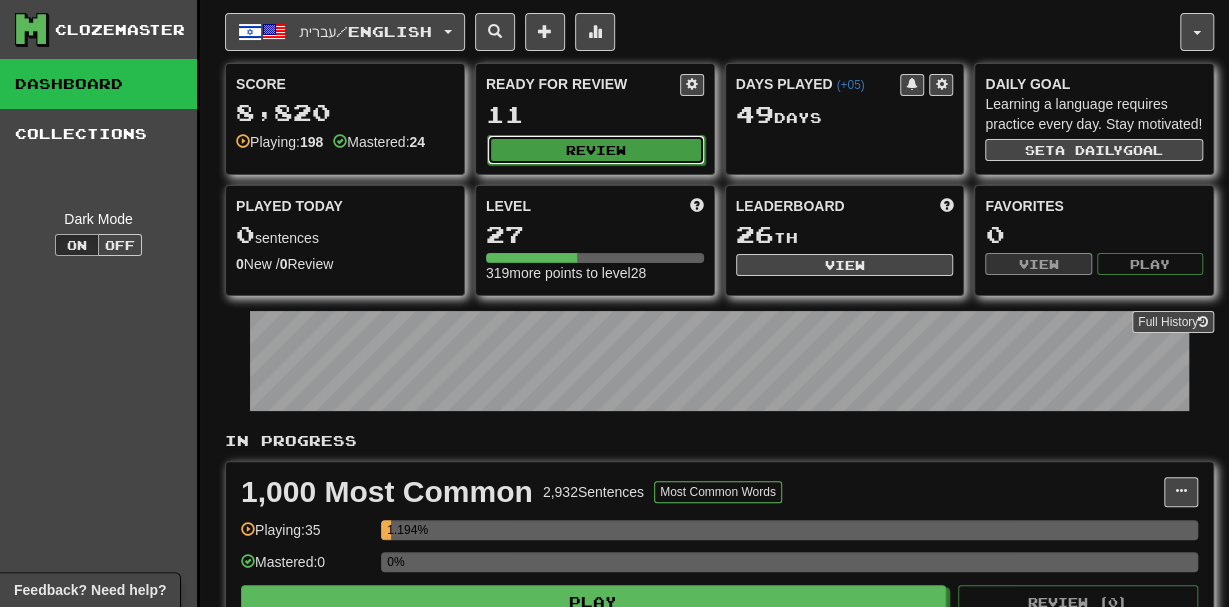 click on "Review" 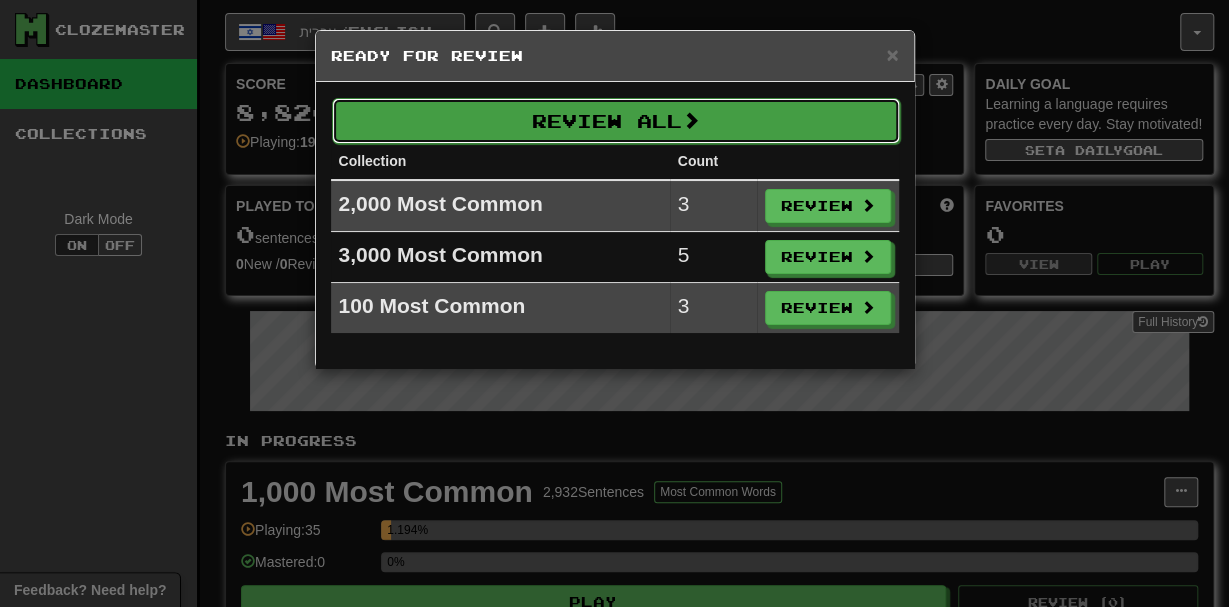 click on "Review All" at bounding box center [616, 121] 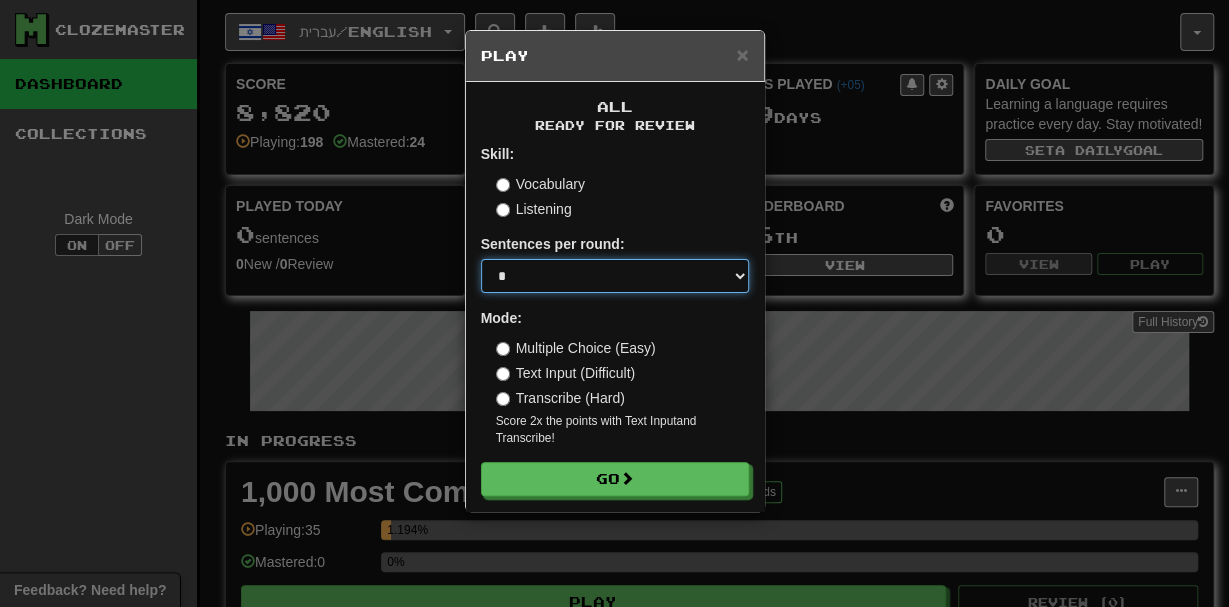 click on "* ** ** ** ** ** *** ********" at bounding box center (615, 276) 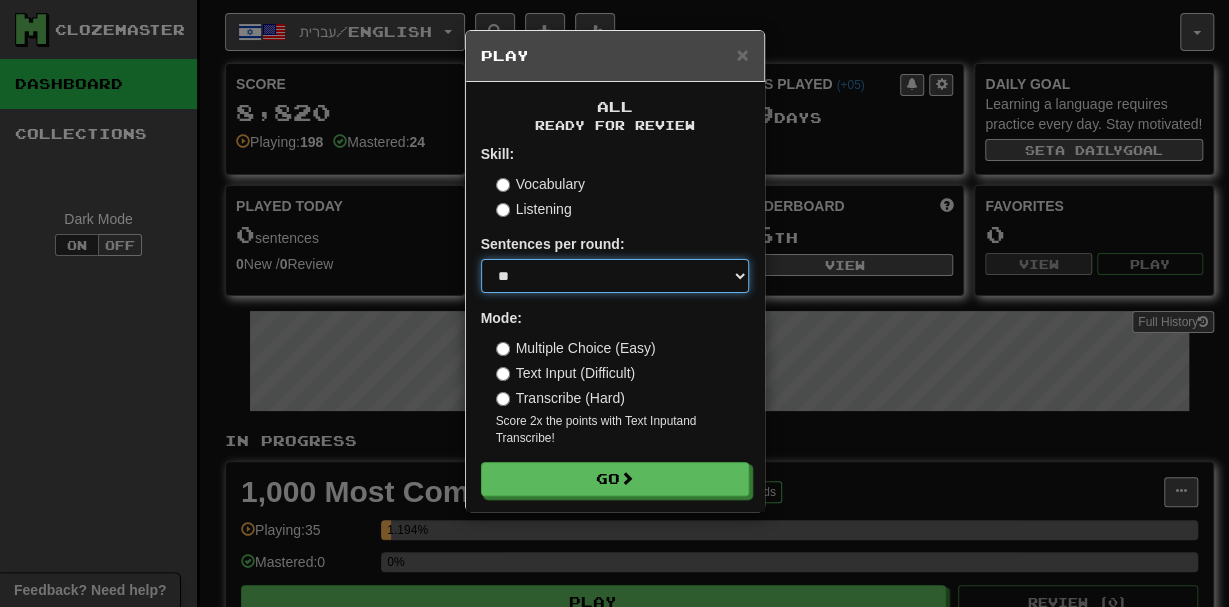 click on "**" at bounding box center (0, 0) 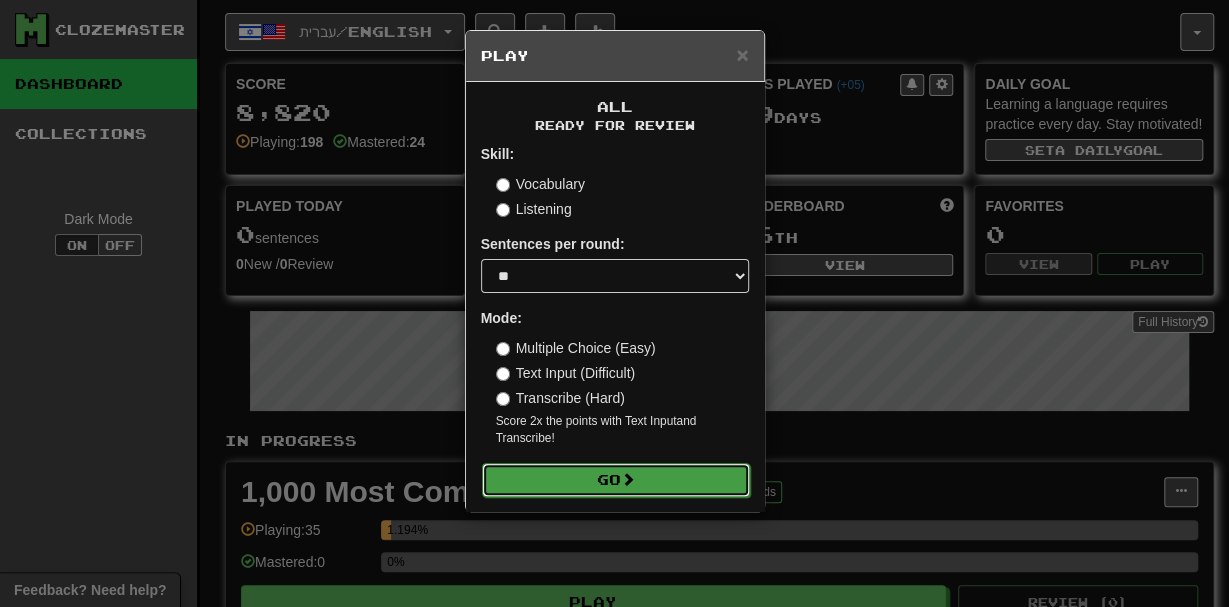 click on "Go" at bounding box center [616, 480] 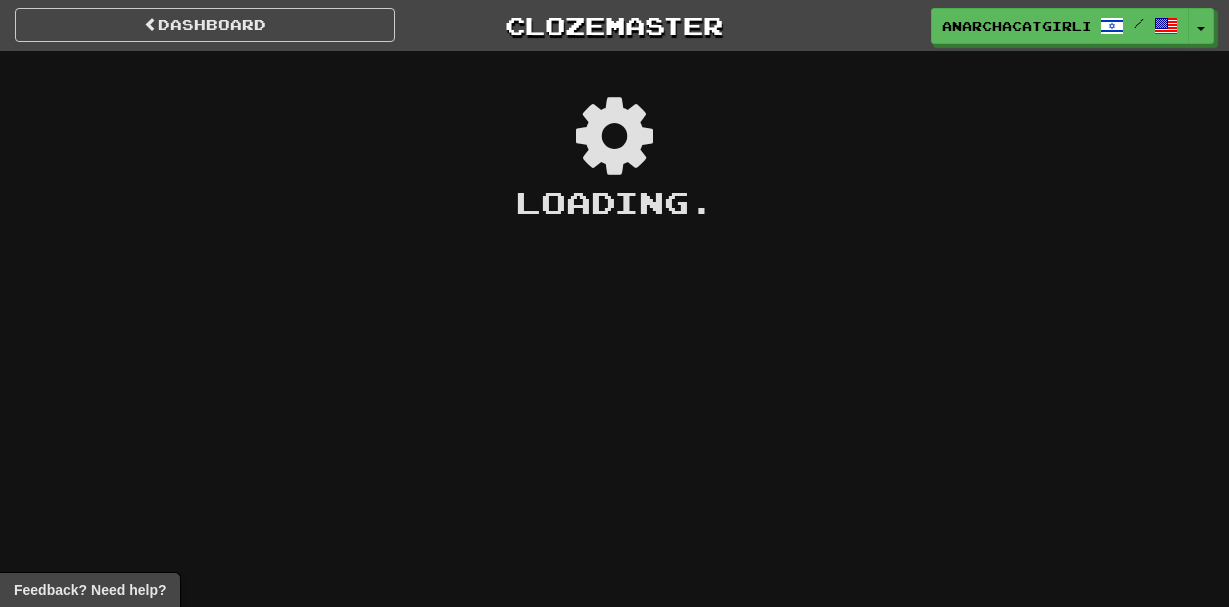 scroll, scrollTop: 0, scrollLeft: 0, axis: both 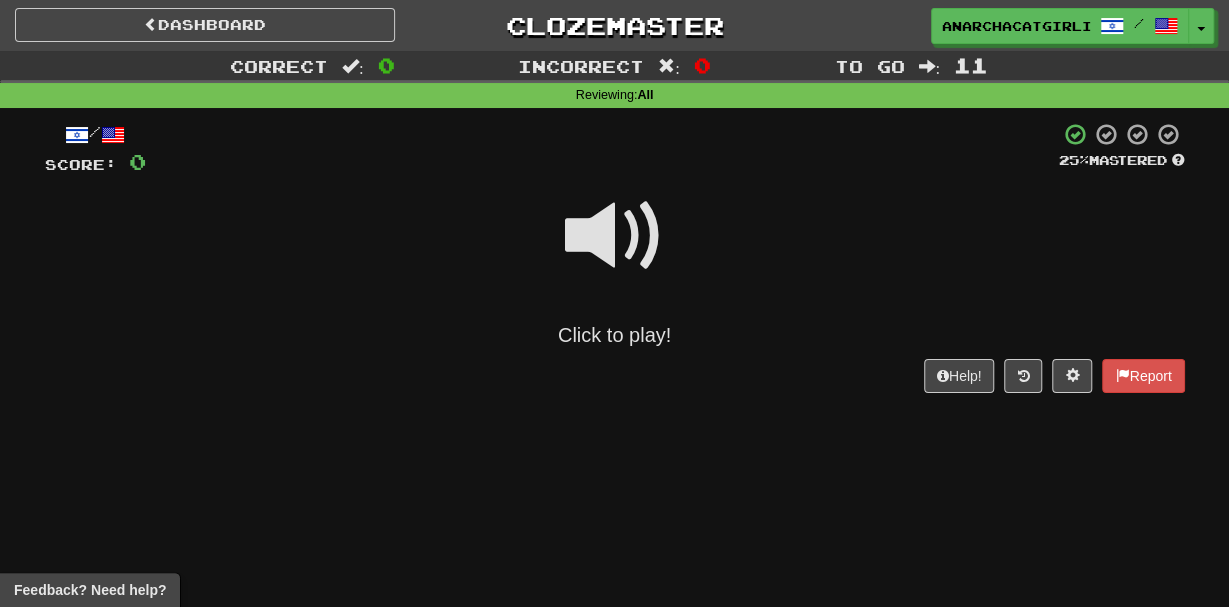 click on "Click to play!" at bounding box center (615, 263) 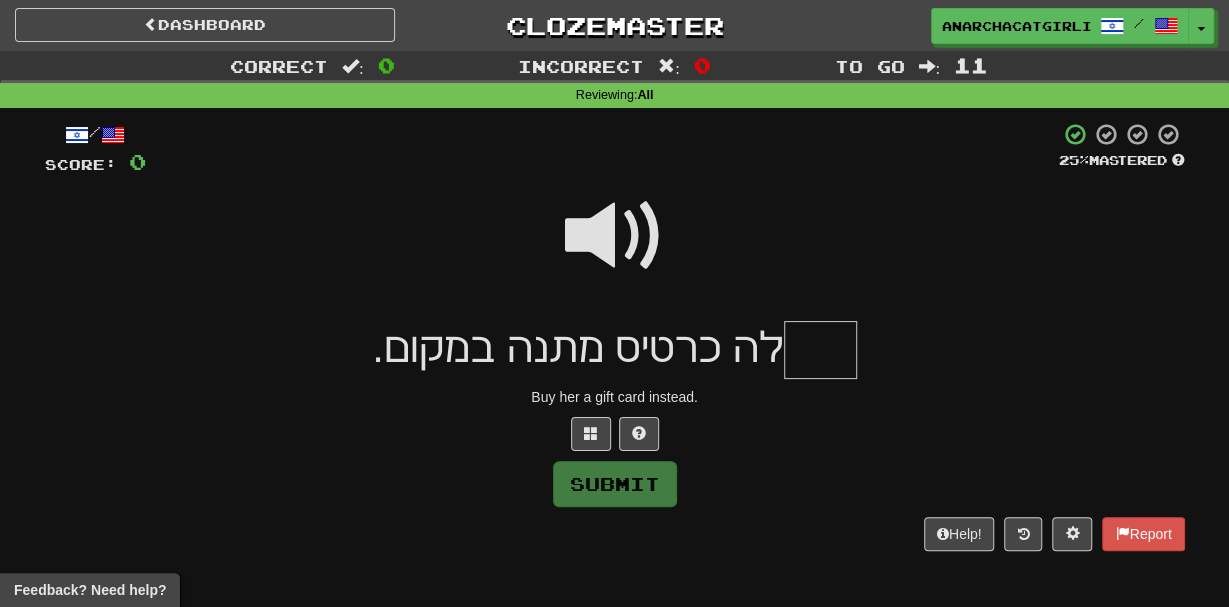 click at bounding box center (615, 236) 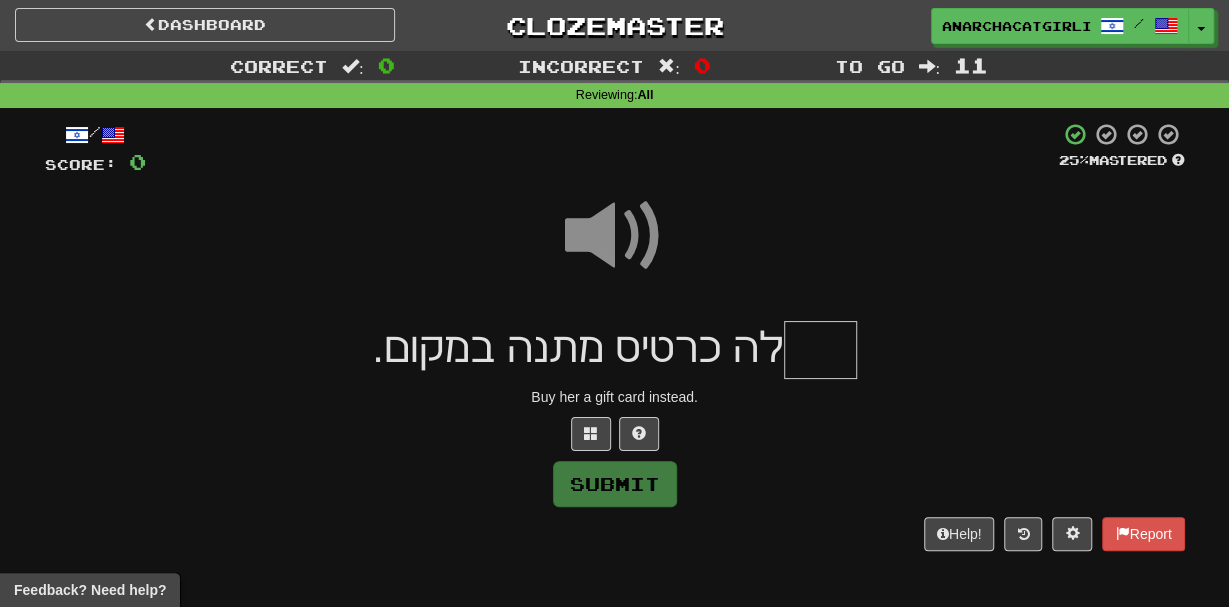 click on "/  Score:   0 25 %  Mastered  לה כרטיס מתנה במקום. Buy her a gift card instead. Submit  Help!  Report" at bounding box center (615, 336) 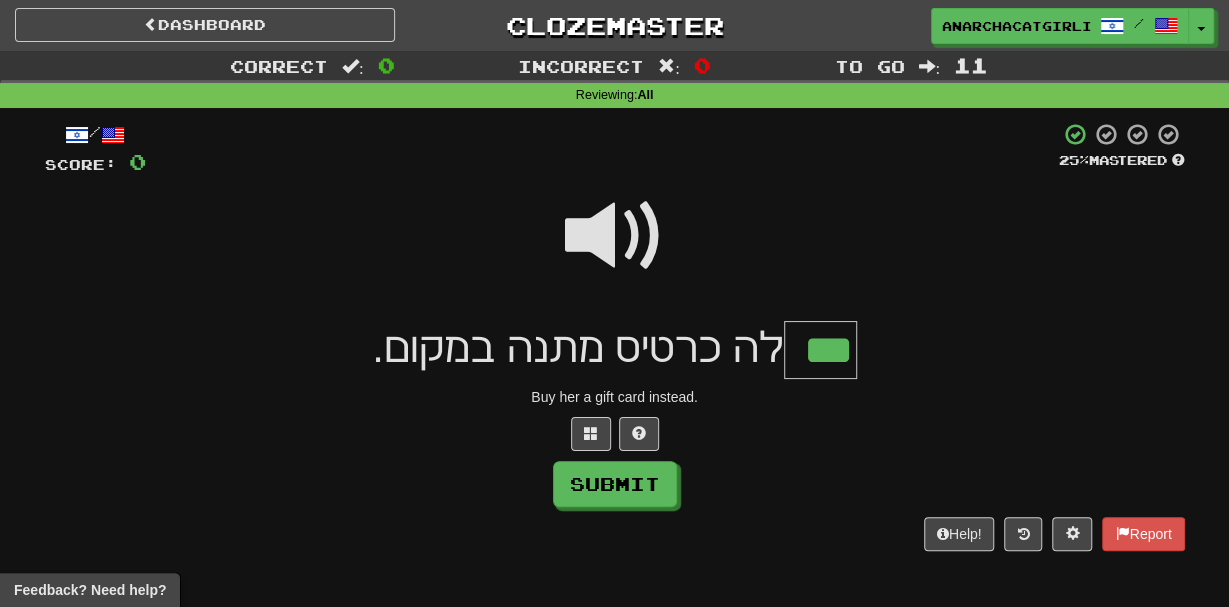 type on "***" 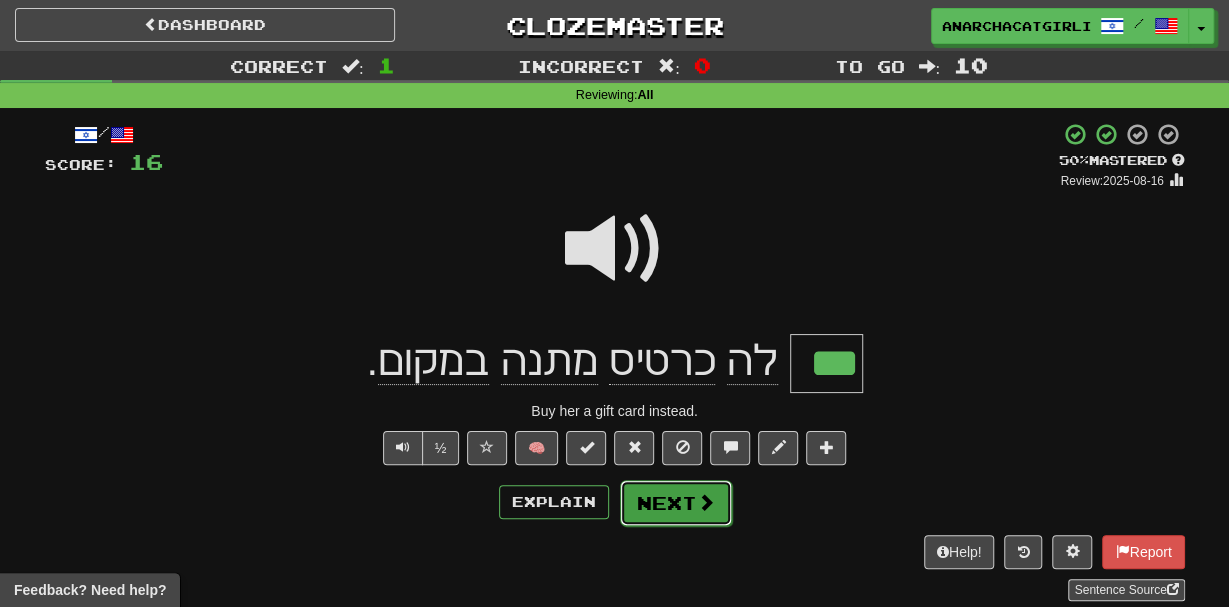 click on "Next" at bounding box center [676, 503] 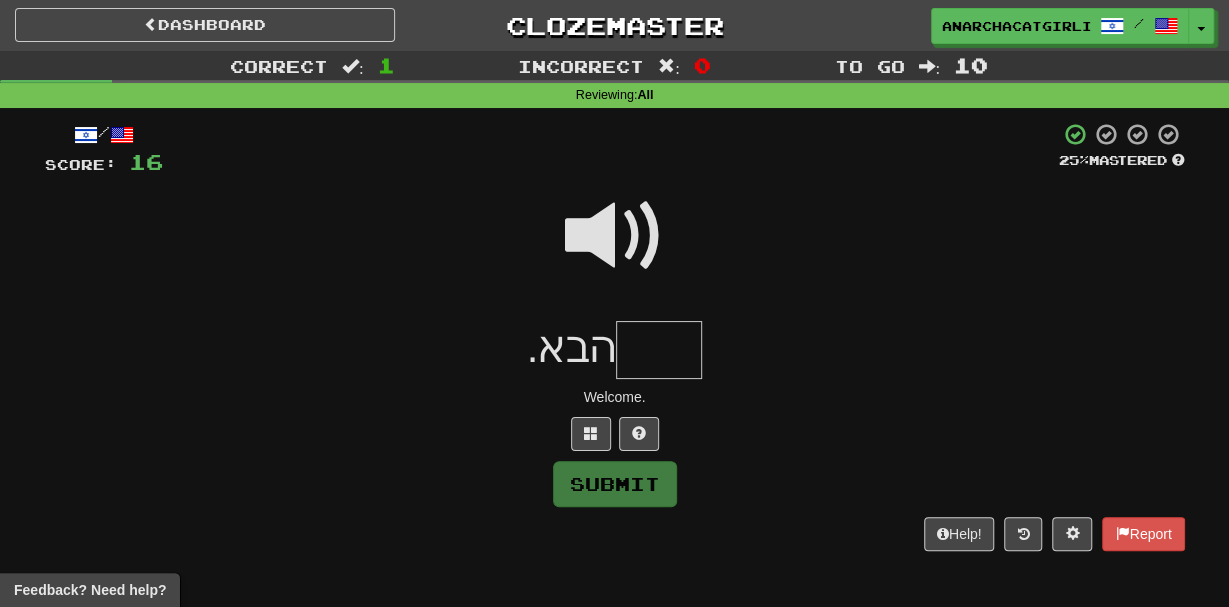 type on "*" 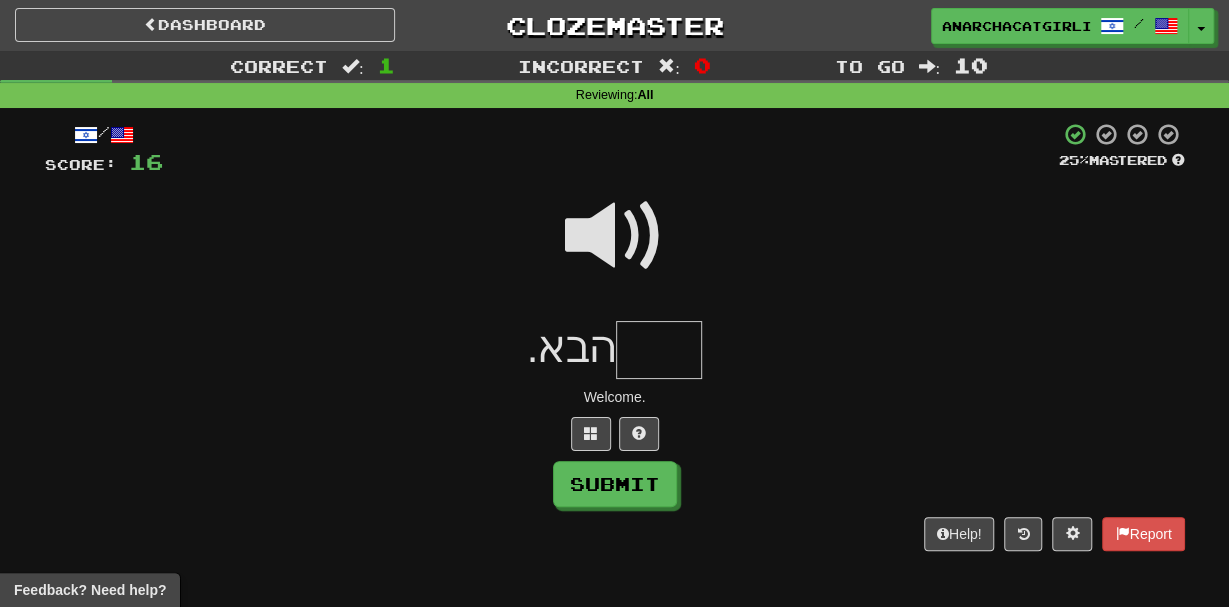 type on "*" 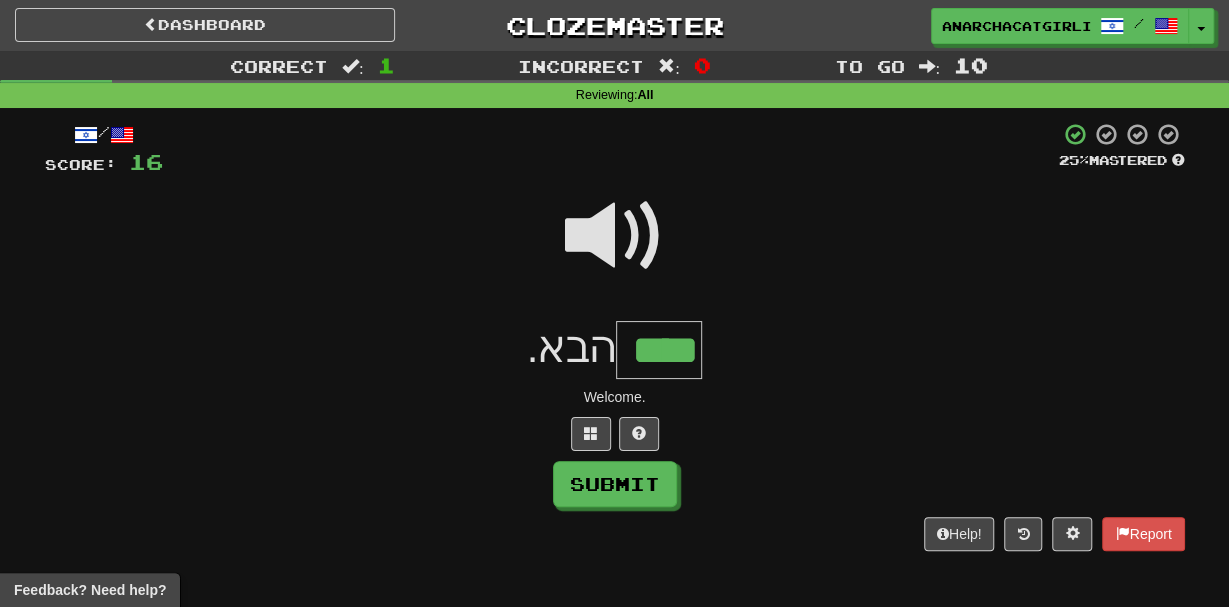 type on "****" 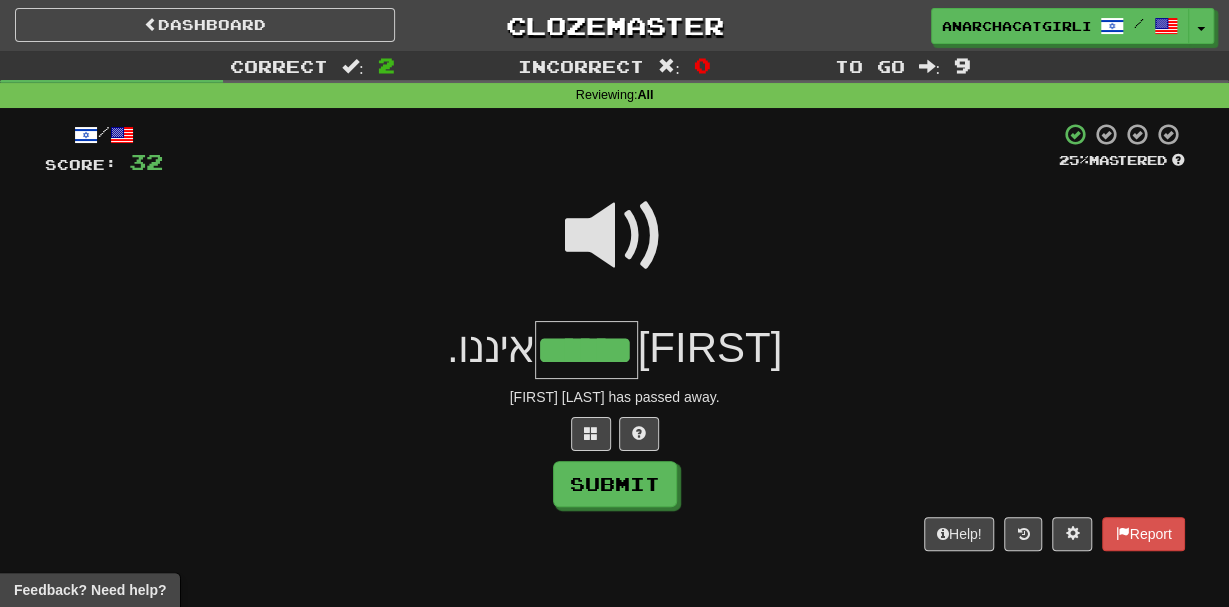 type on "******" 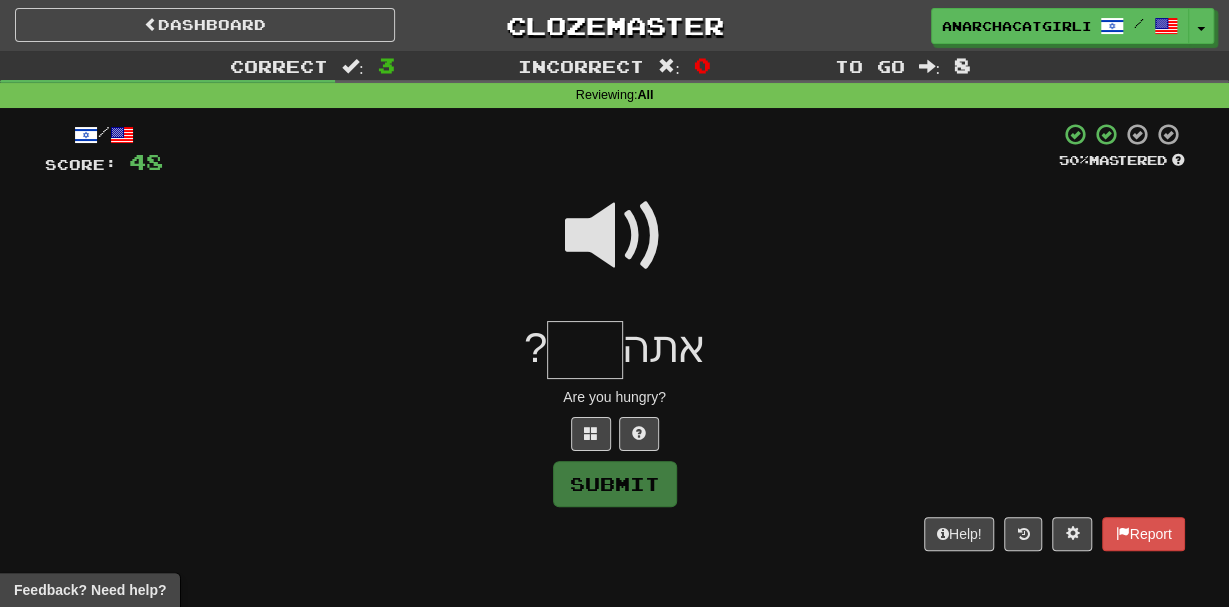 type on "*" 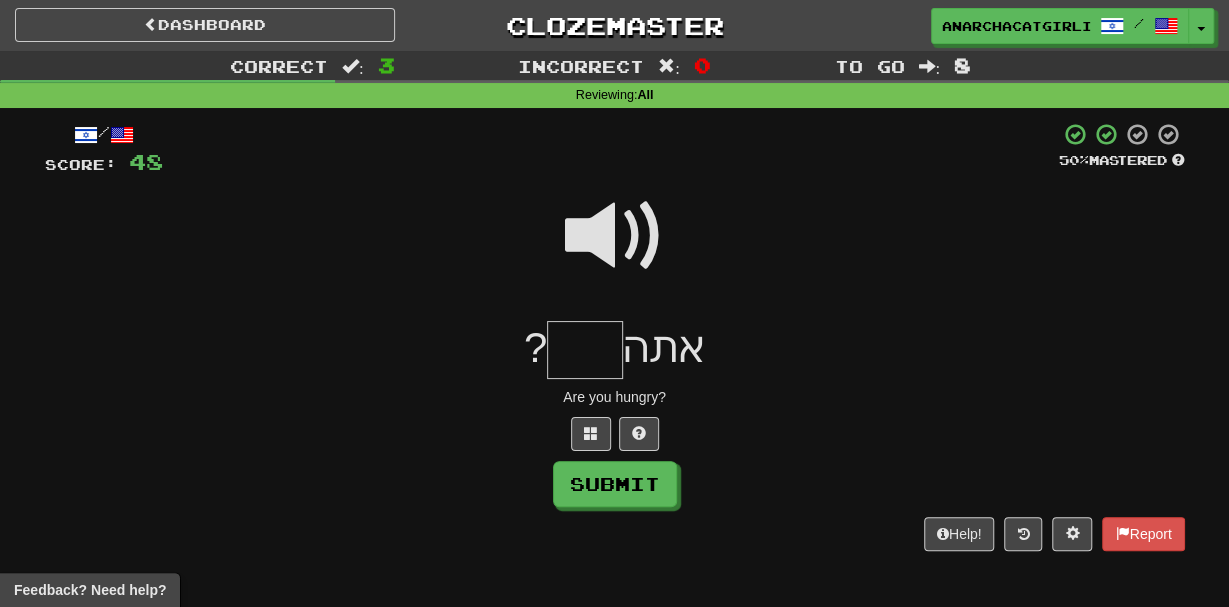type on "*" 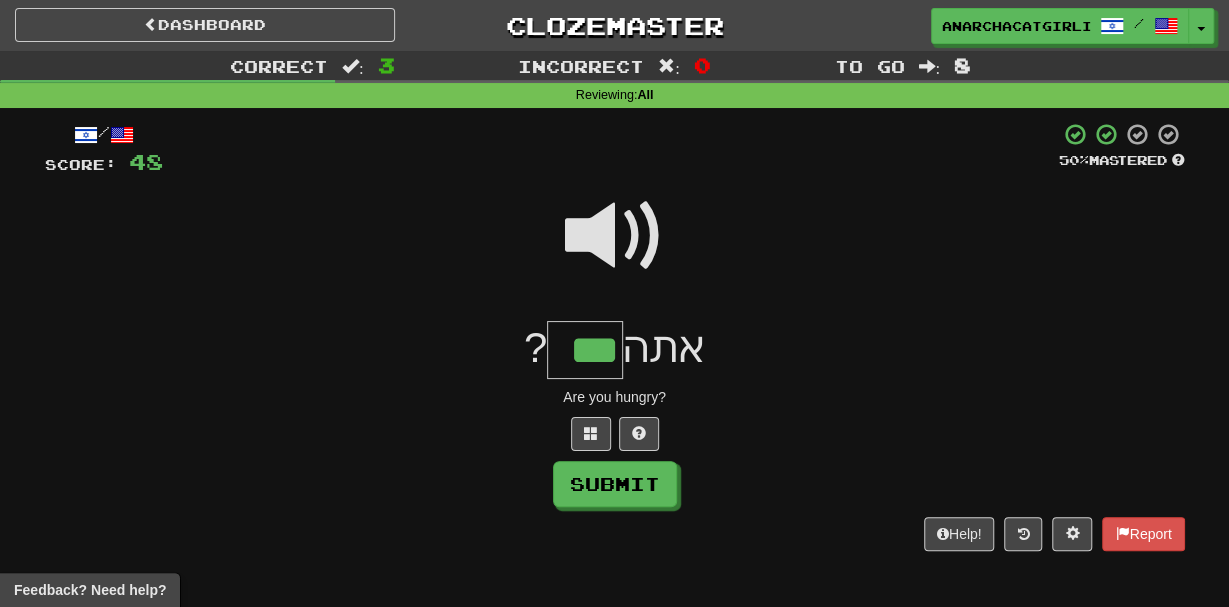 type on "***" 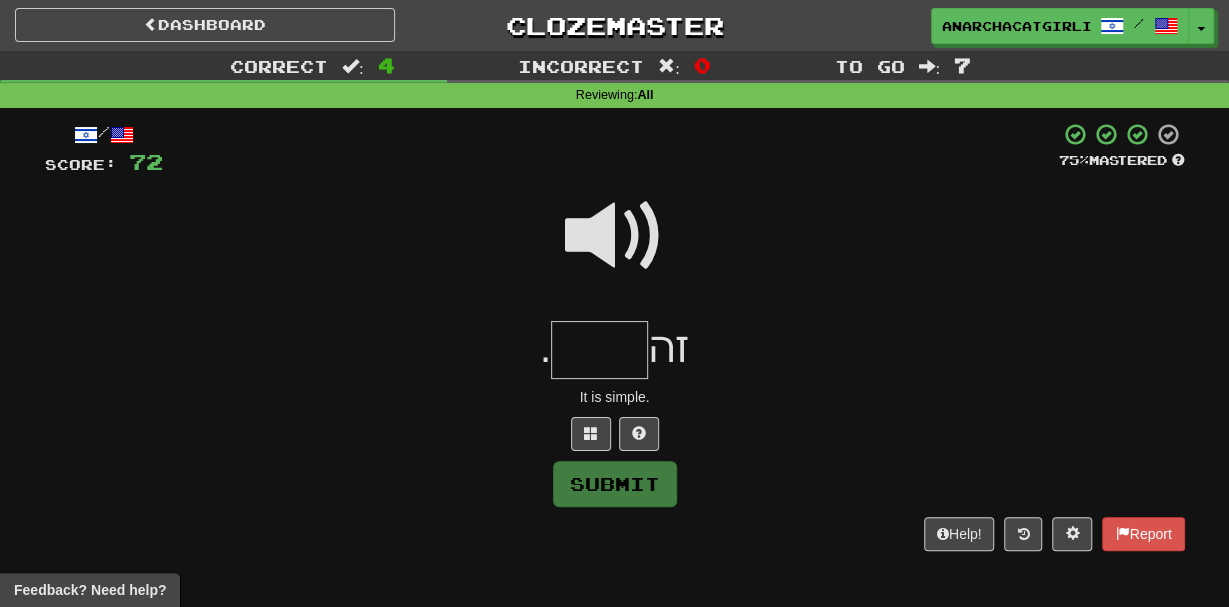 type on "*" 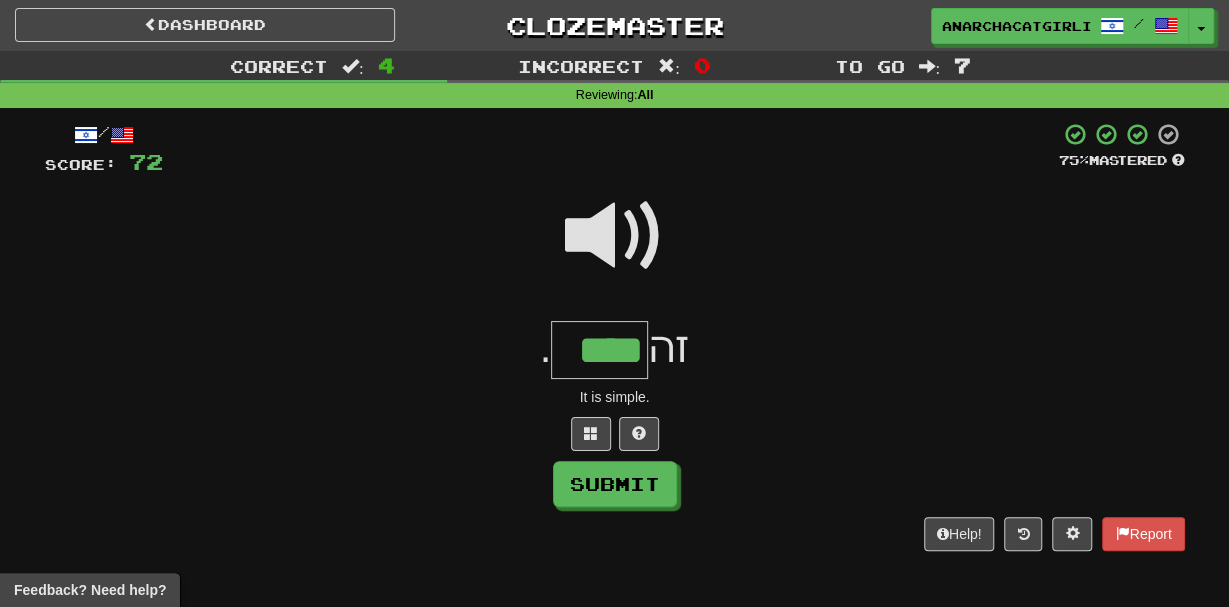 type on "****" 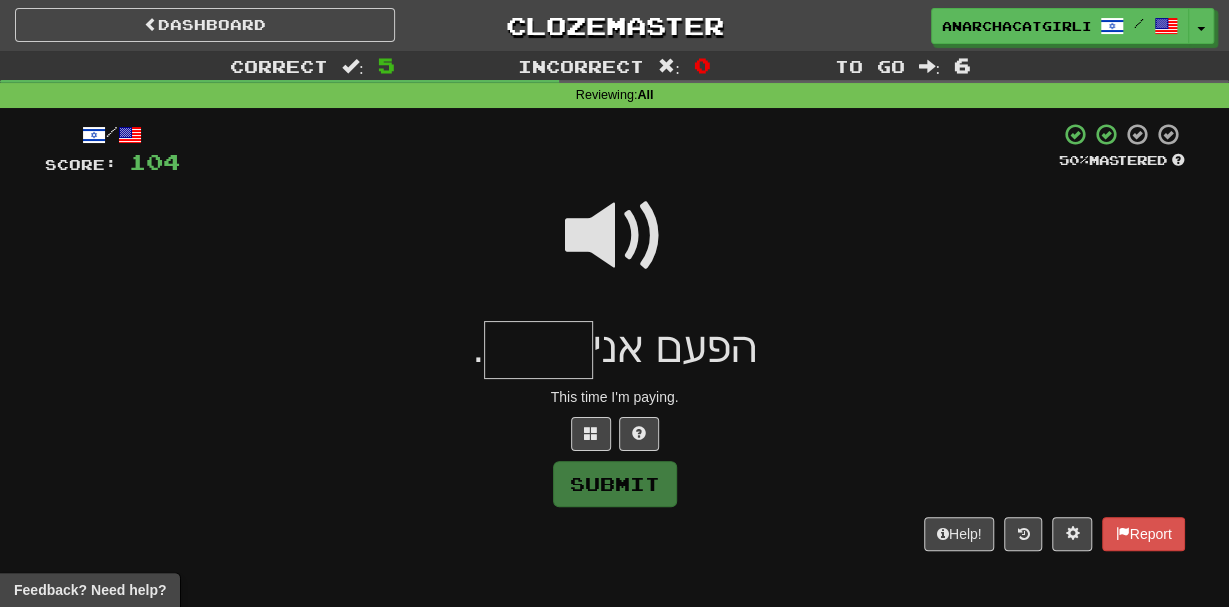 click at bounding box center [615, 236] 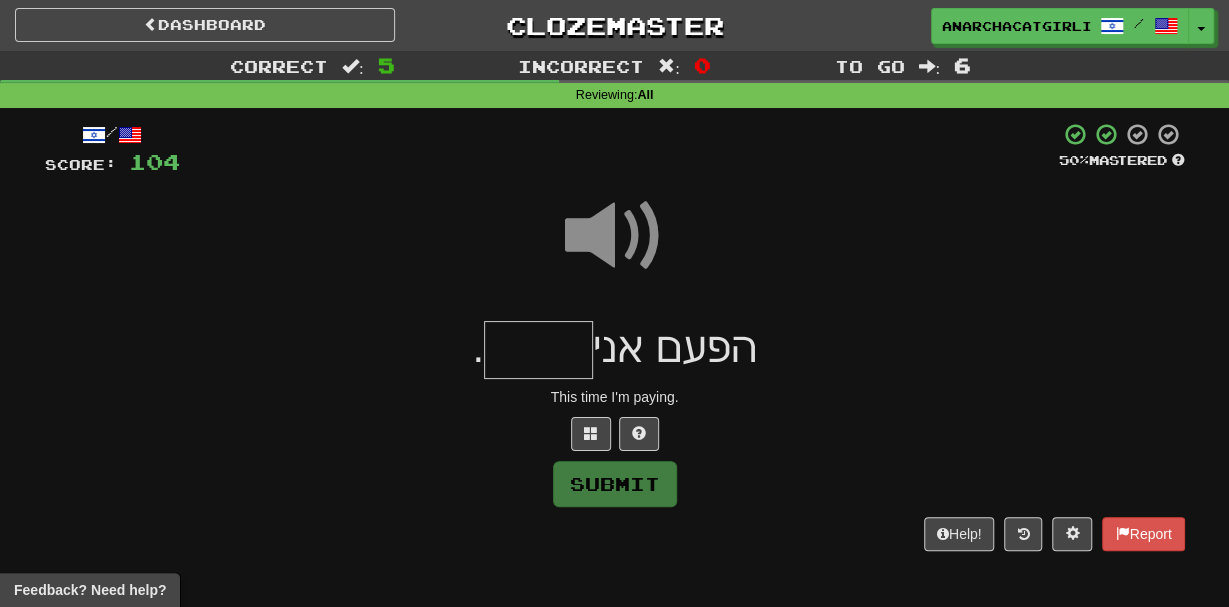 click at bounding box center [538, 350] 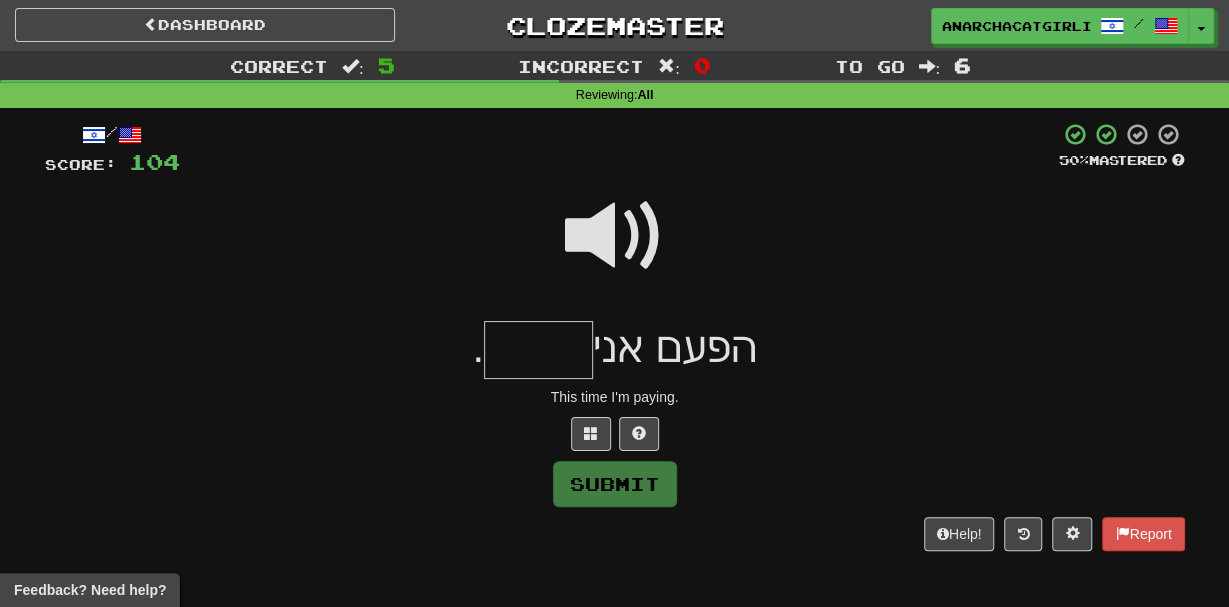 type on "*" 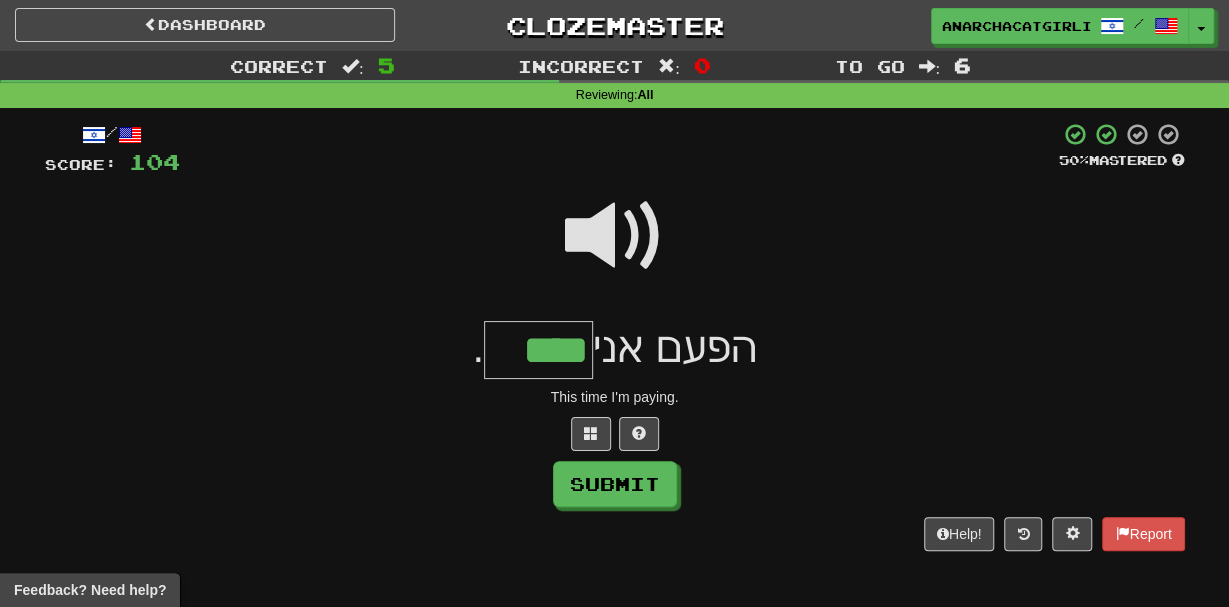 type on "****" 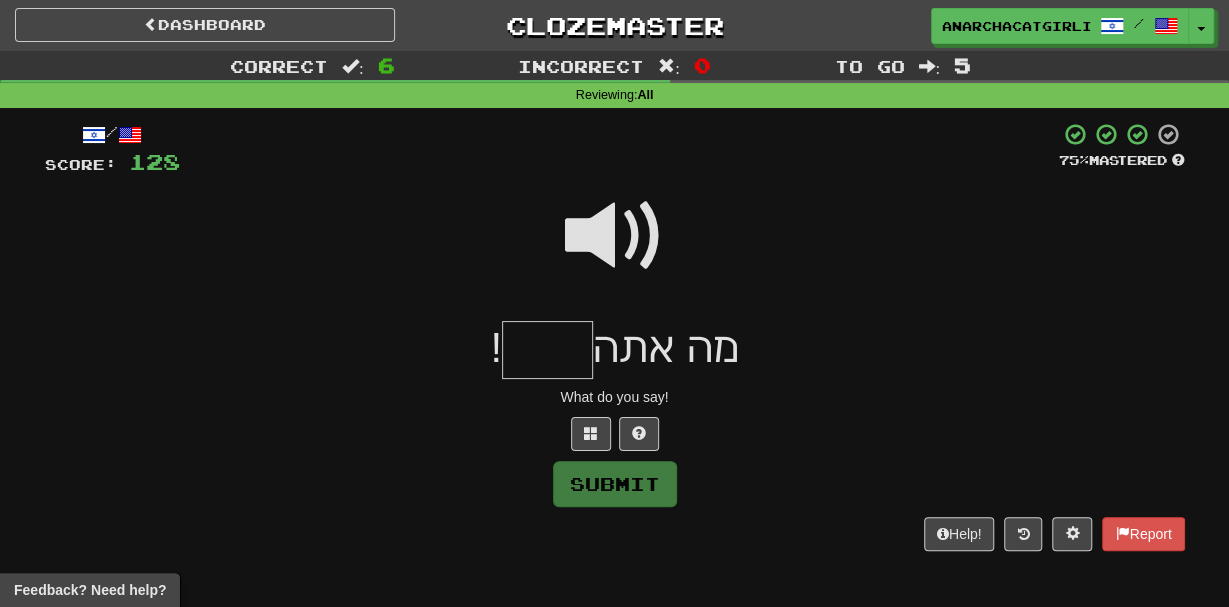 type on "*" 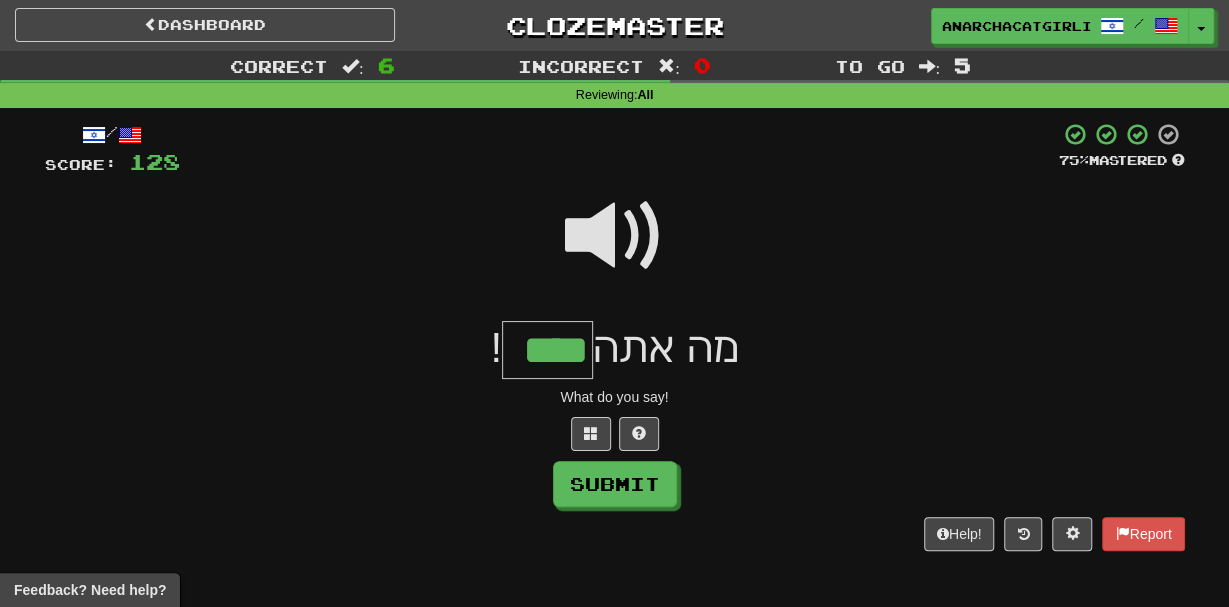 type on "****" 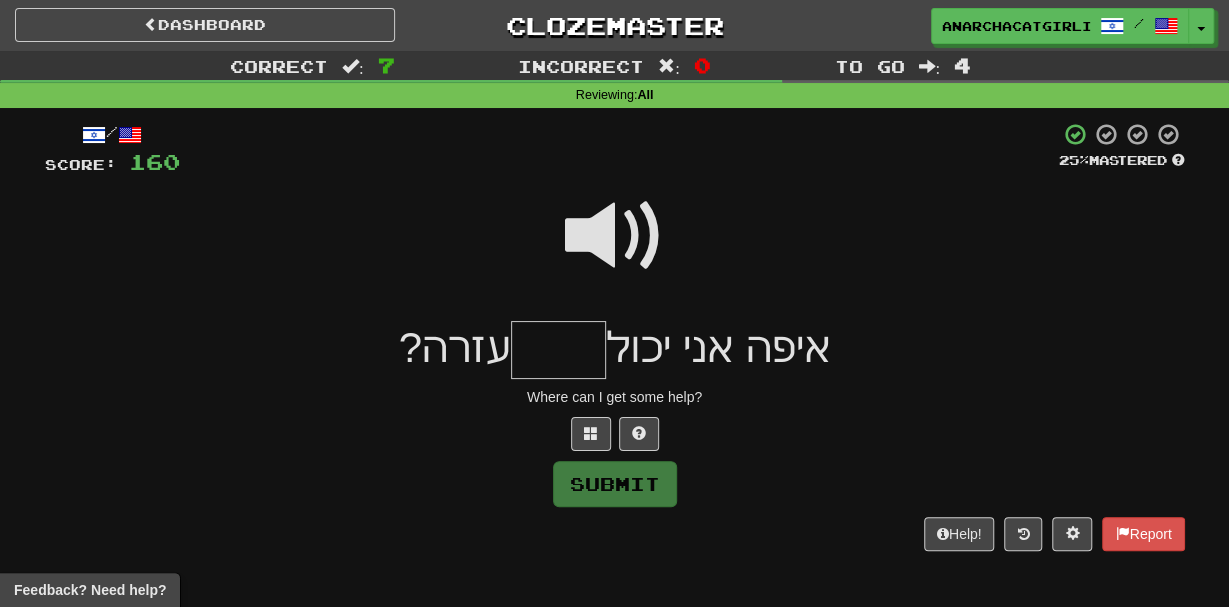 click at bounding box center (615, 236) 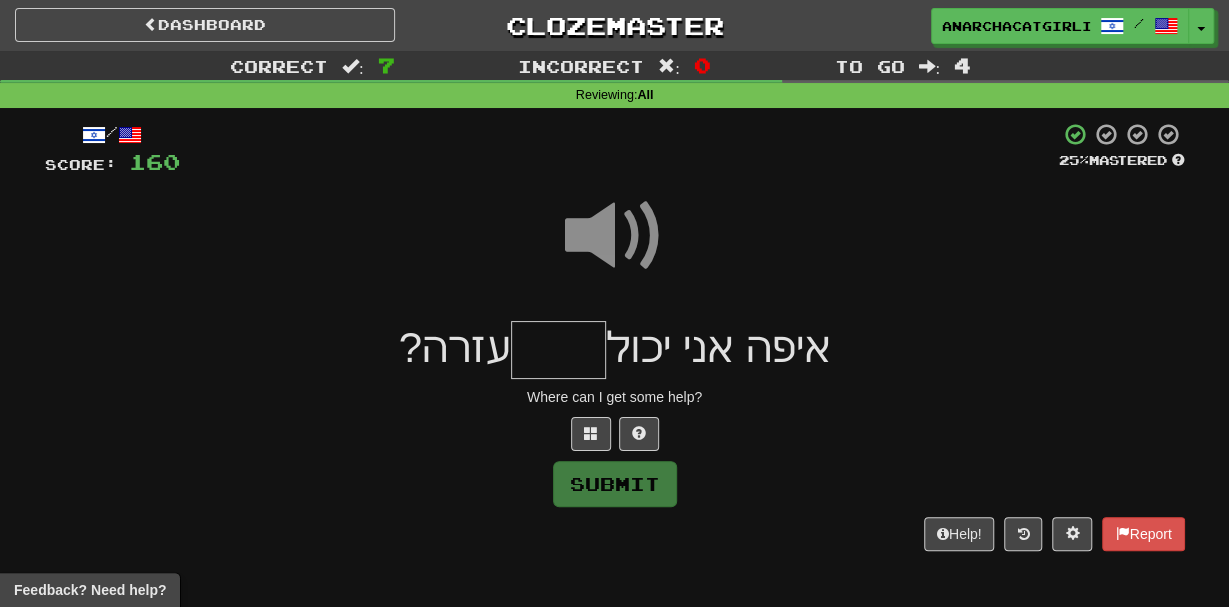click at bounding box center (558, 350) 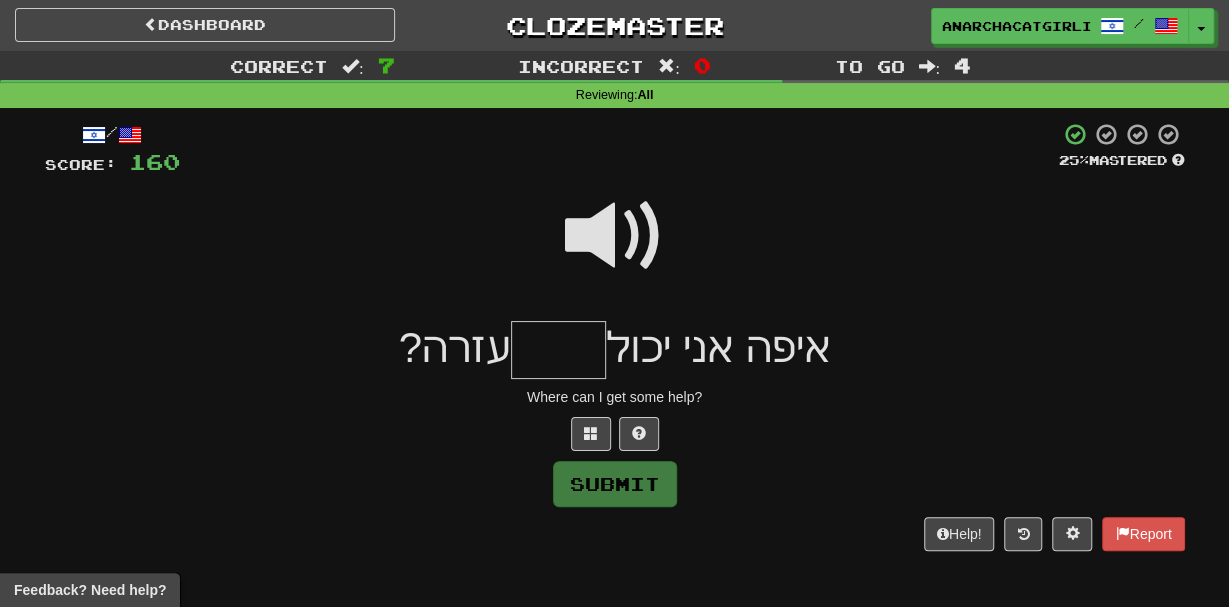 type on "*" 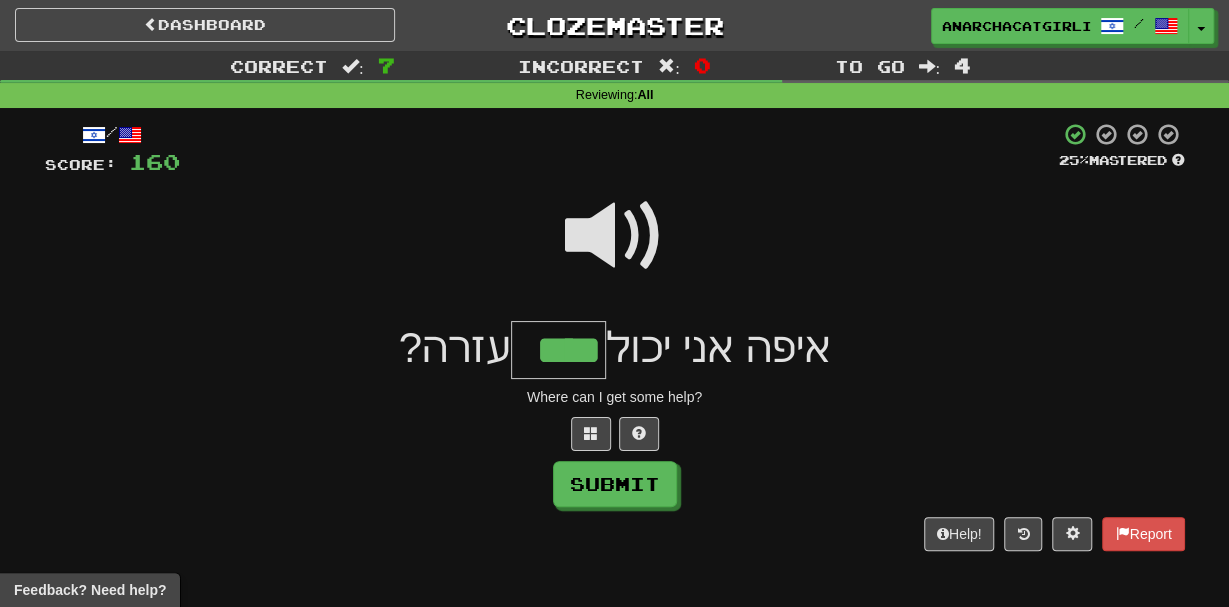 type on "****" 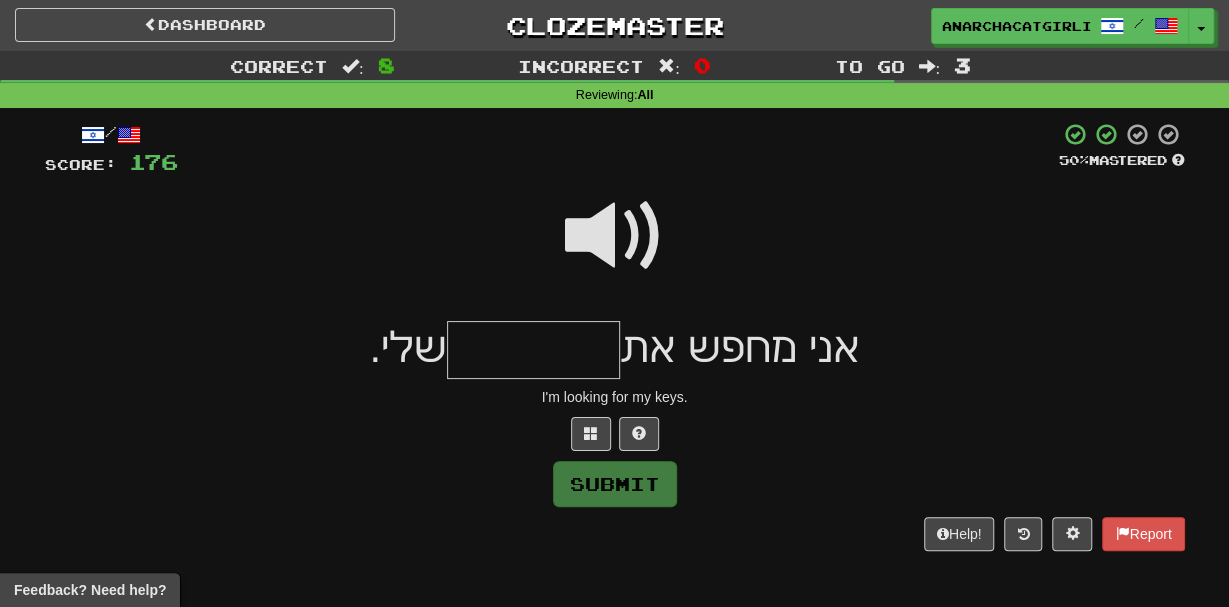 click at bounding box center [615, 236] 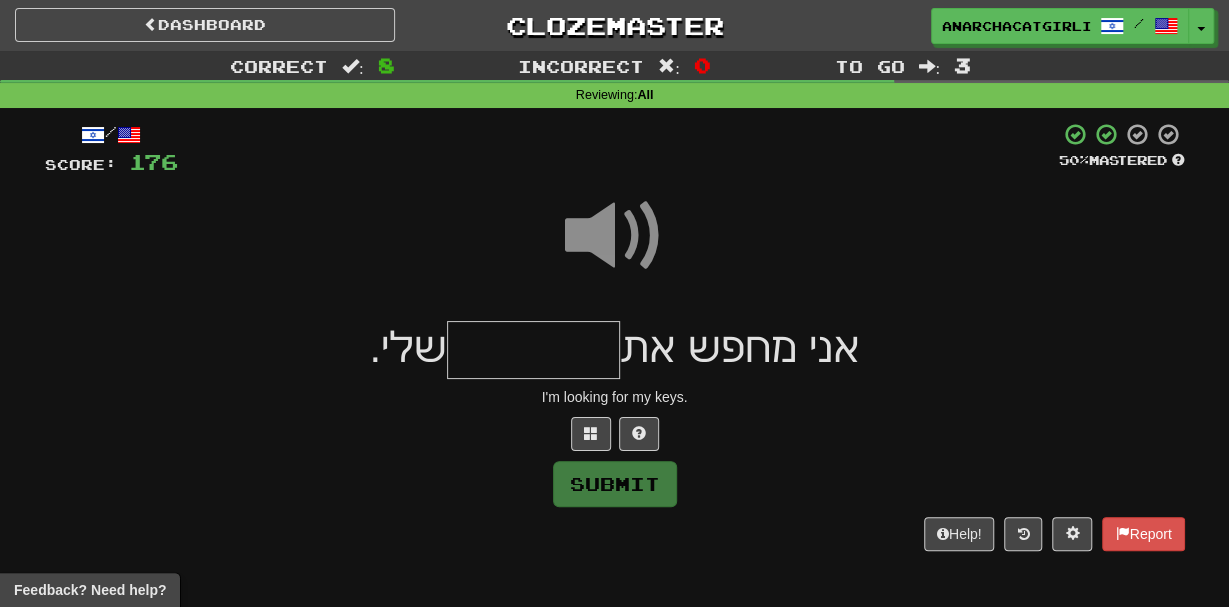 click at bounding box center (533, 350) 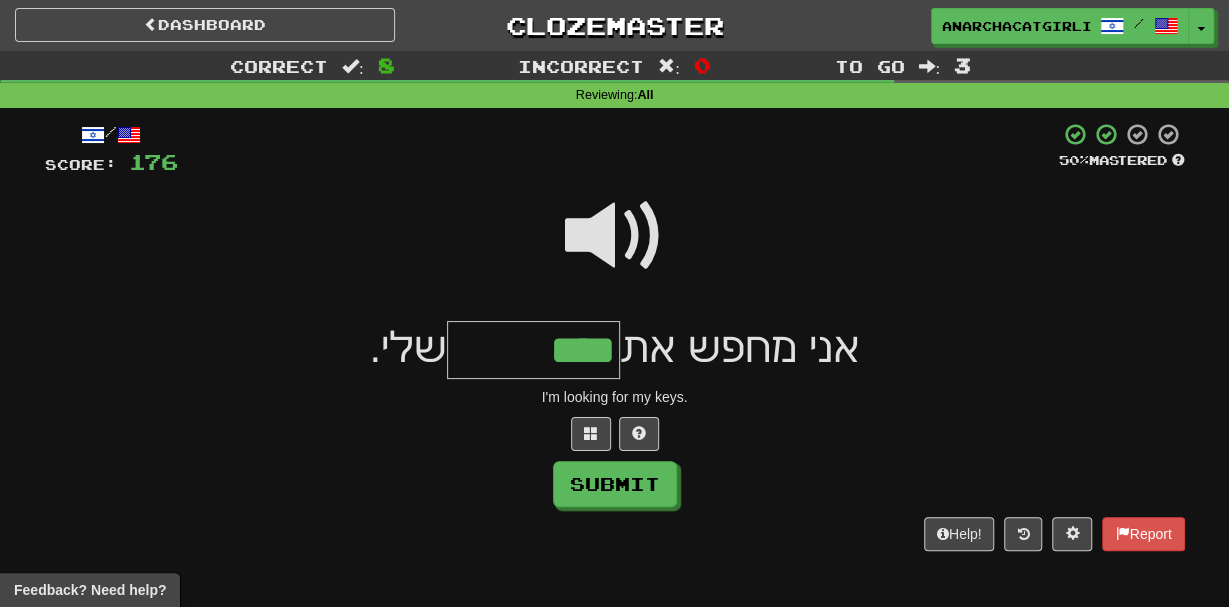 click at bounding box center (615, 236) 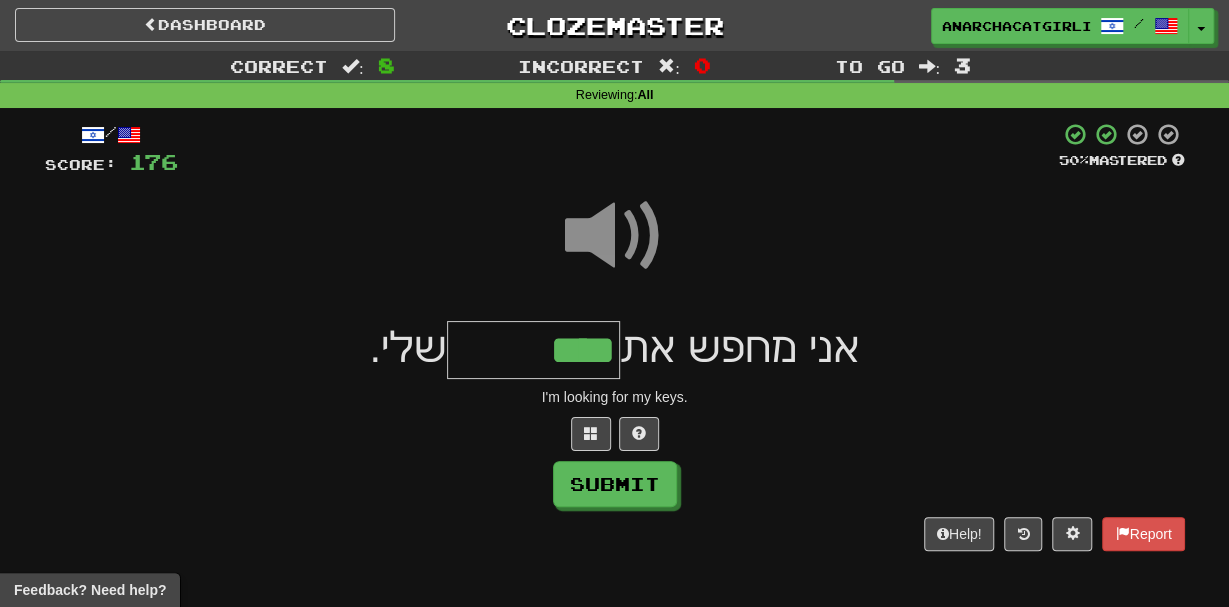 click on "****" at bounding box center (533, 350) 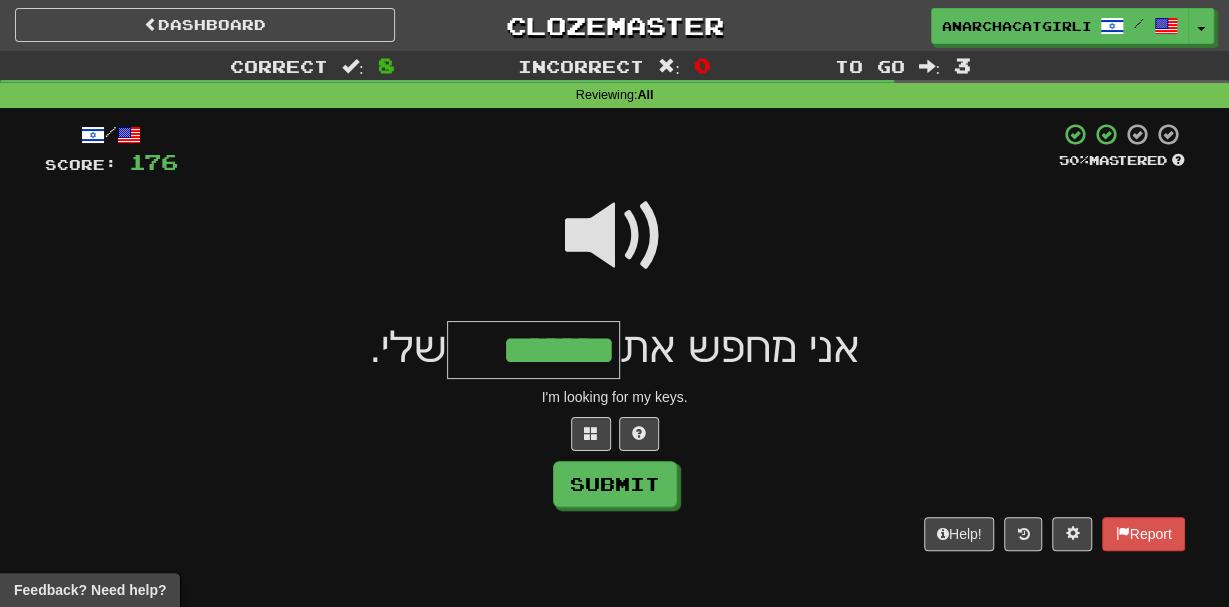 type on "*******" 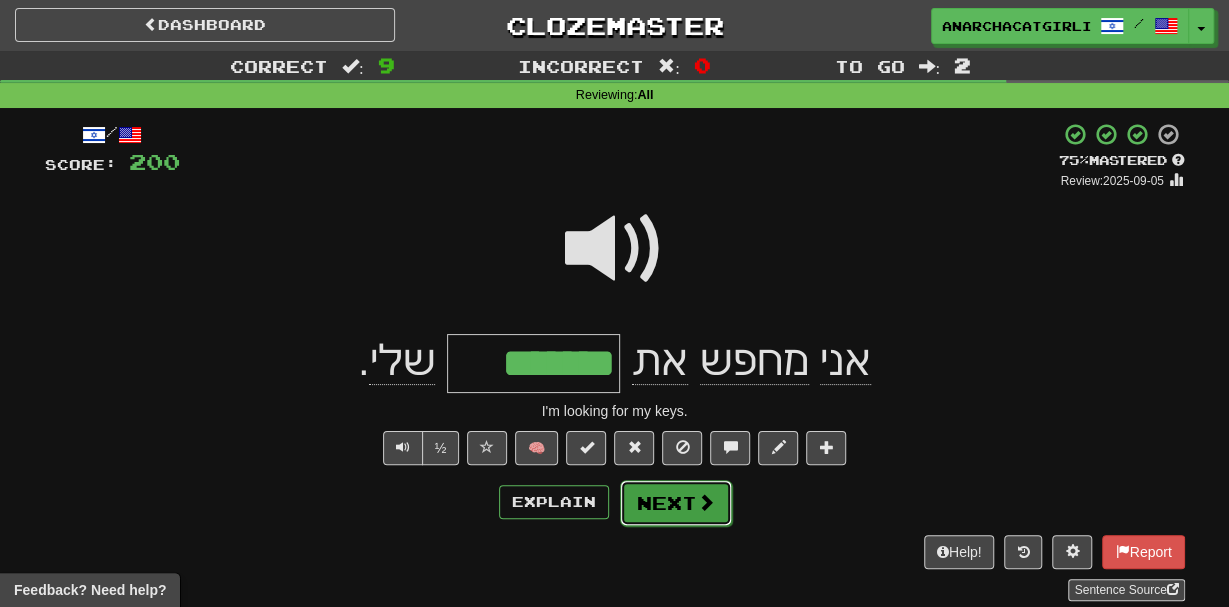 click on "Next" at bounding box center (676, 503) 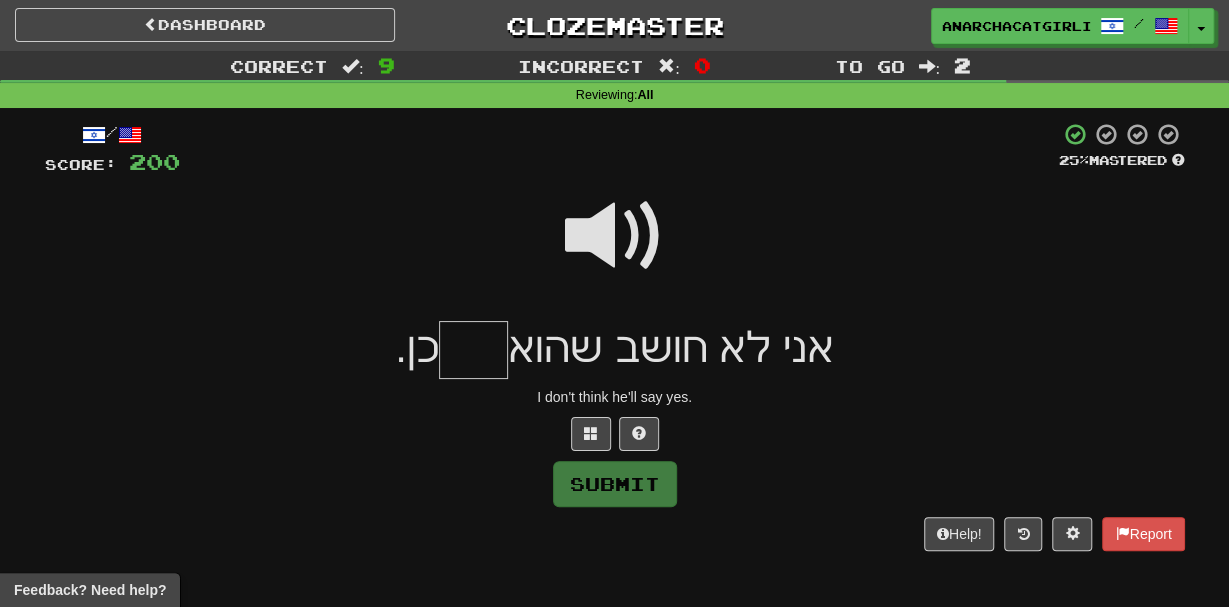 type on "*" 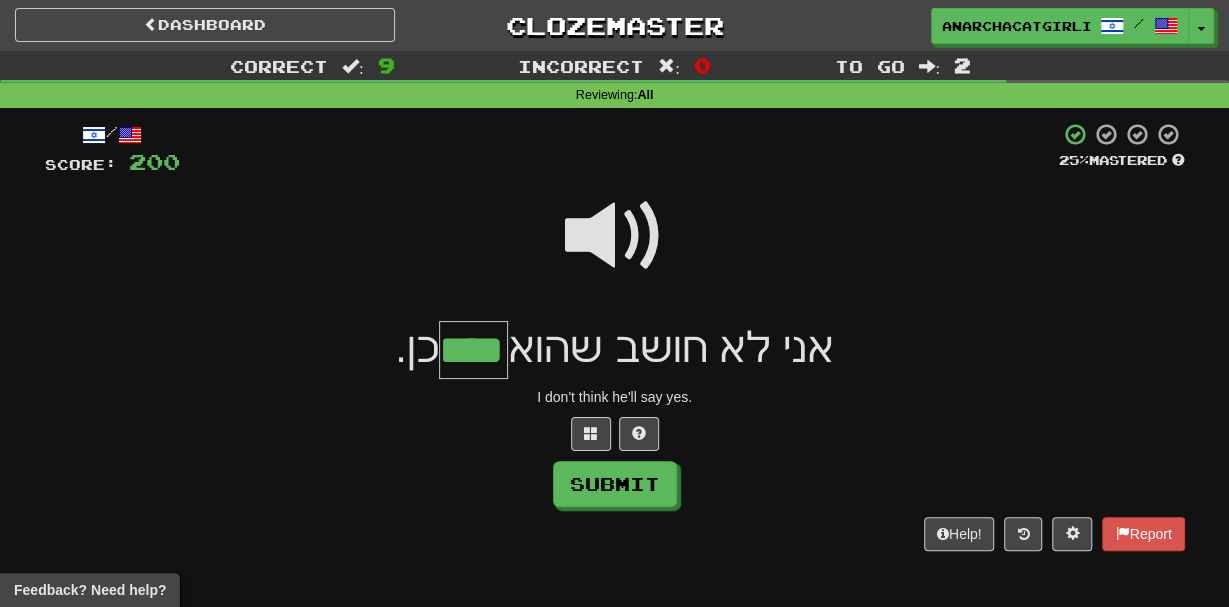 type on "****" 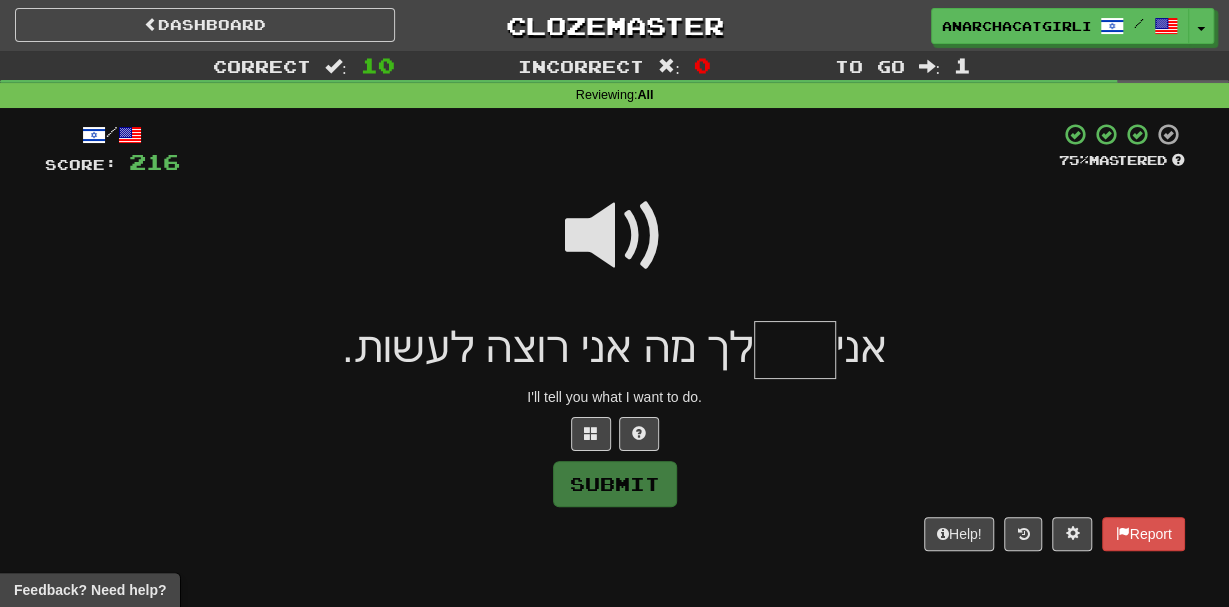 click at bounding box center [615, 249] 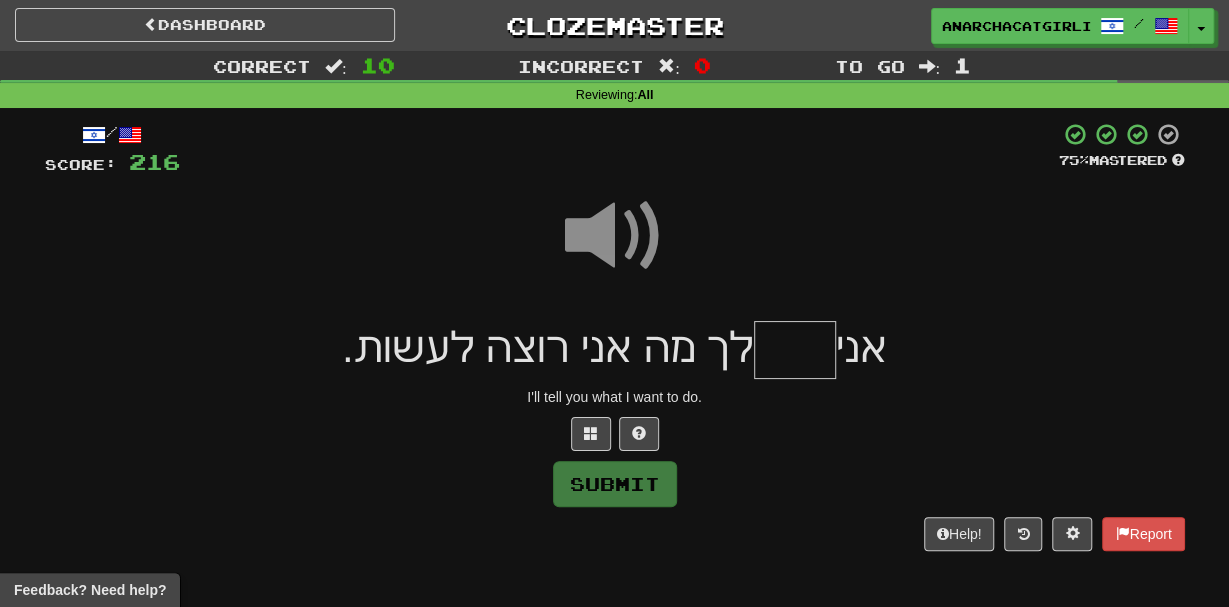 click at bounding box center [795, 350] 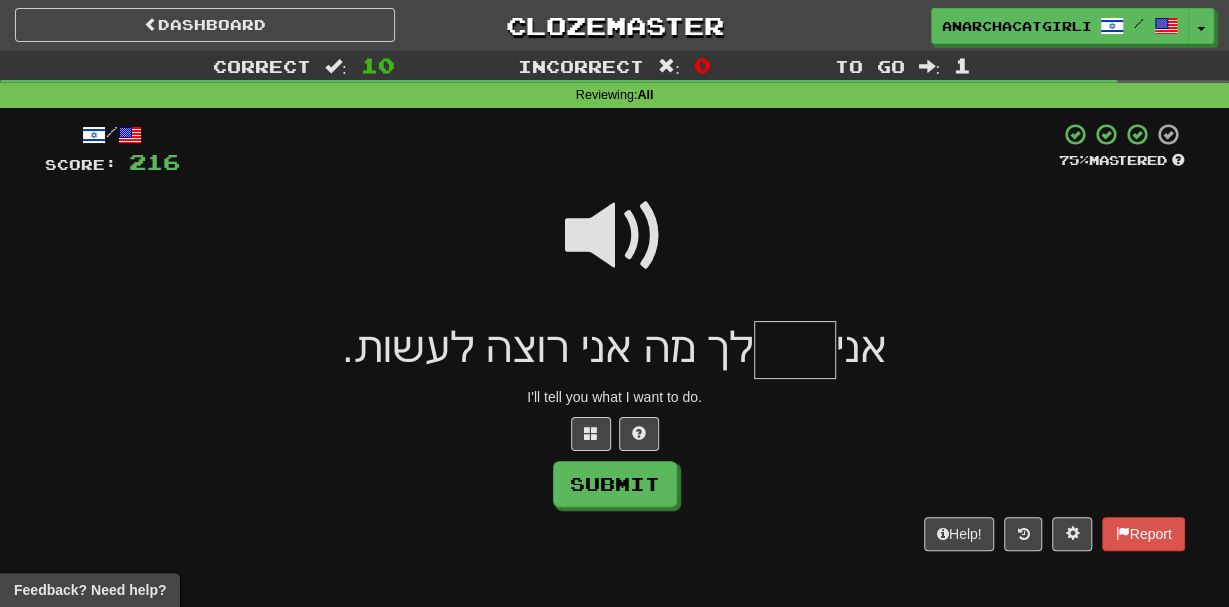 type on "*" 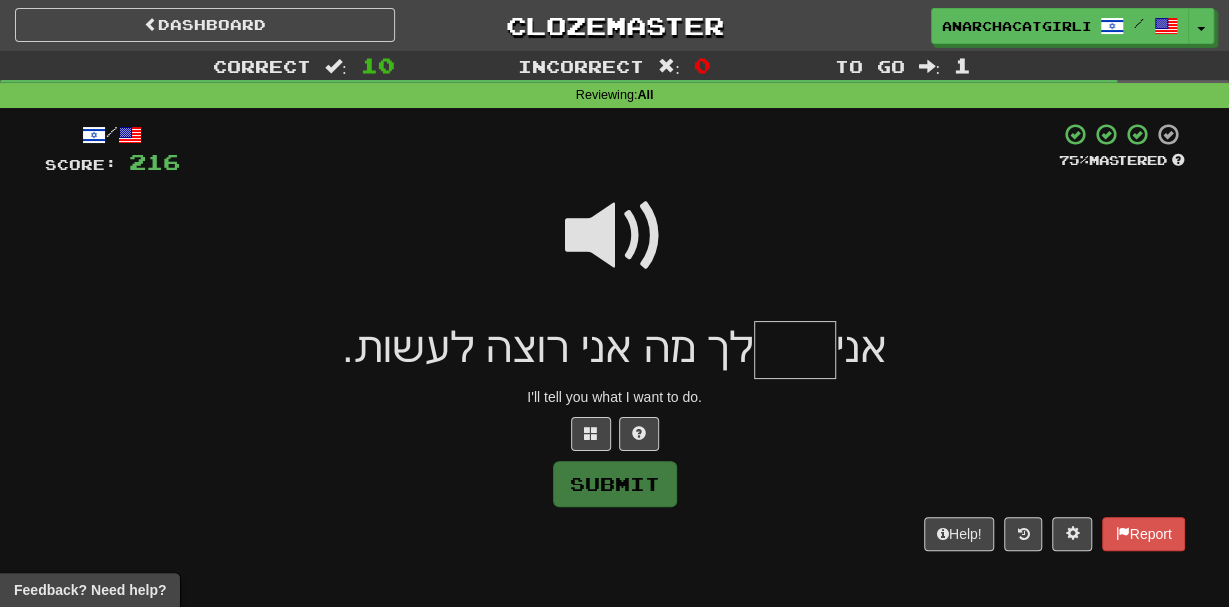 type on "*" 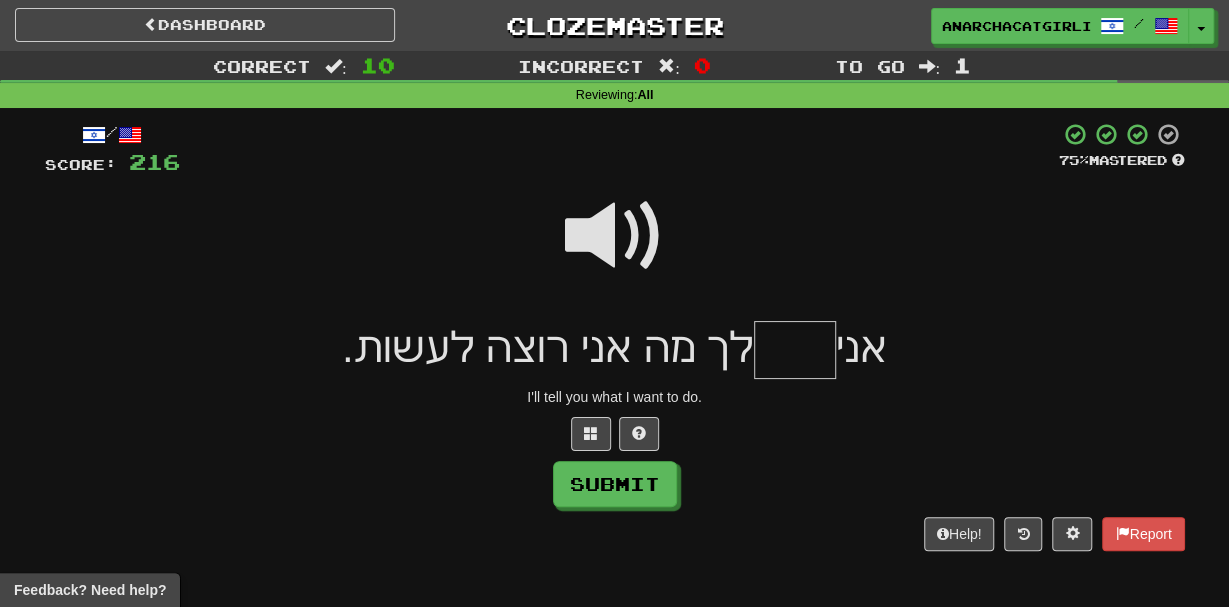 type on "*" 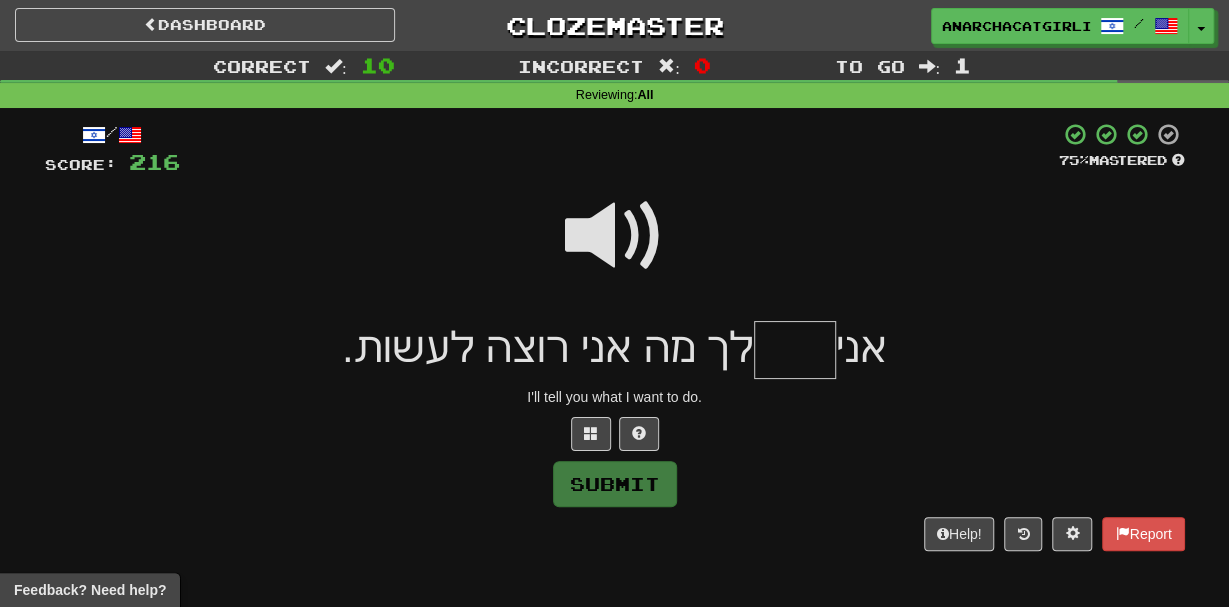 type on "*" 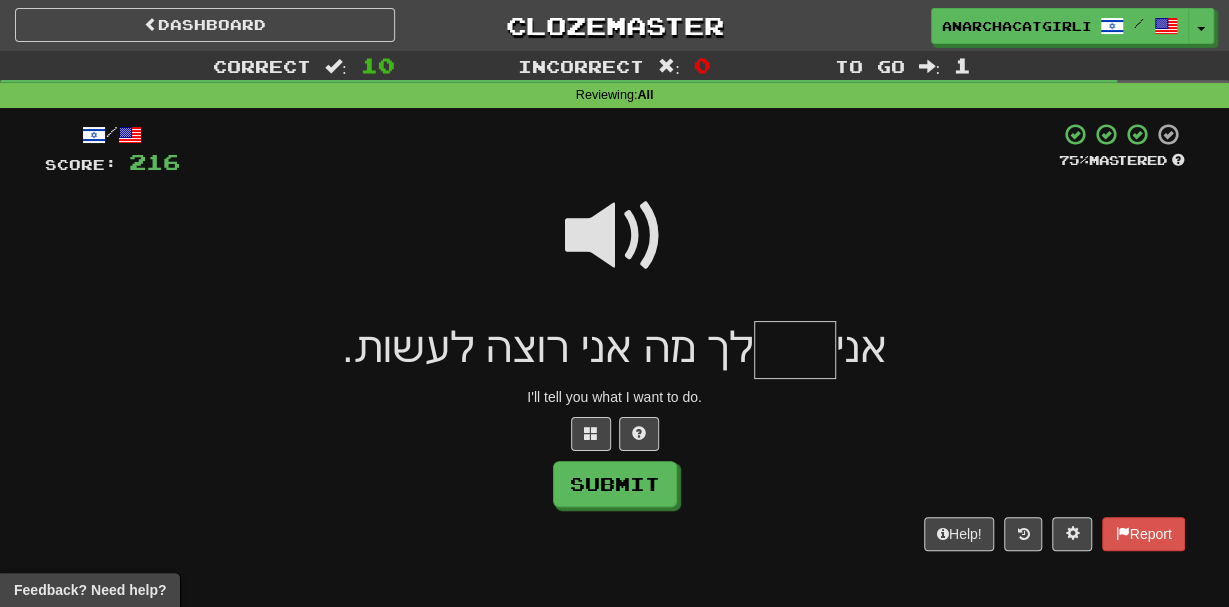 type on "*" 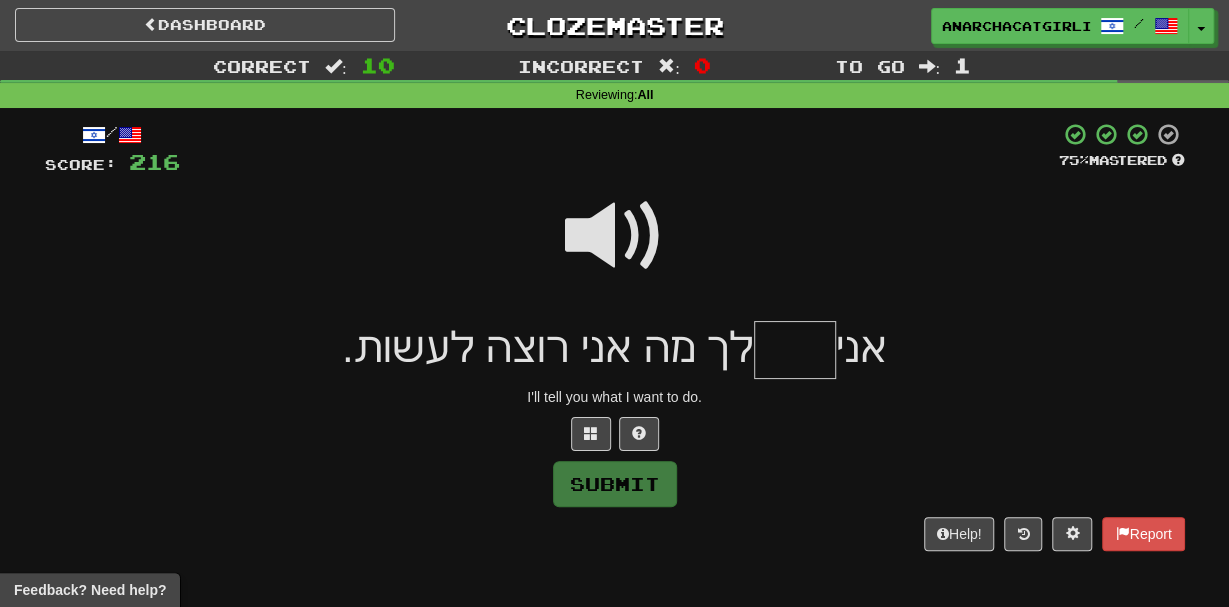 type on "*" 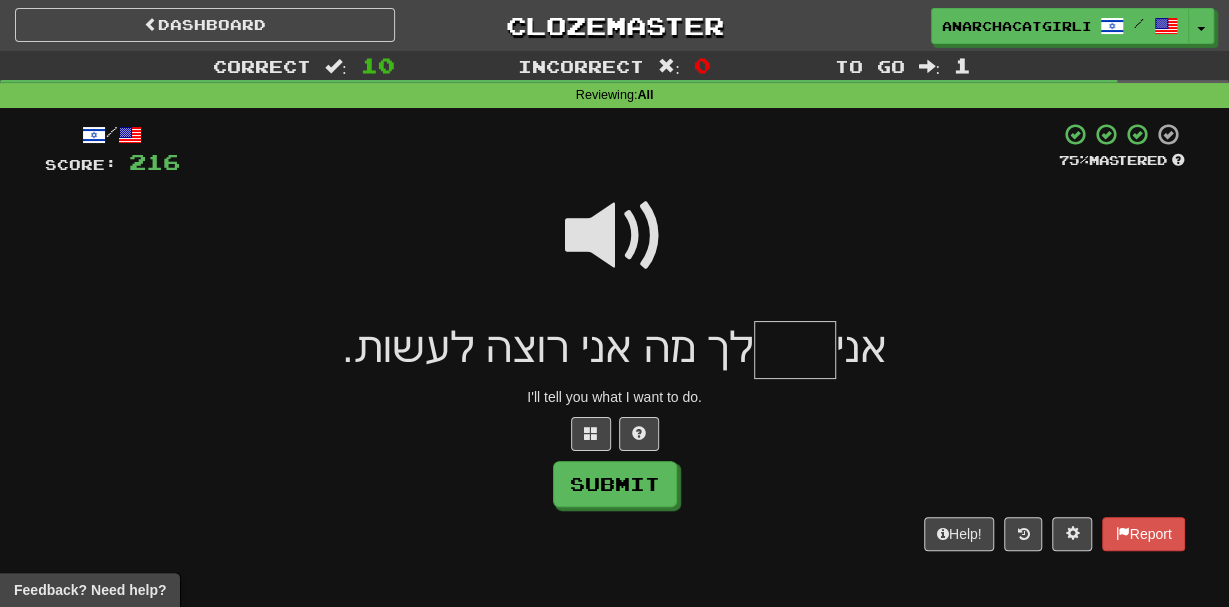 type on "*" 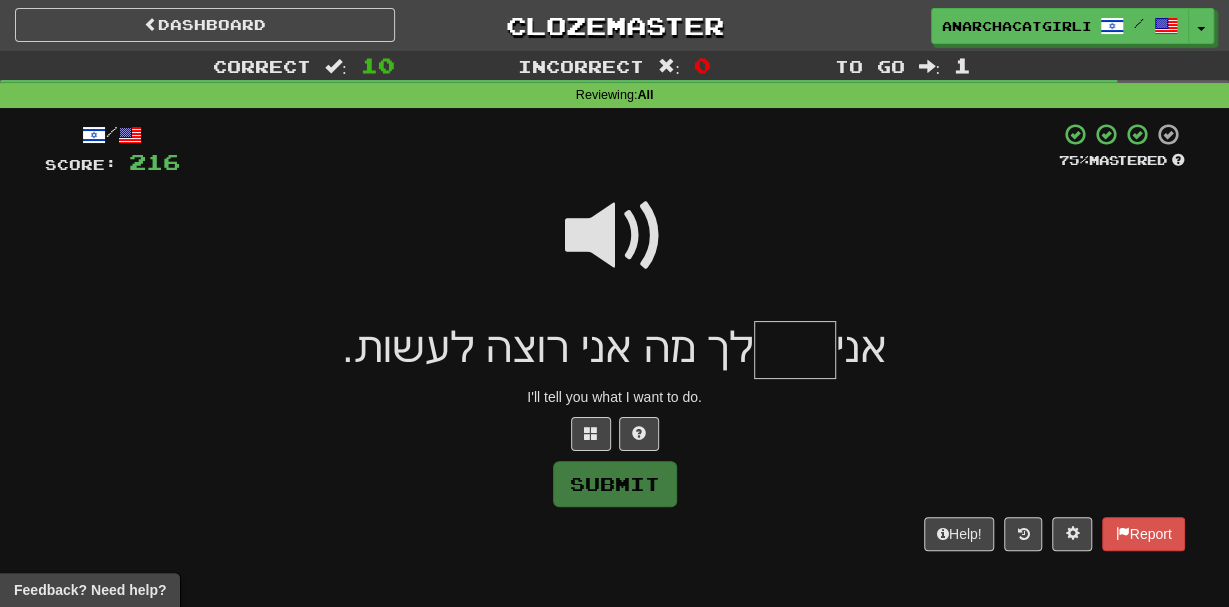 type on "*" 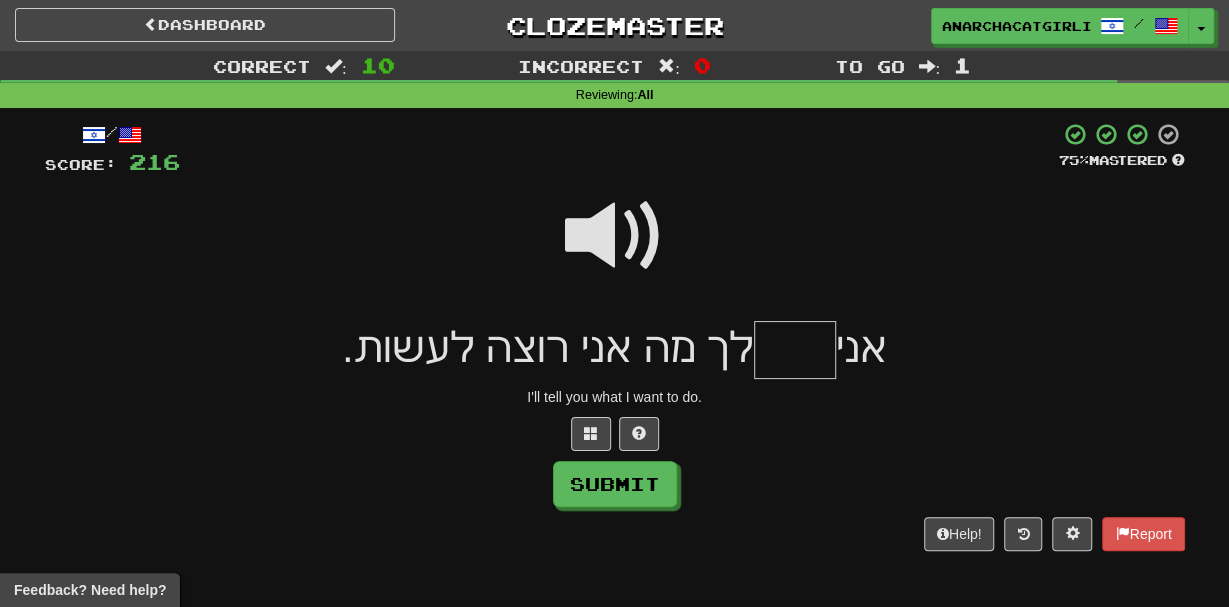 type on "*" 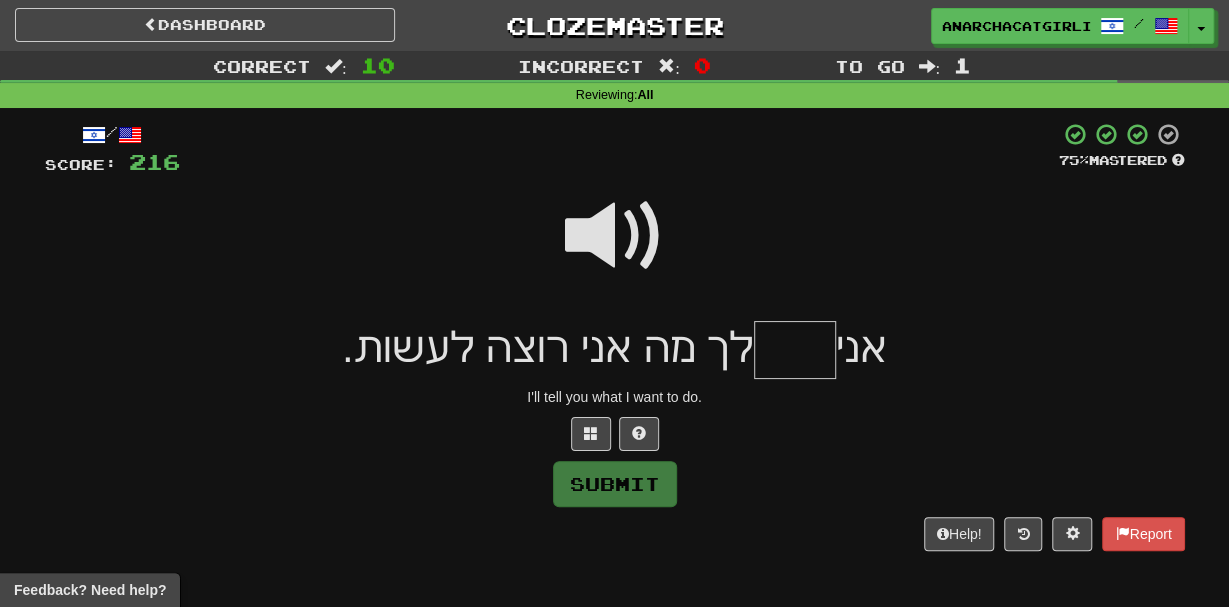 type on "*" 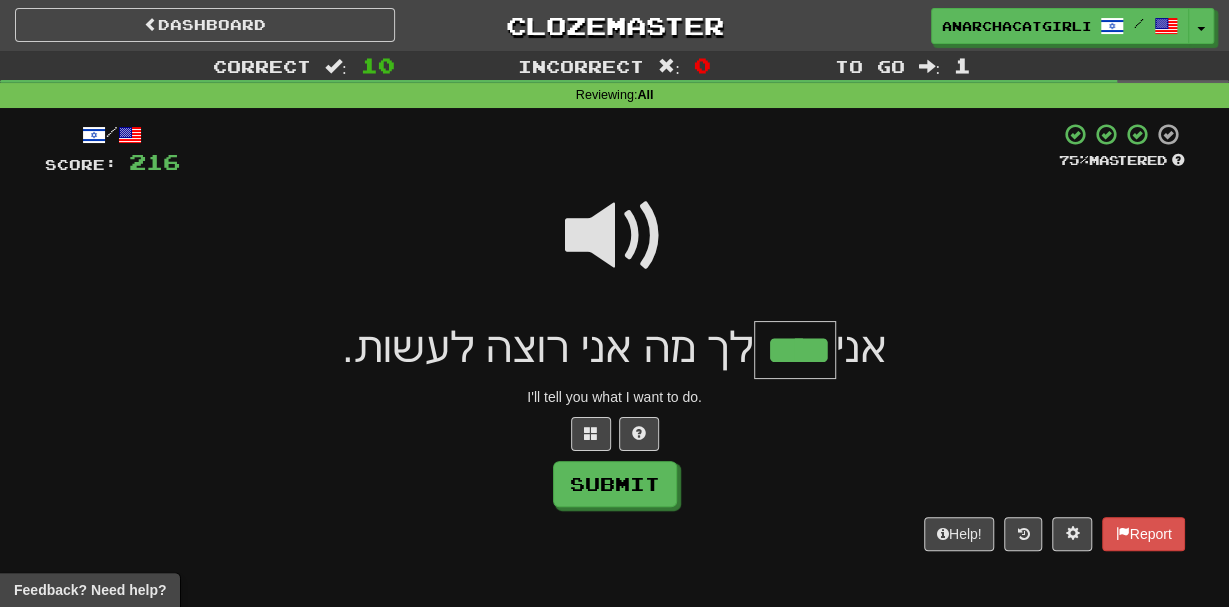 type on "****" 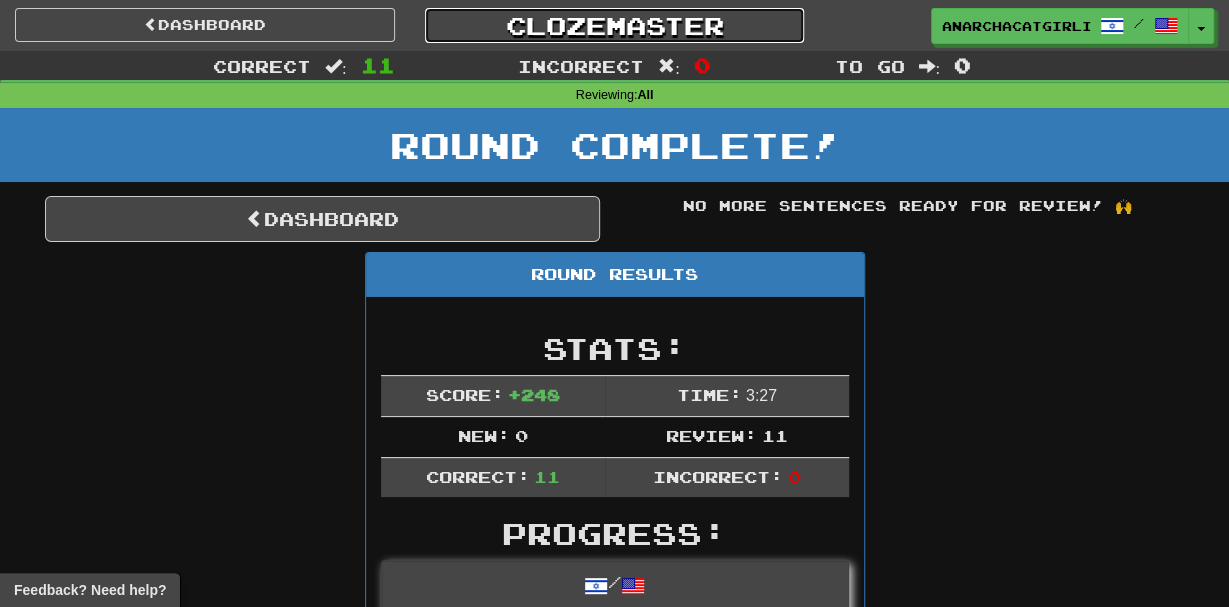 click on "Clozemaster" at bounding box center (615, 25) 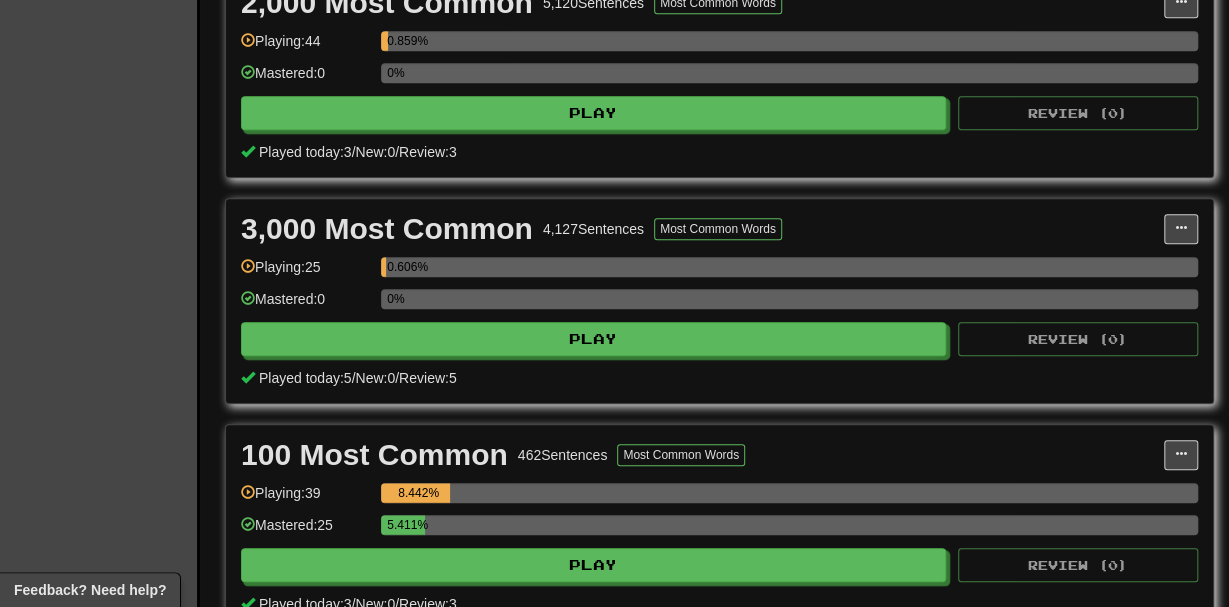 scroll, scrollTop: 716, scrollLeft: 0, axis: vertical 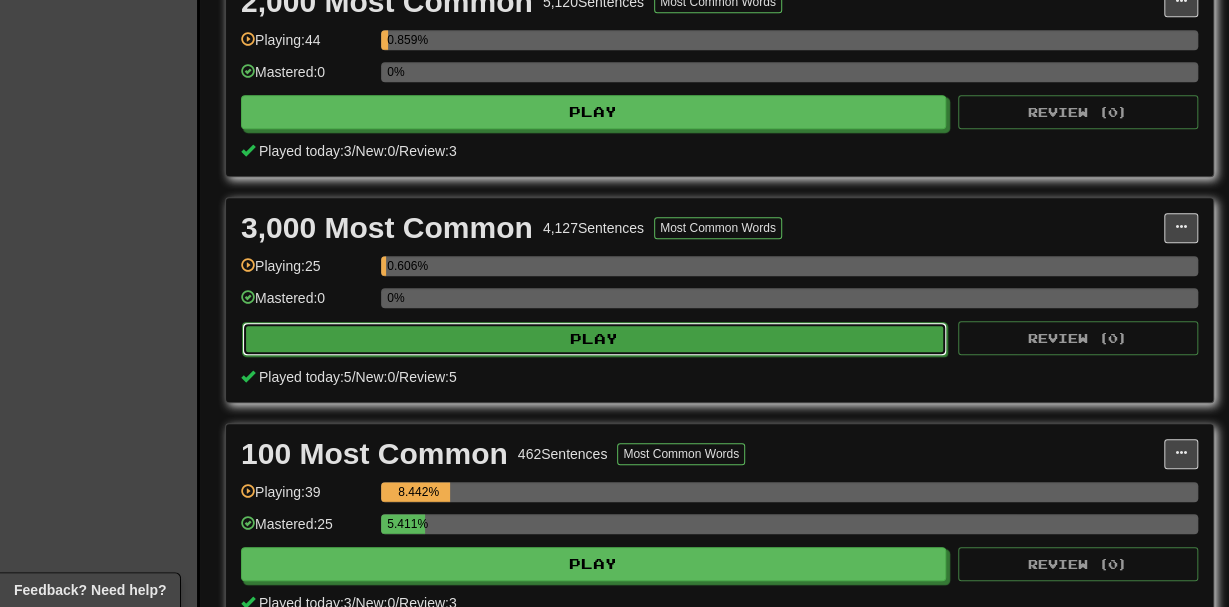 click on "Play" at bounding box center [594, 339] 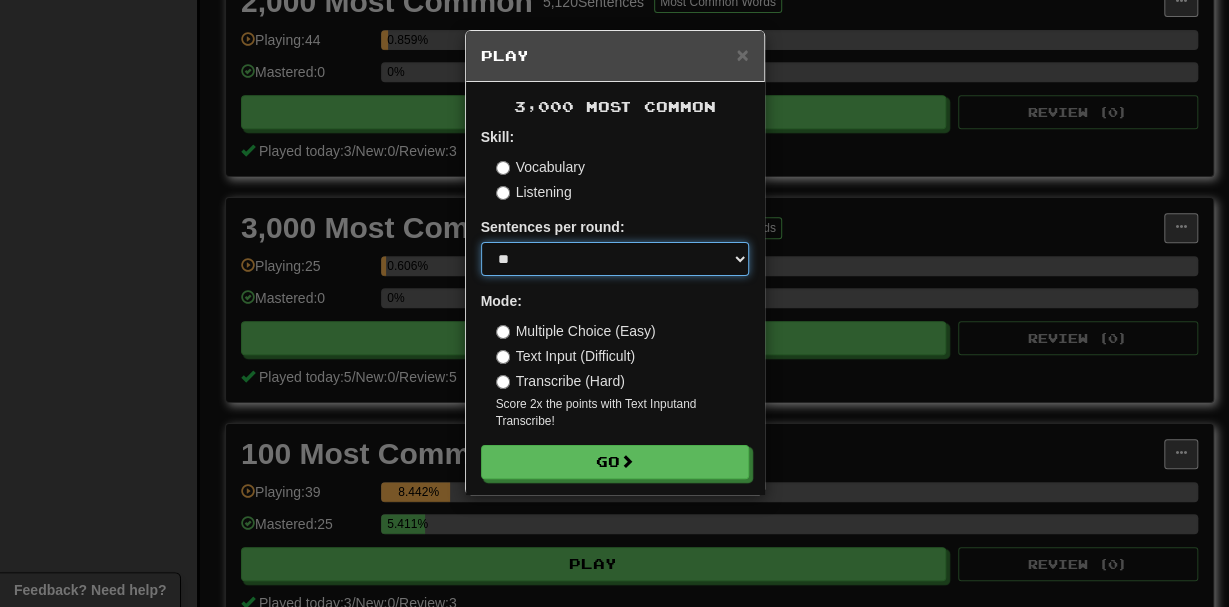 select on "*" 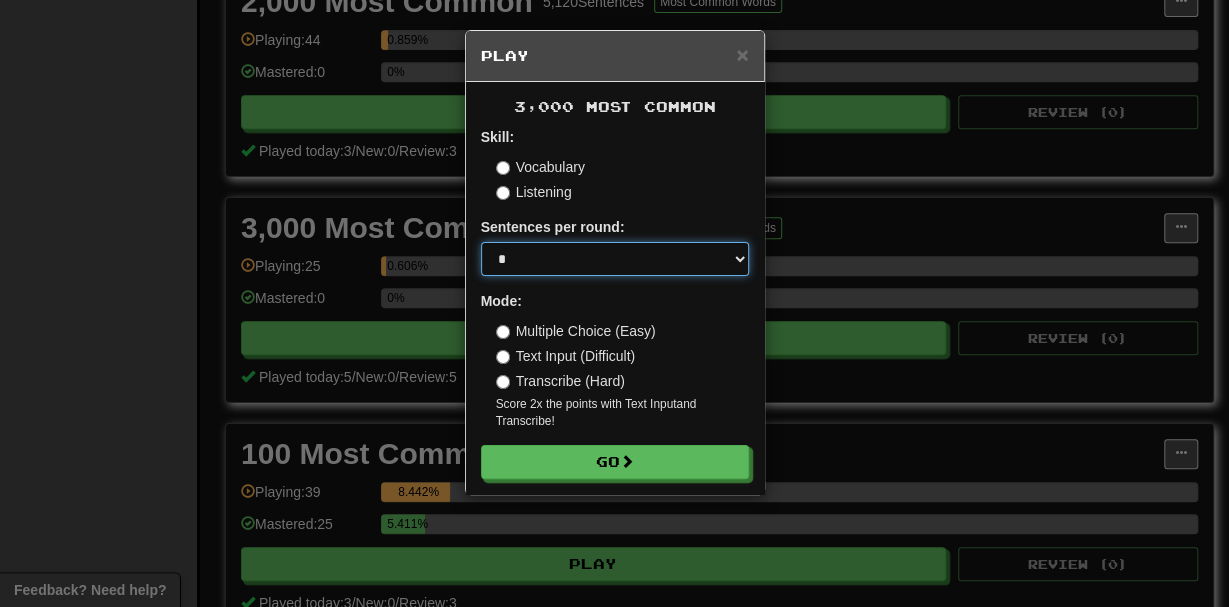 click on "*" at bounding box center (0, 0) 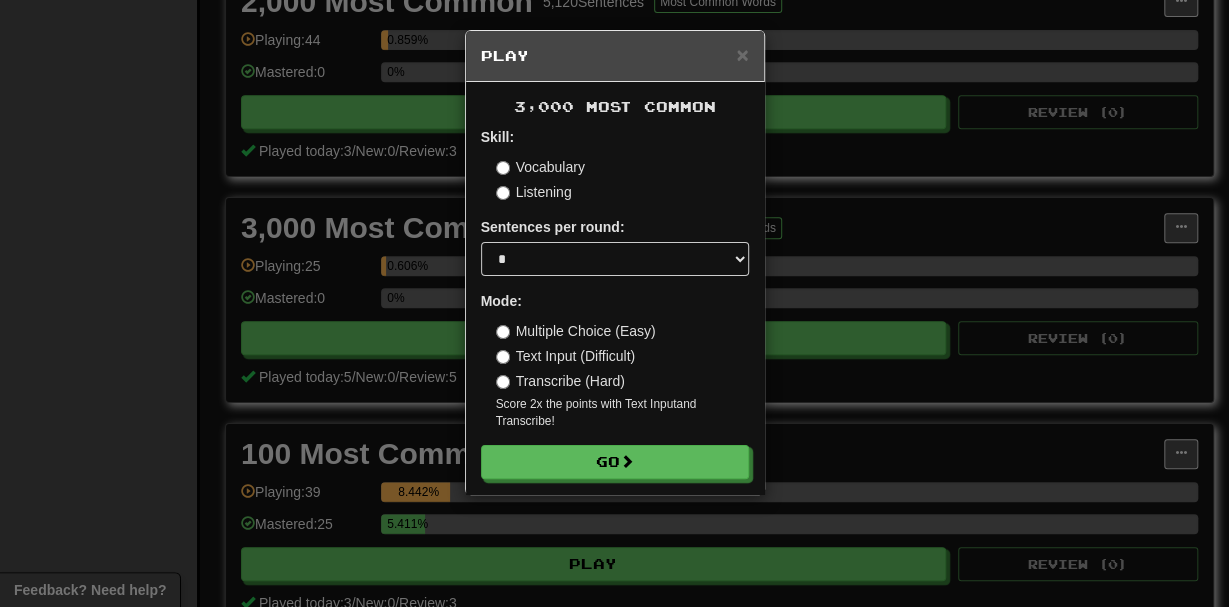 click on "Mode: Multiple Choice (Easy) Text Input (Difficult) Transcribe (Hard) Score 2x the points with Text Input  and Transcribe !" at bounding box center (615, 360) 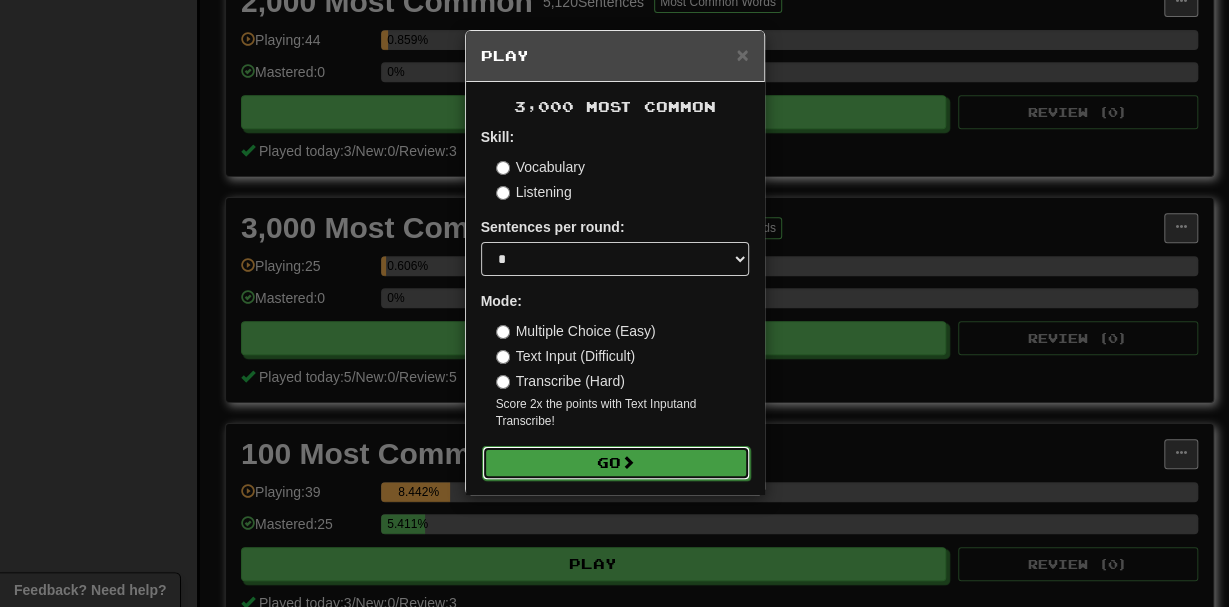 click on "Go" at bounding box center [616, 463] 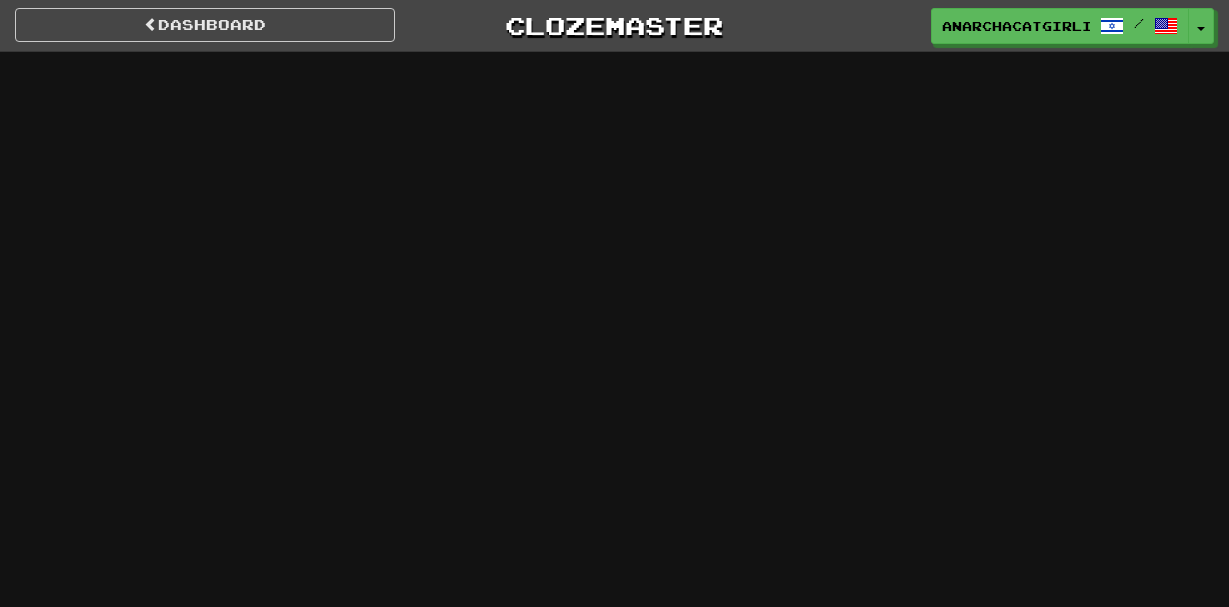 scroll, scrollTop: 0, scrollLeft: 0, axis: both 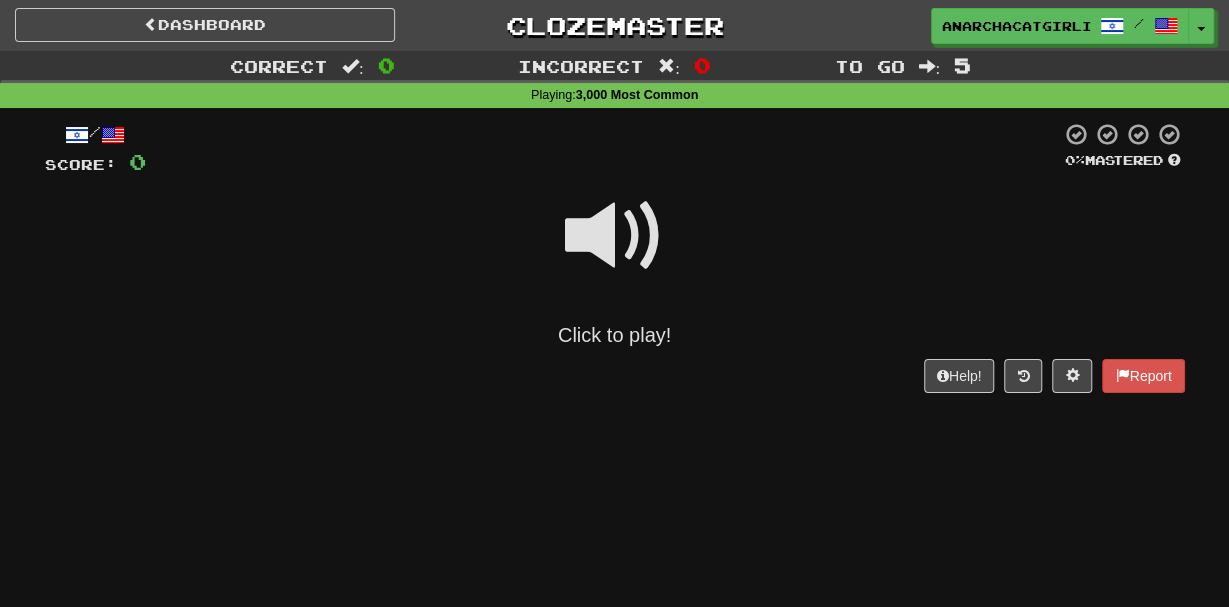 click at bounding box center (615, 236) 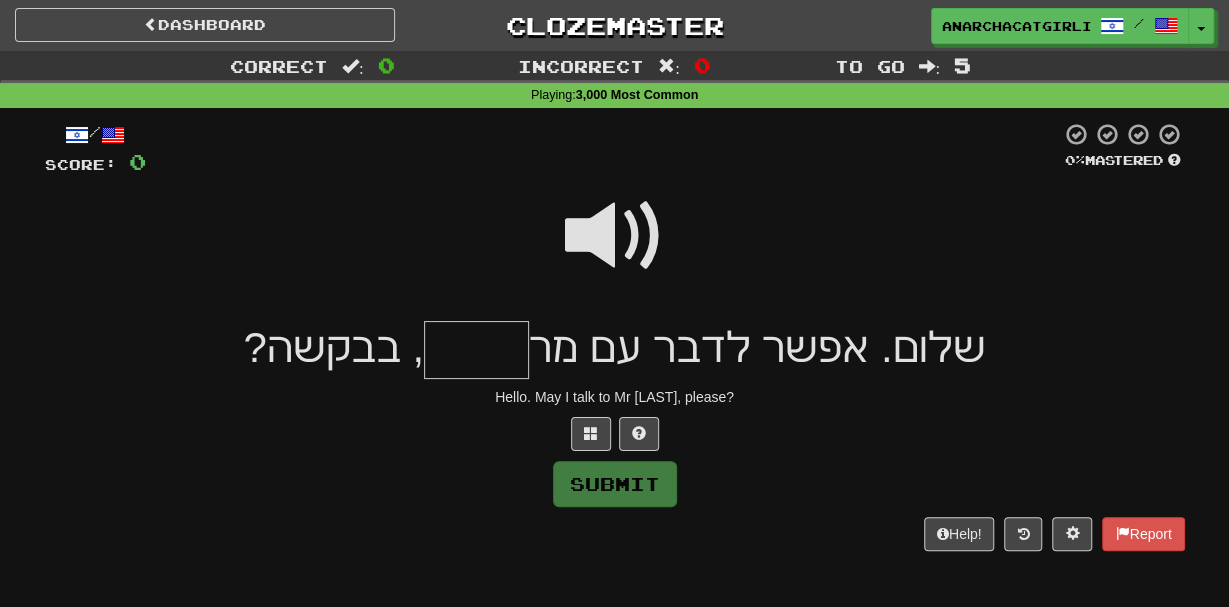 type on "*" 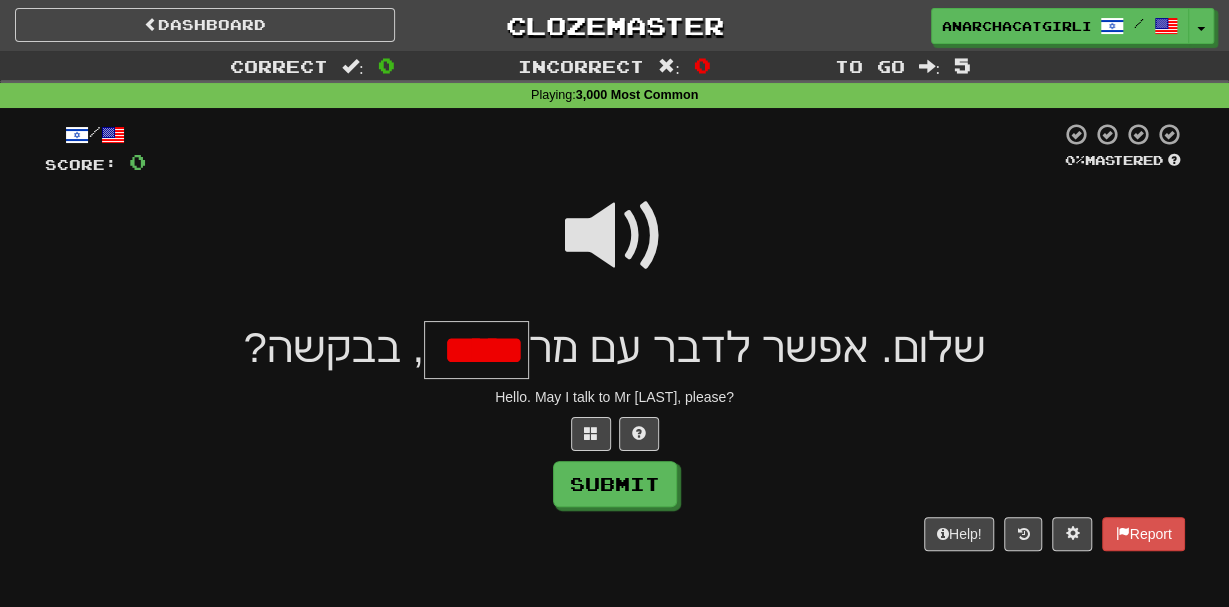 scroll, scrollTop: 0, scrollLeft: 0, axis: both 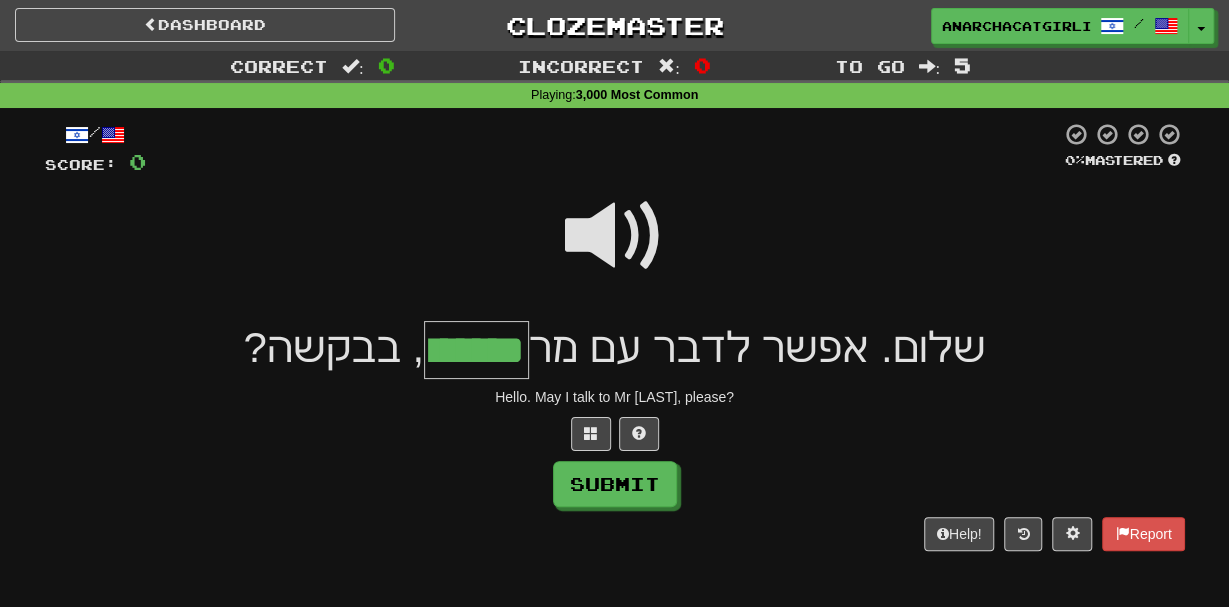 type on "*******" 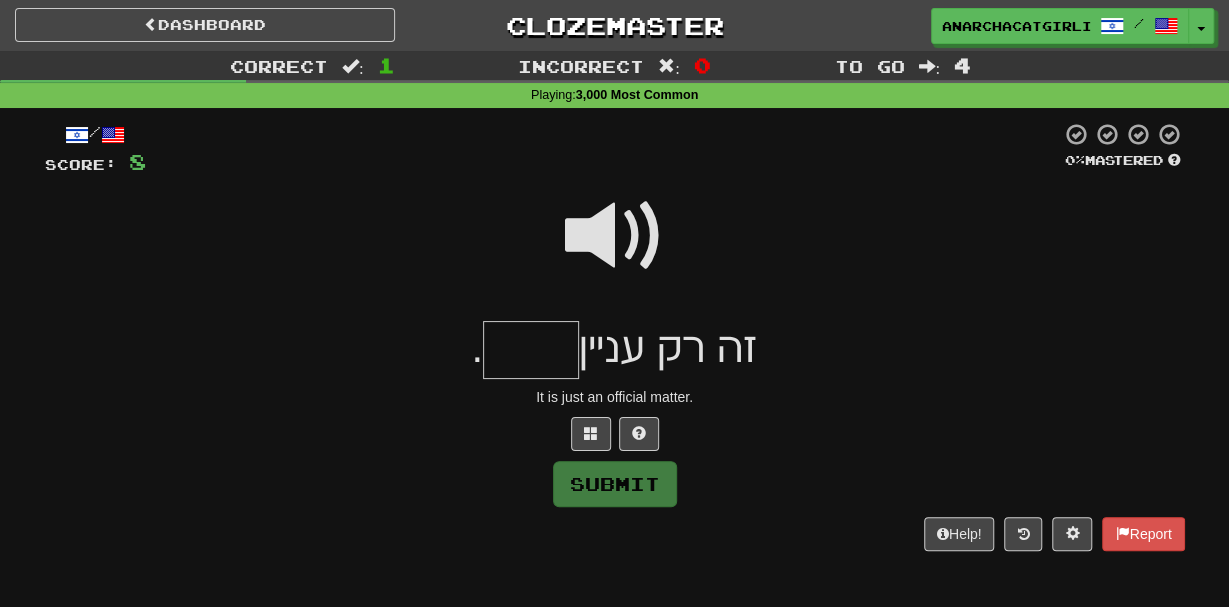 click at bounding box center (615, 236) 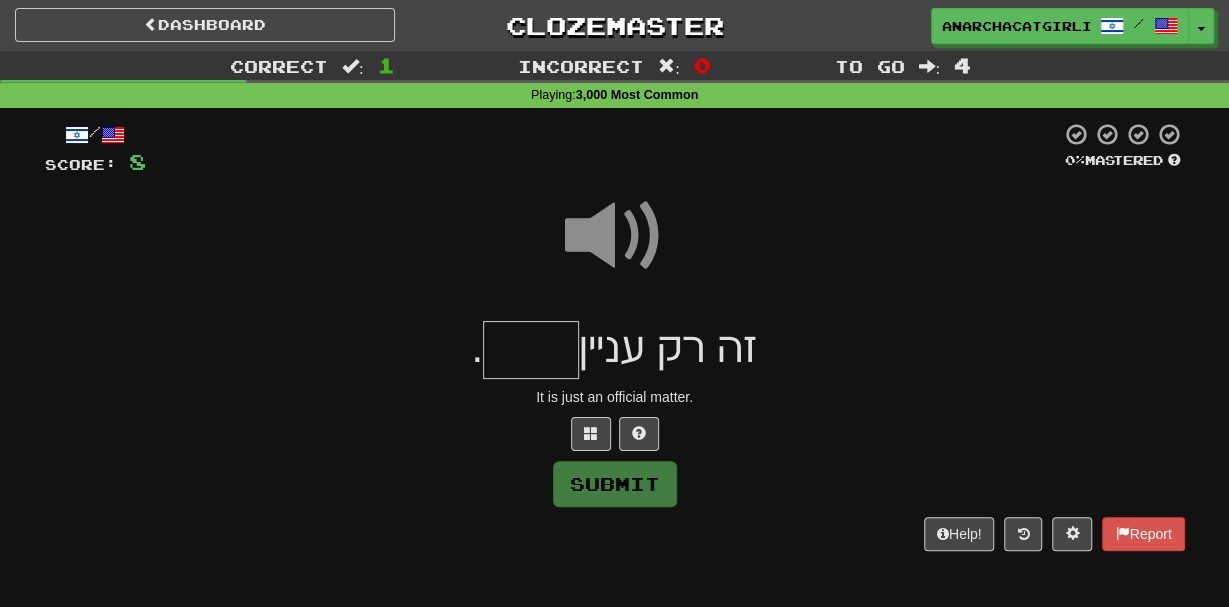 click at bounding box center [531, 350] 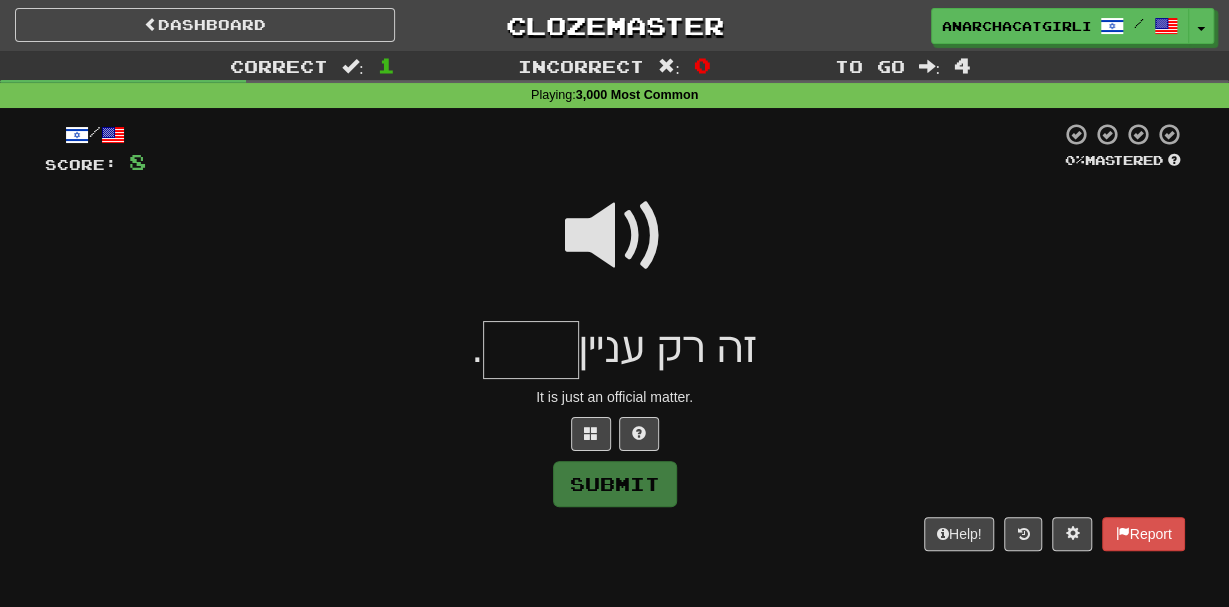 type on "*" 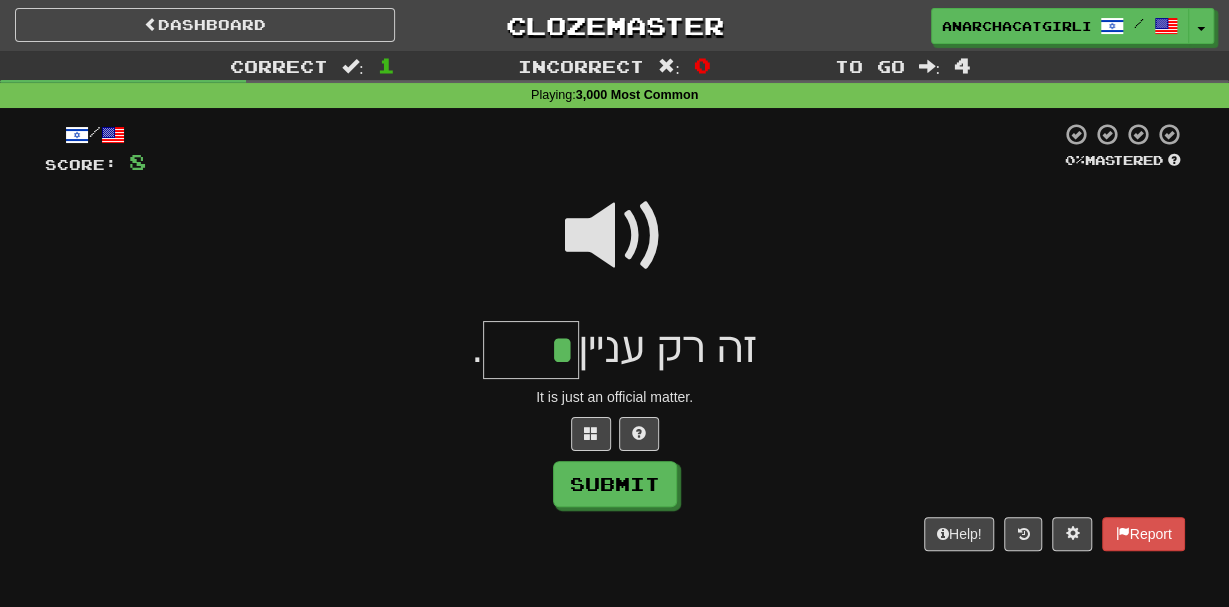 click at bounding box center (615, 236) 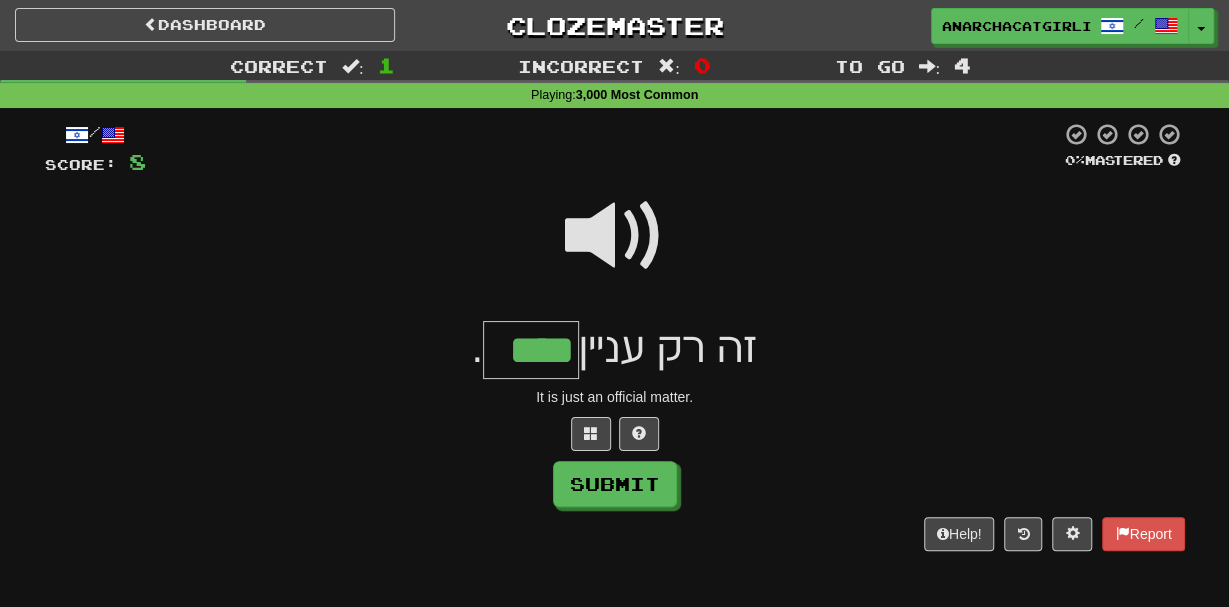 type on "****" 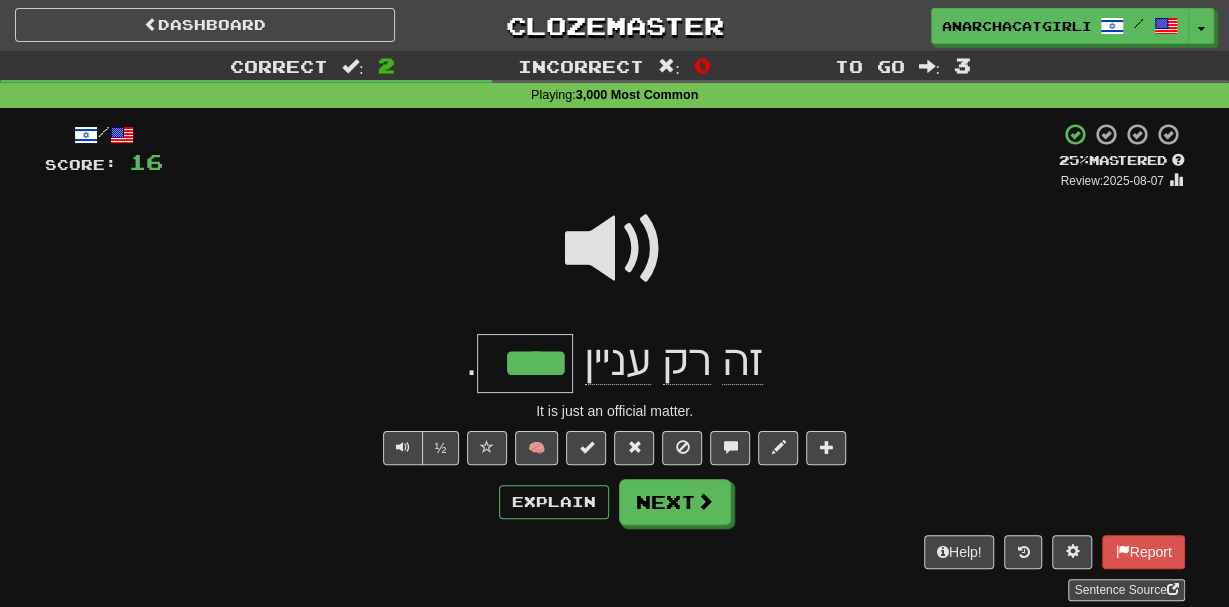 click on "עניין" 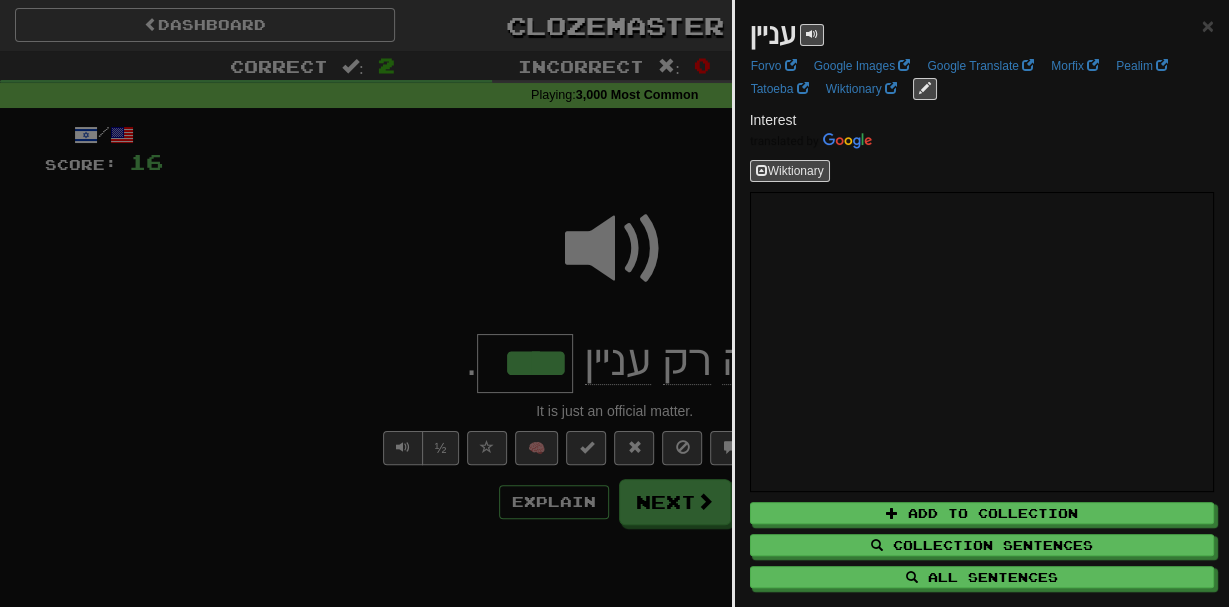 click at bounding box center [614, 303] 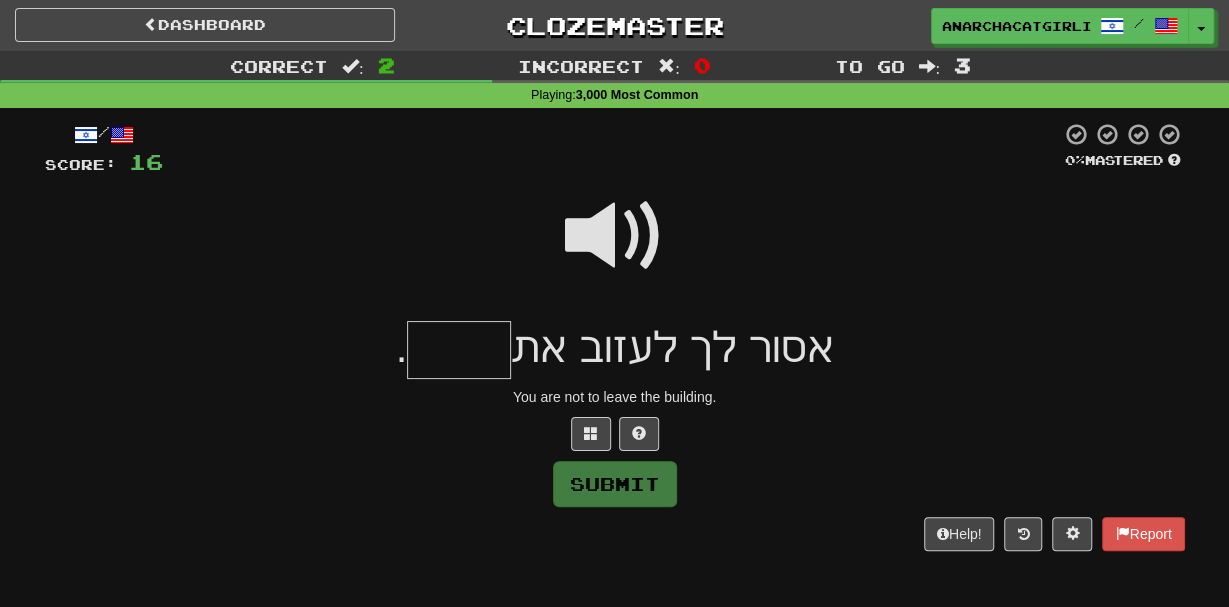 click at bounding box center (615, 236) 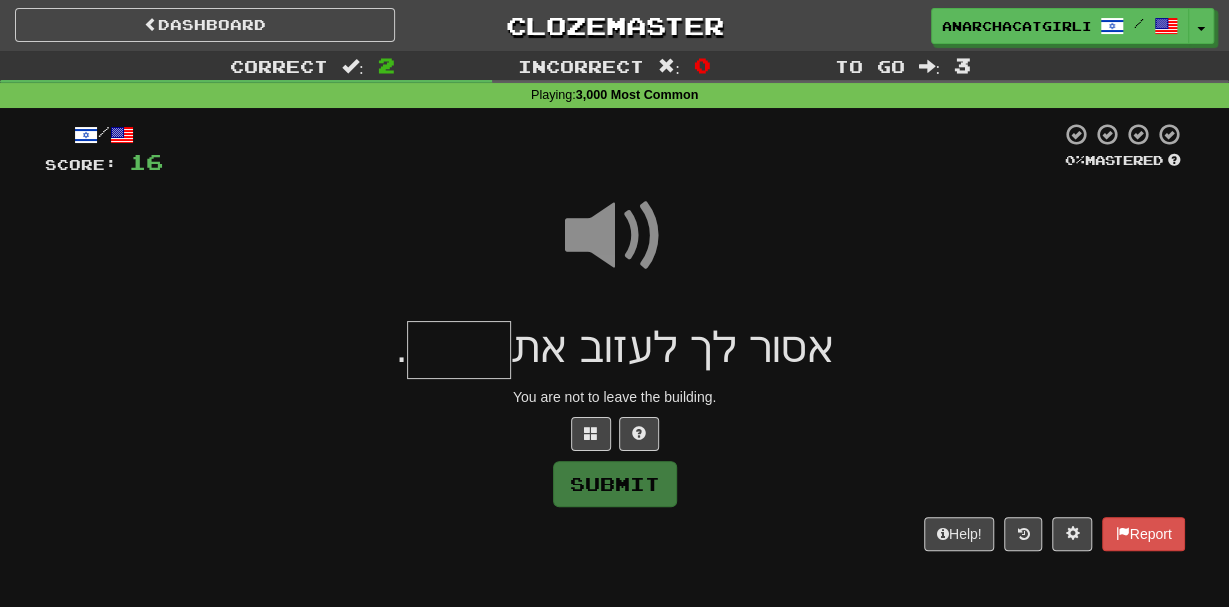 click at bounding box center [459, 350] 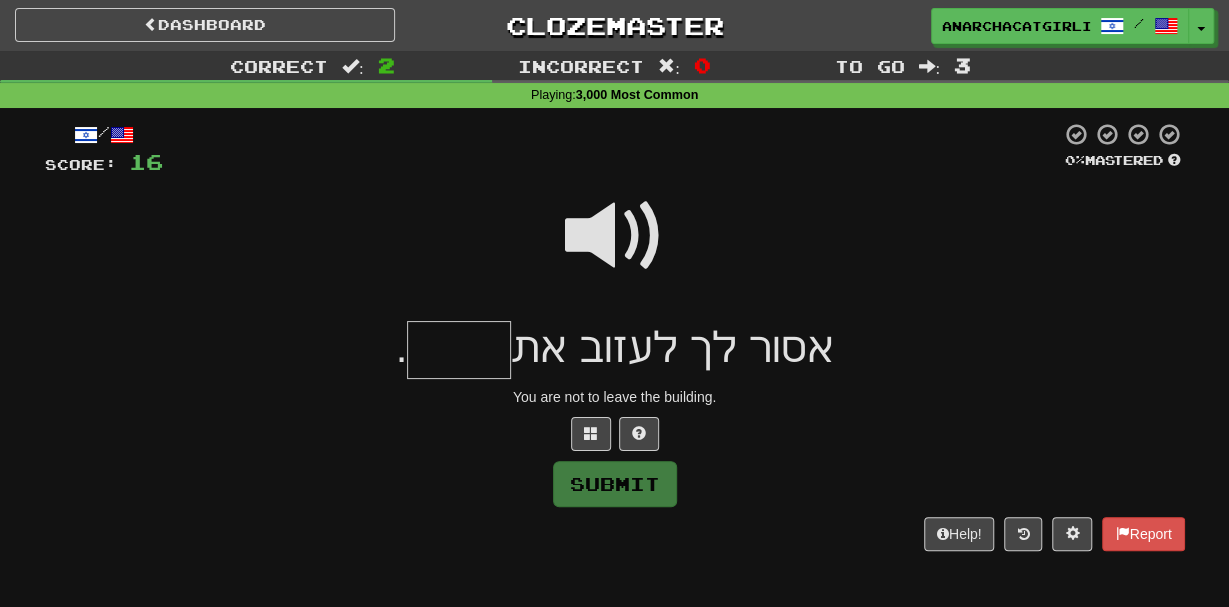 type on "*" 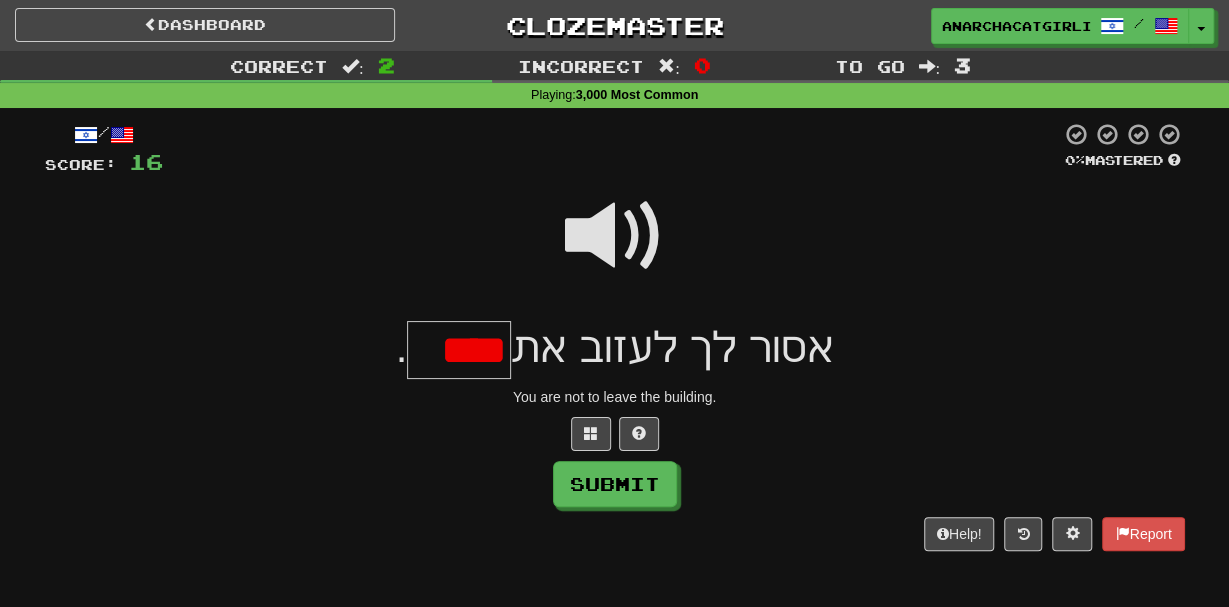 scroll, scrollTop: 0, scrollLeft: 0, axis: both 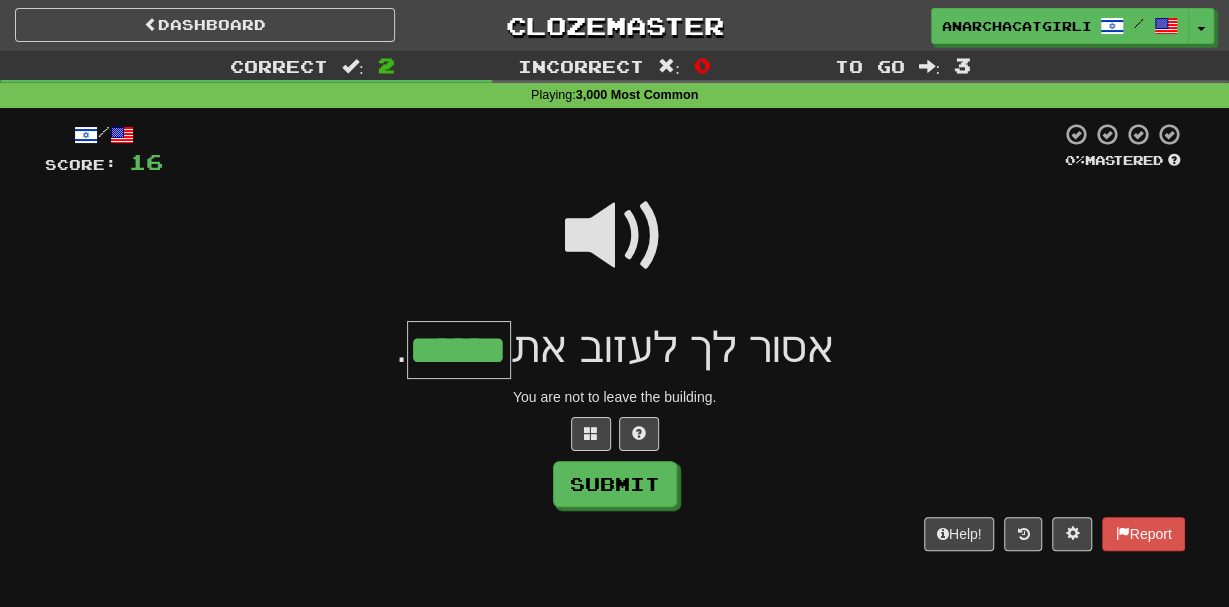 type on "******" 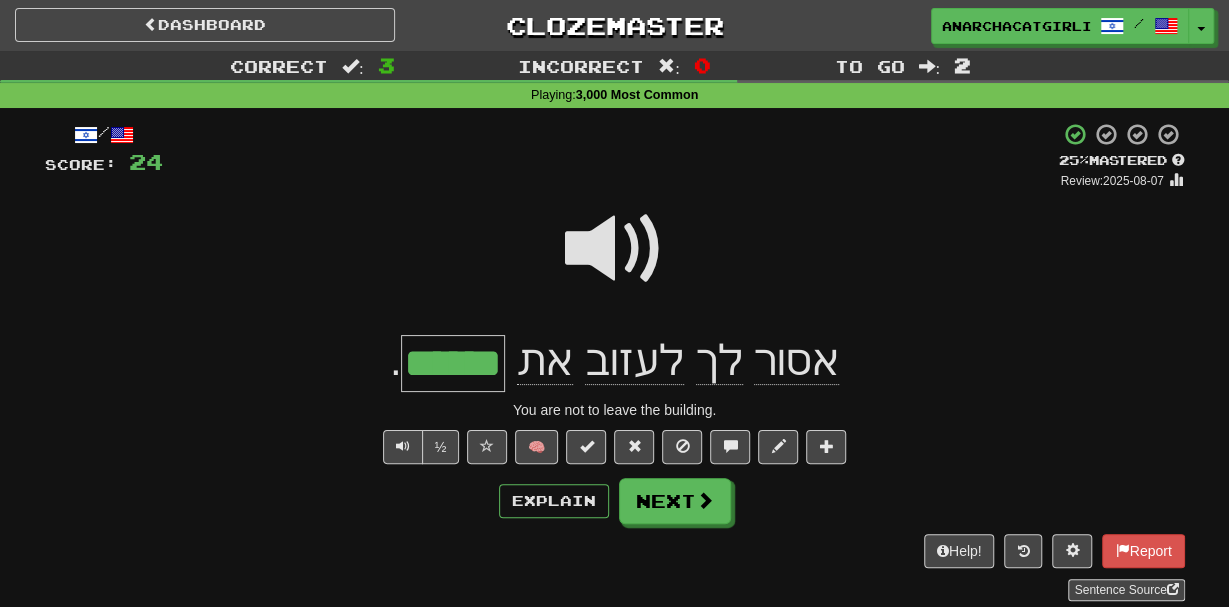 drag, startPoint x: 479, startPoint y: 373, endPoint x: 396, endPoint y: 369, distance: 83.09633 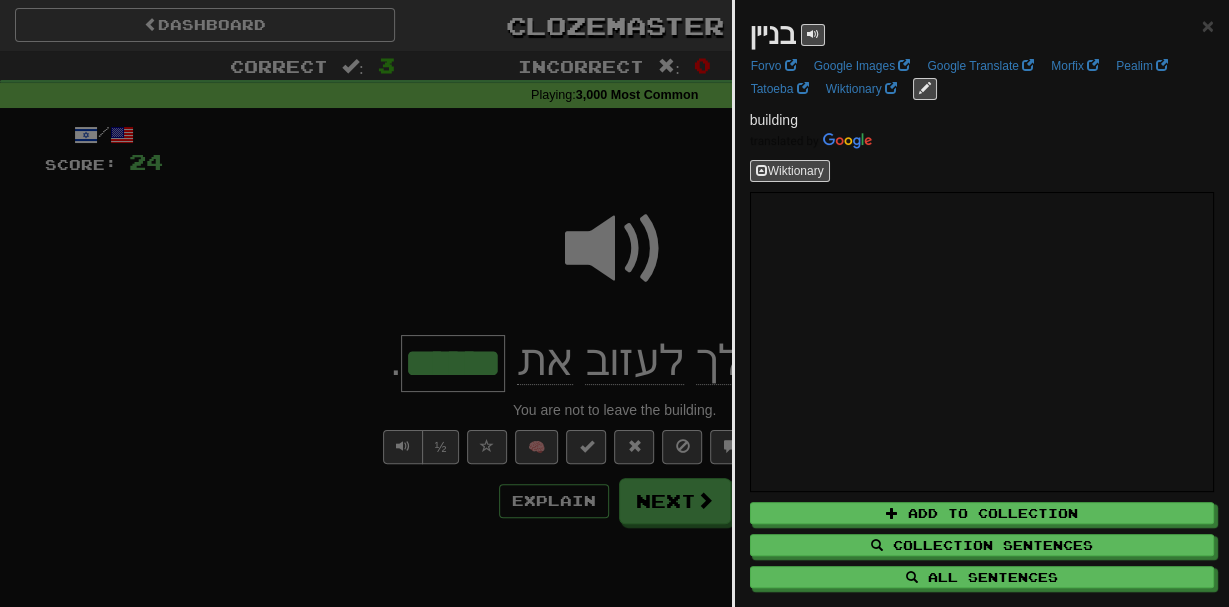 click at bounding box center (614, 303) 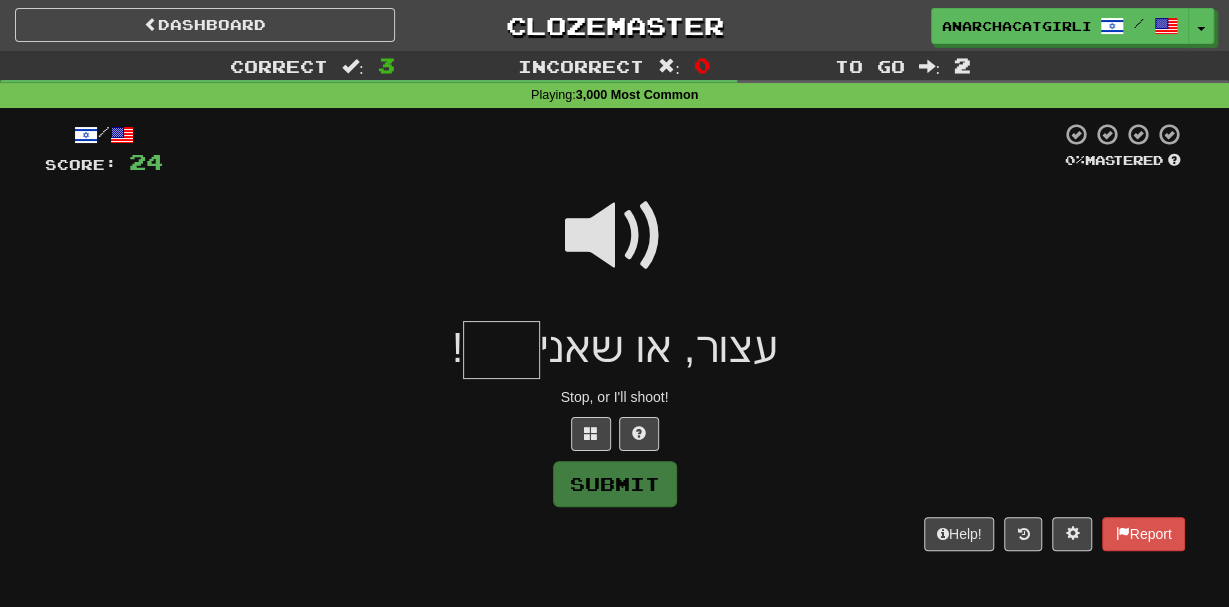 click at bounding box center [615, 236] 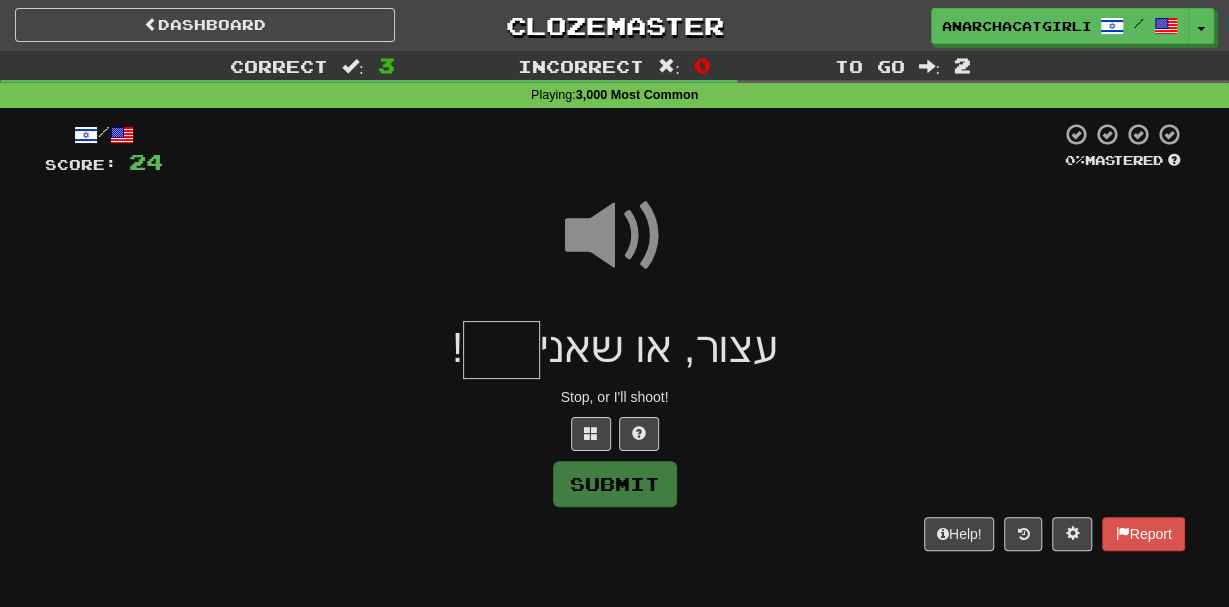 click at bounding box center (501, 350) 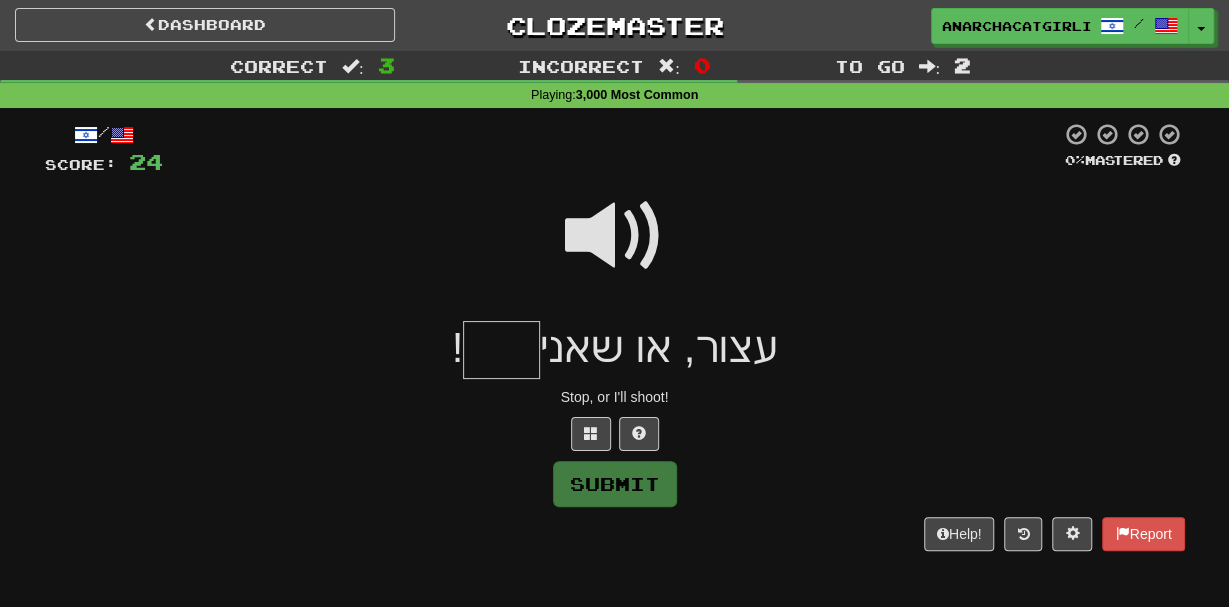 type on "*" 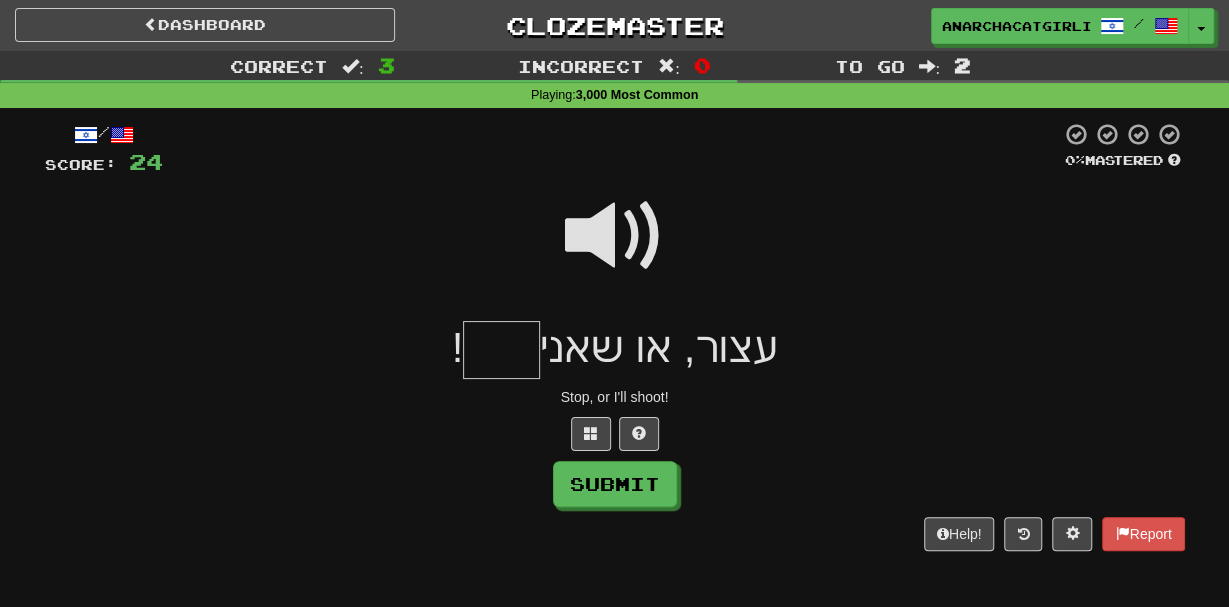 type on "*" 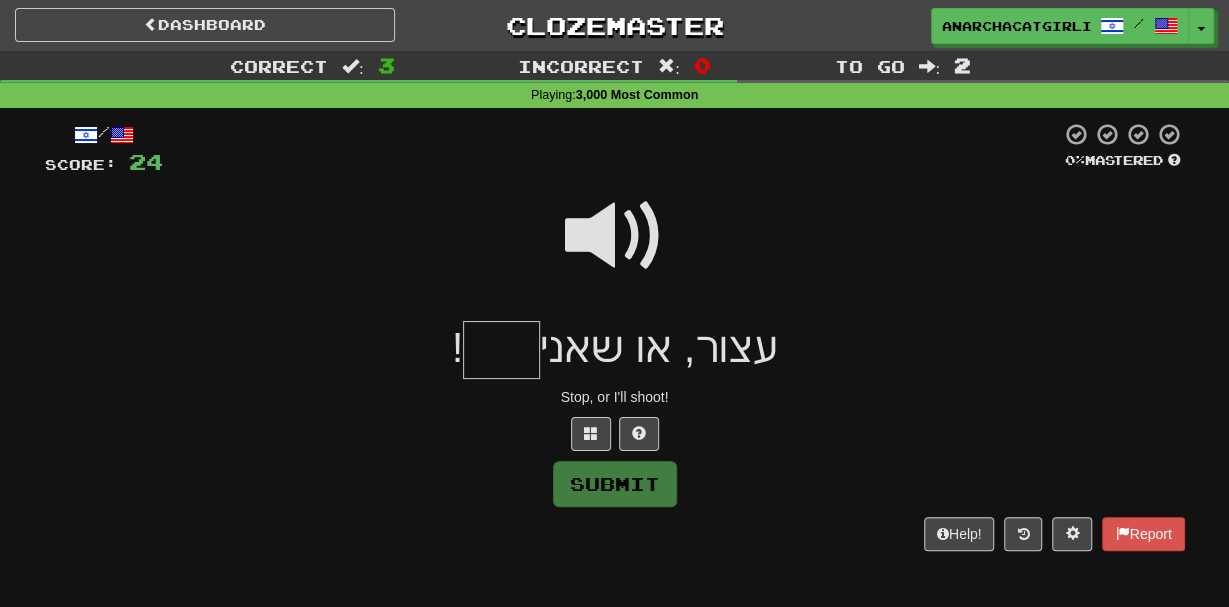 click at bounding box center (615, 236) 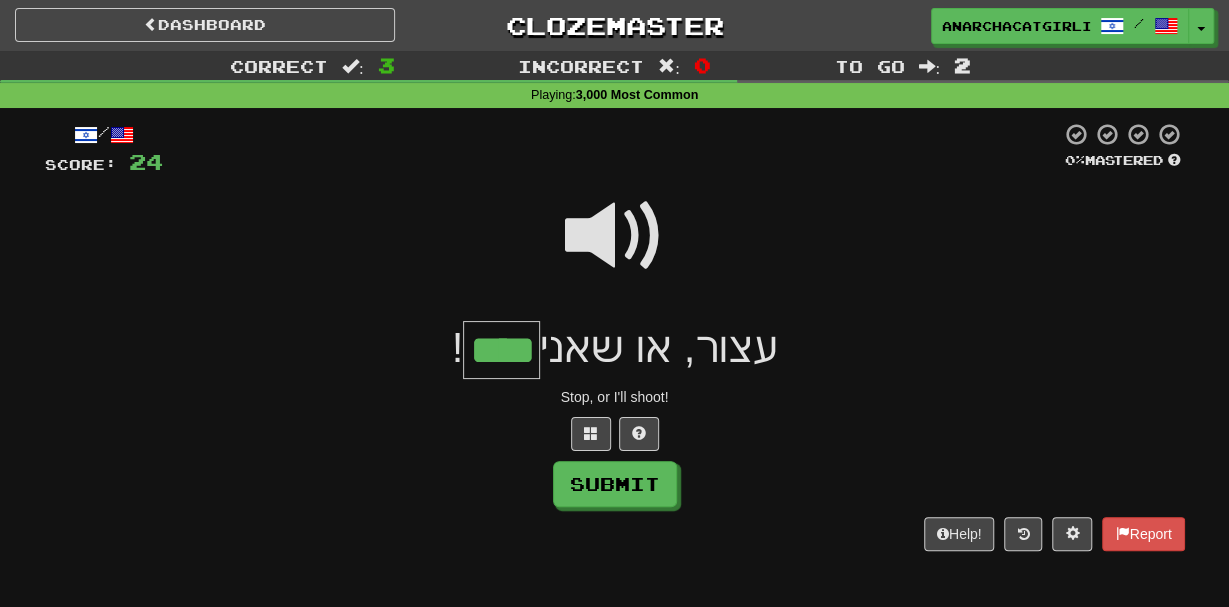 type on "****" 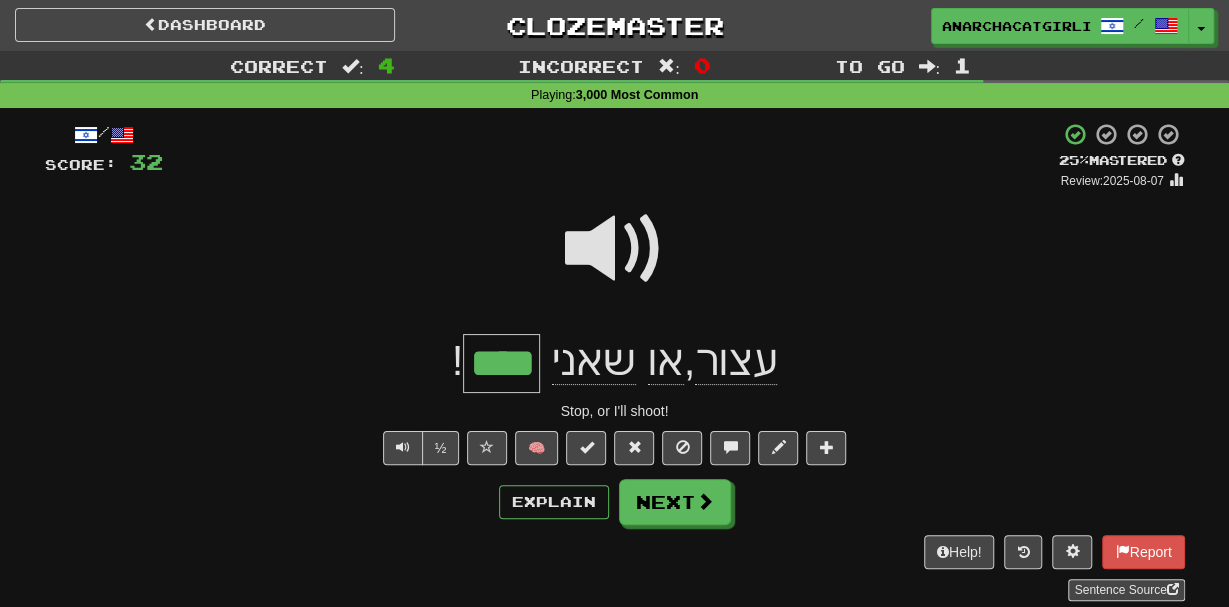 click on "****" at bounding box center [501, 363] 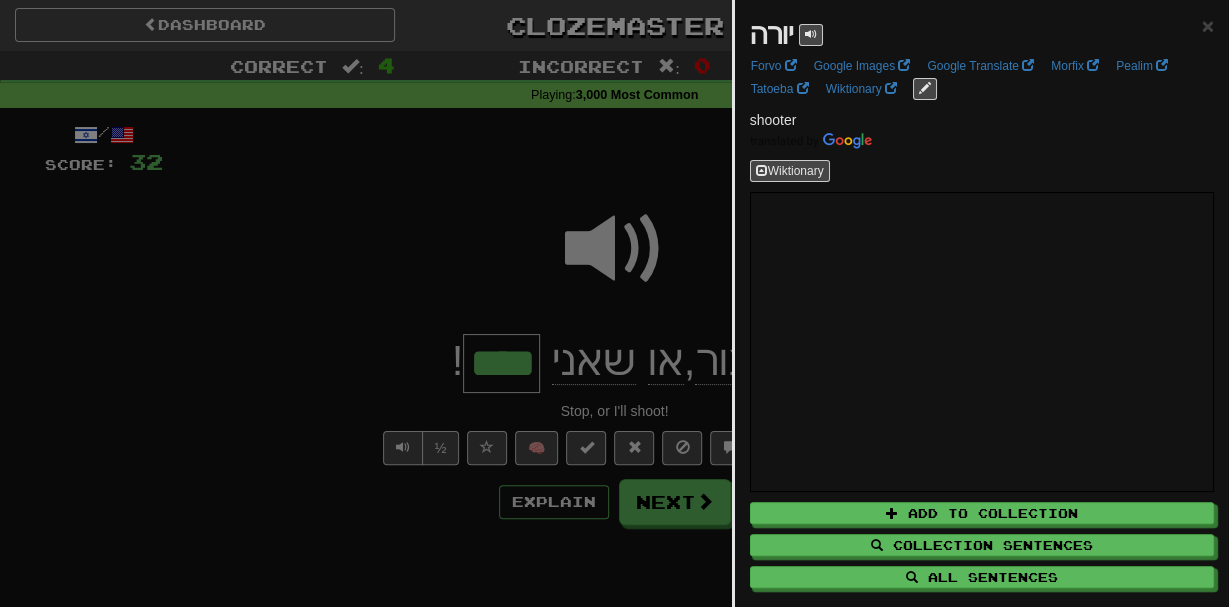 click at bounding box center (614, 303) 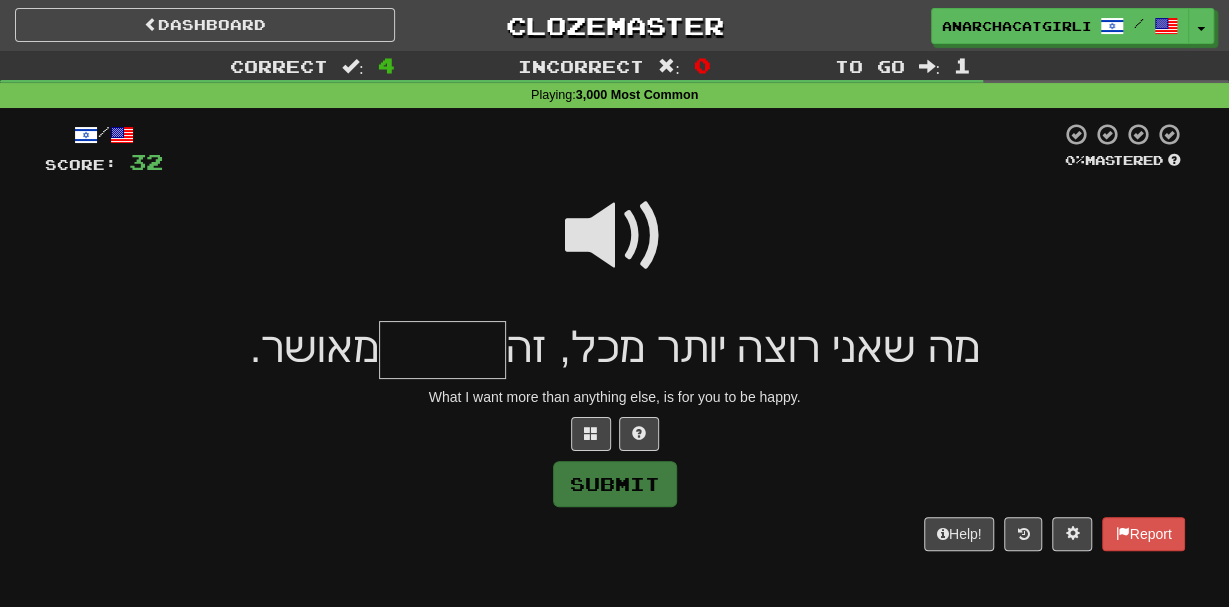 click at bounding box center [615, 249] 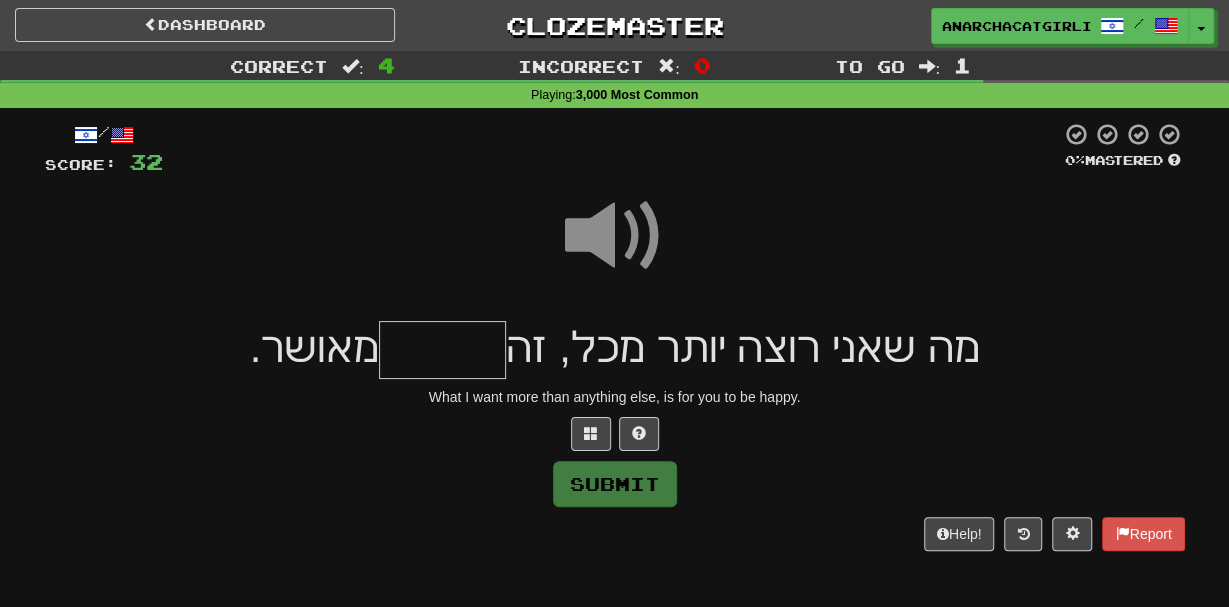 click at bounding box center [442, 350] 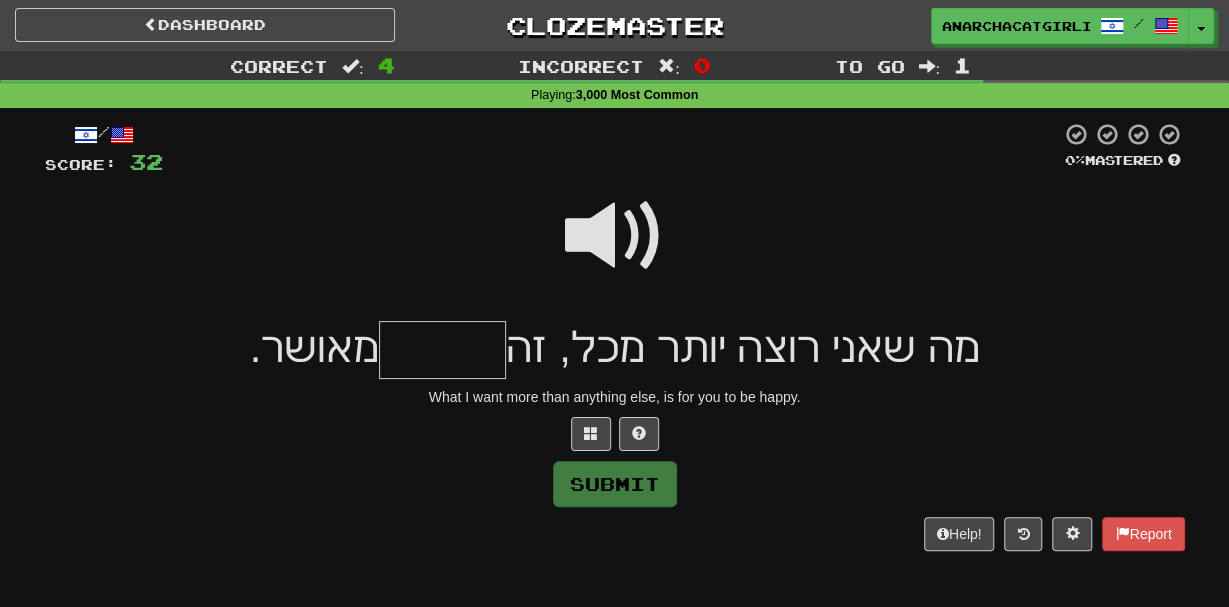 click at bounding box center [615, 236] 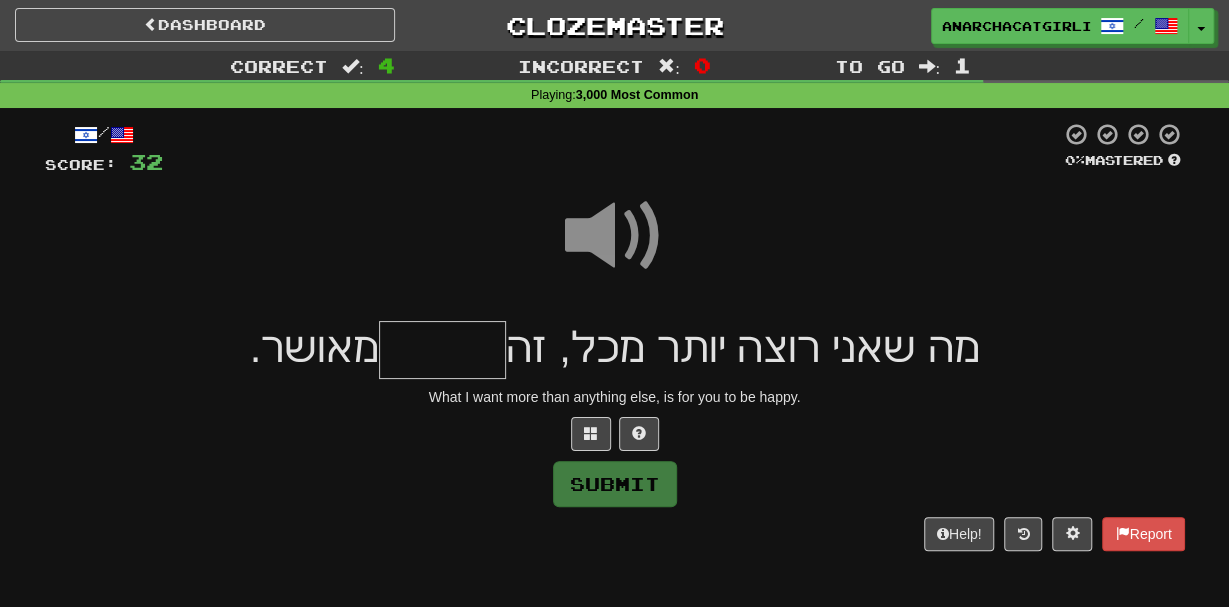 click at bounding box center [442, 350] 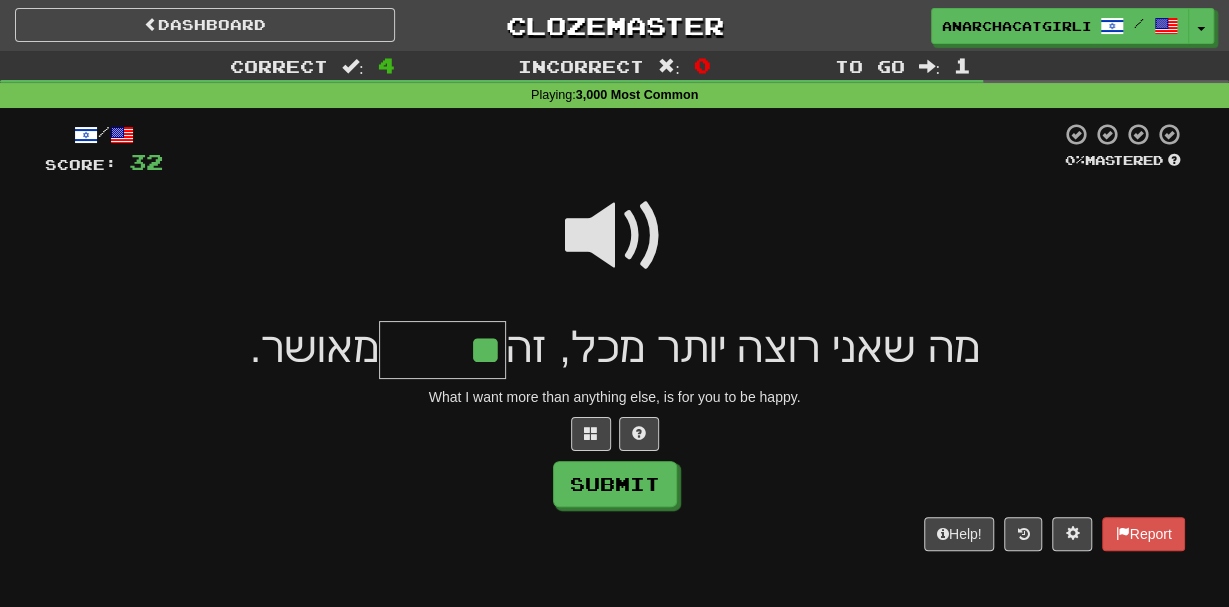 click at bounding box center (615, 236) 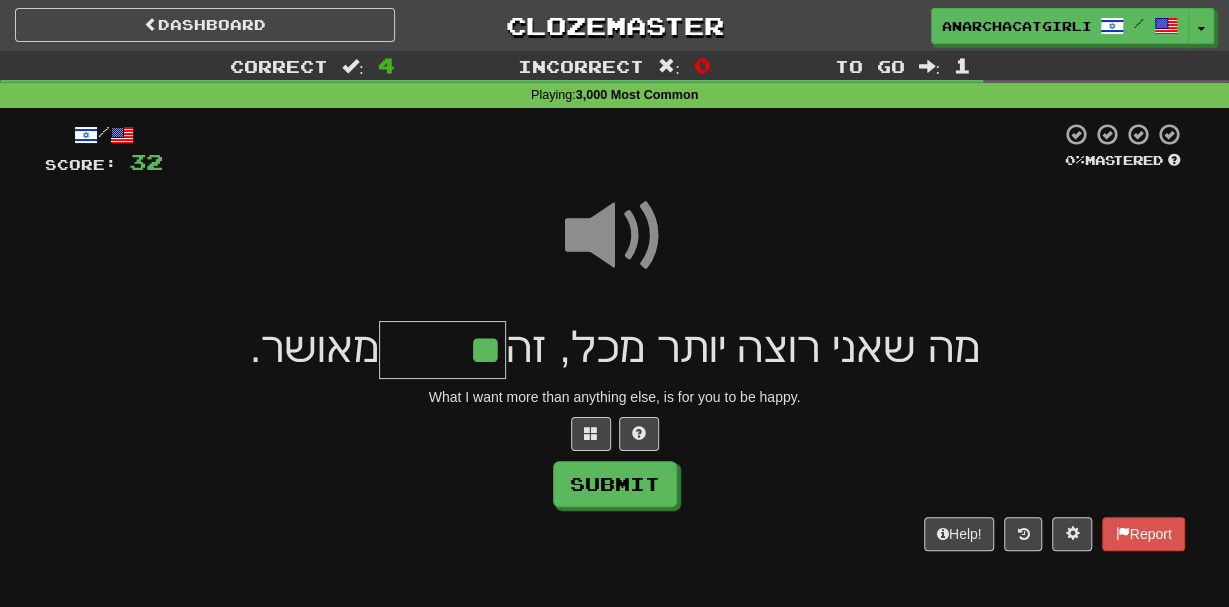 click on "**" at bounding box center [442, 350] 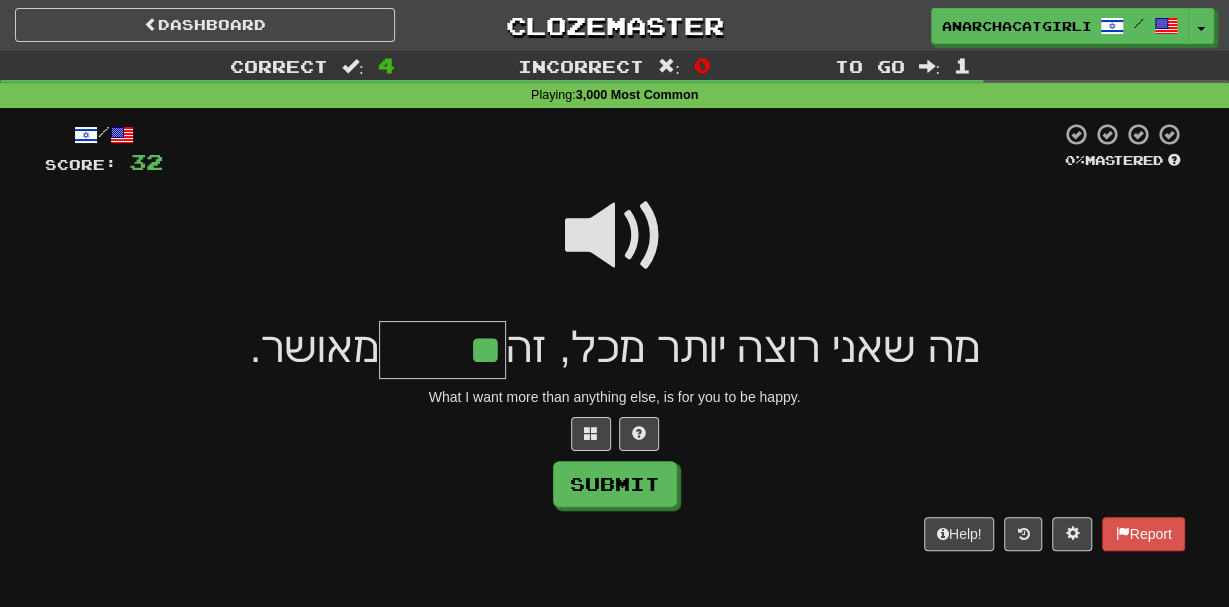 click at bounding box center [615, 236] 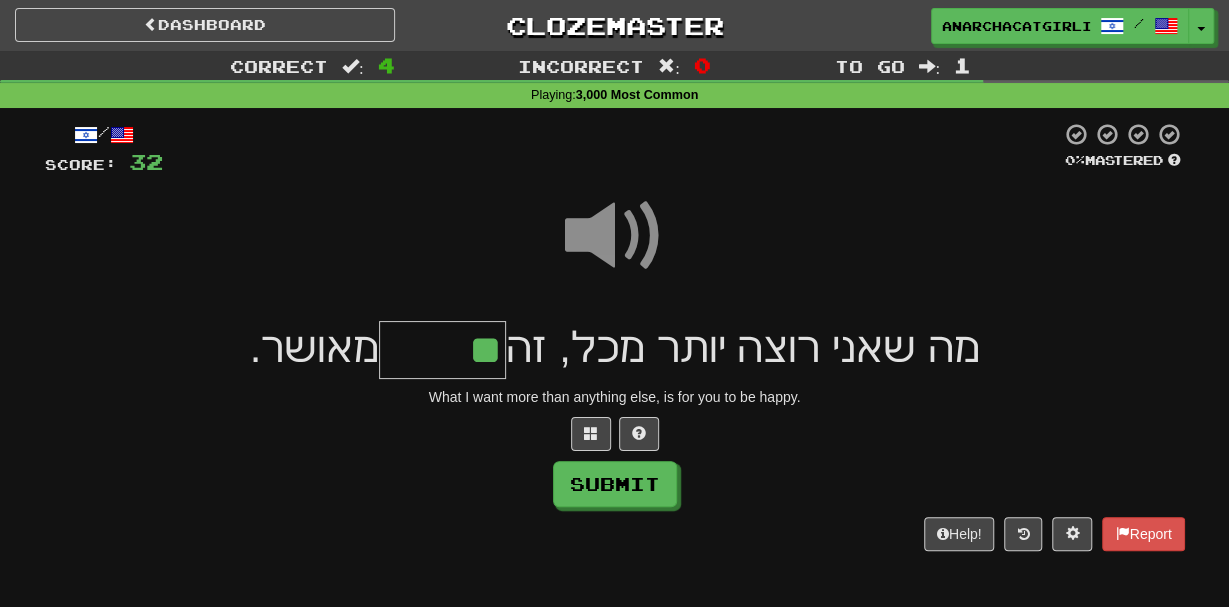 click at bounding box center [615, 236] 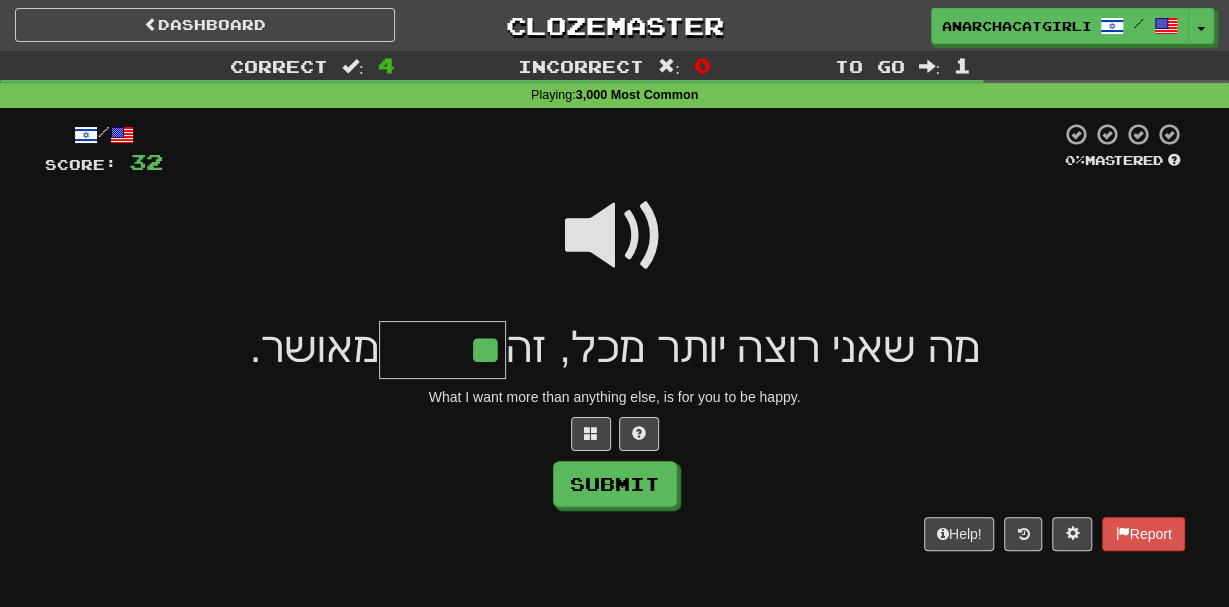 click at bounding box center [615, 236] 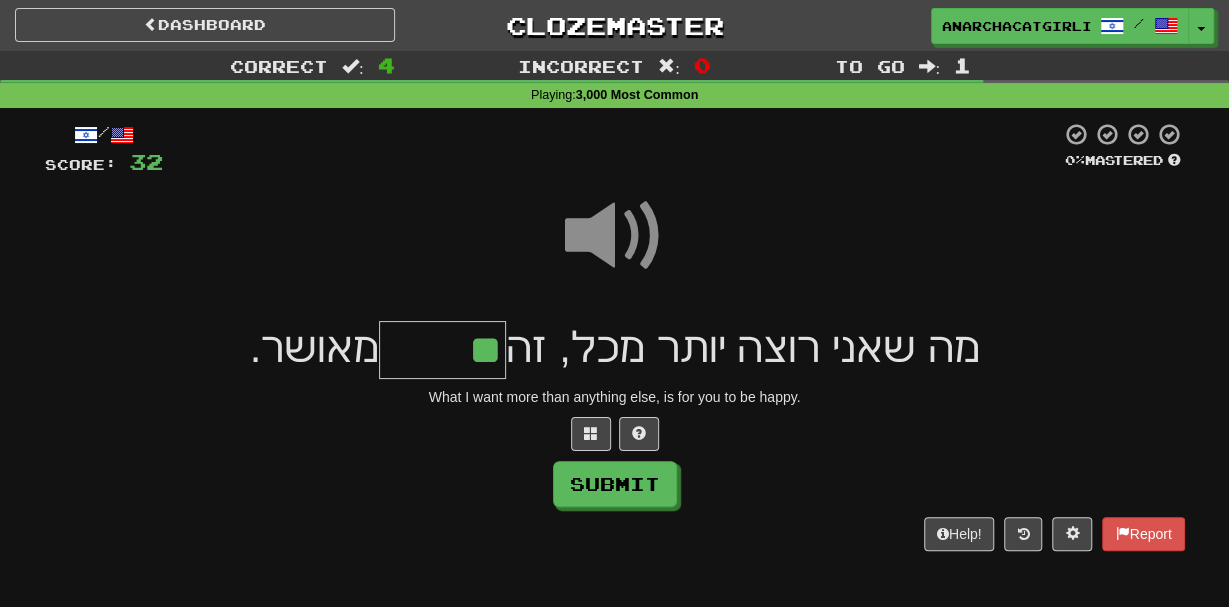 click on "**" at bounding box center (442, 350) 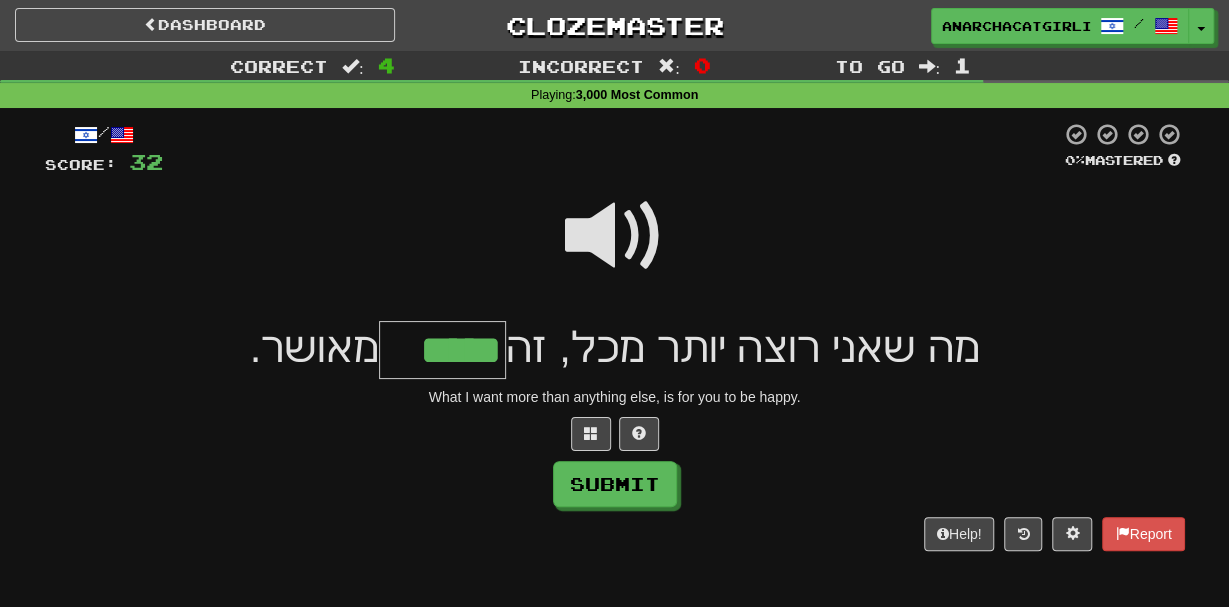 type on "*****" 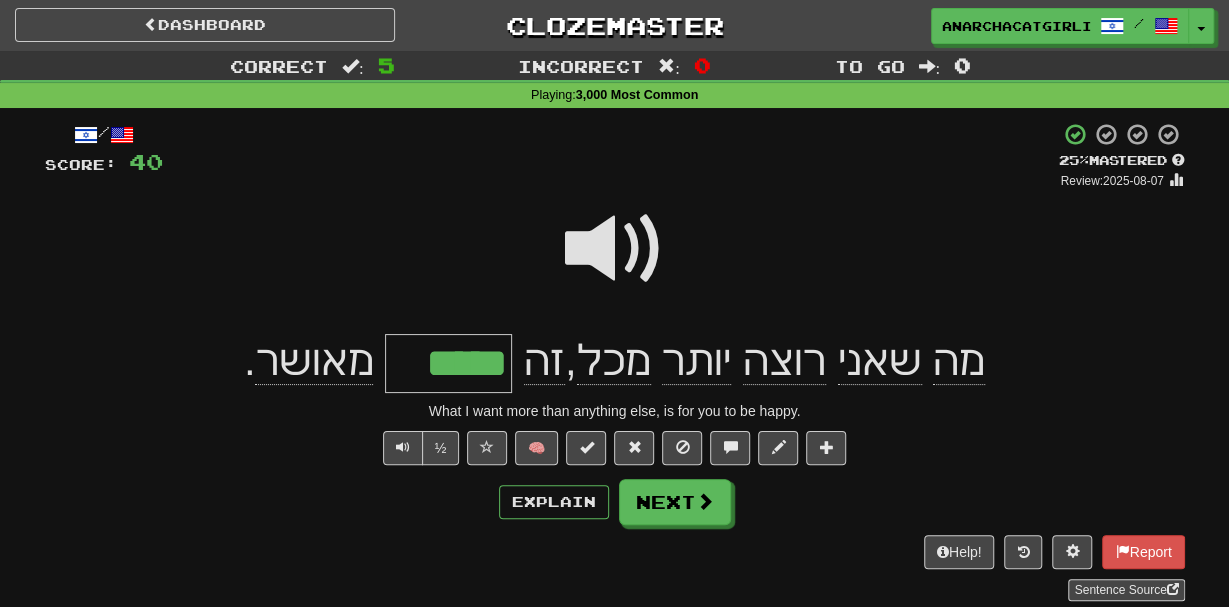 click on "מאושר" at bounding box center (314, 361) 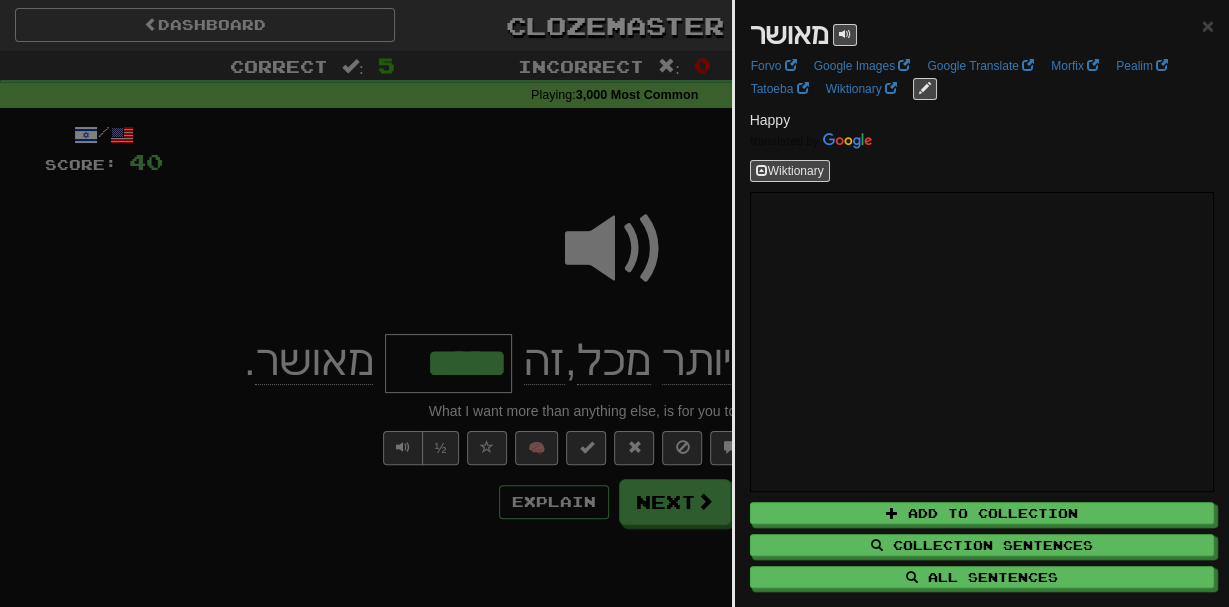 click at bounding box center [614, 303] 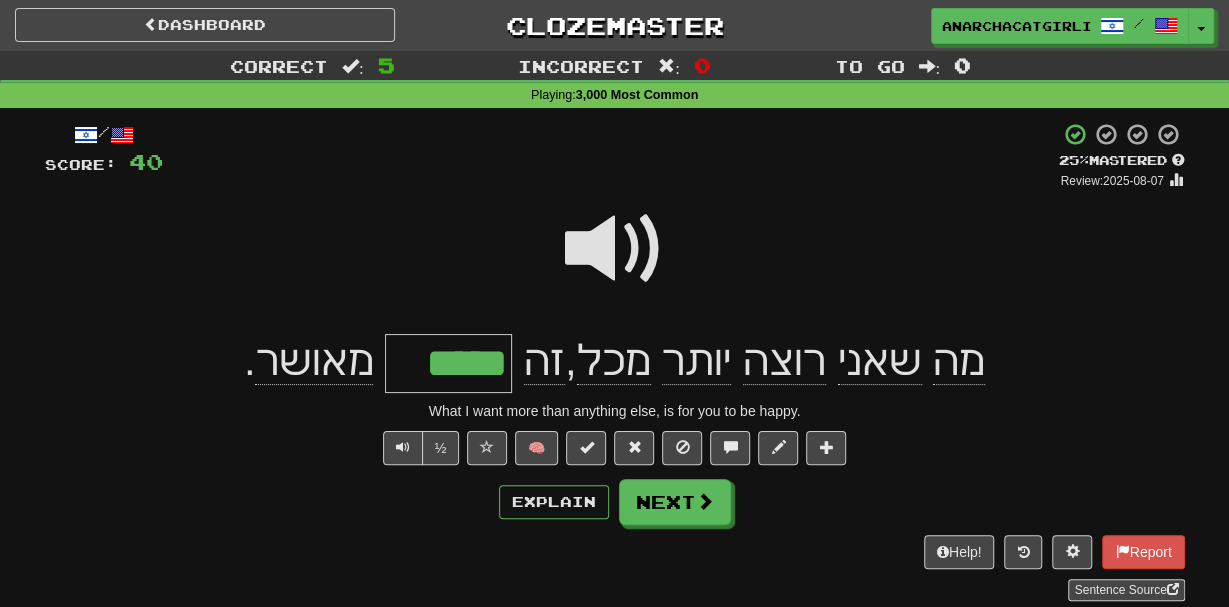 click at bounding box center (615, 249) 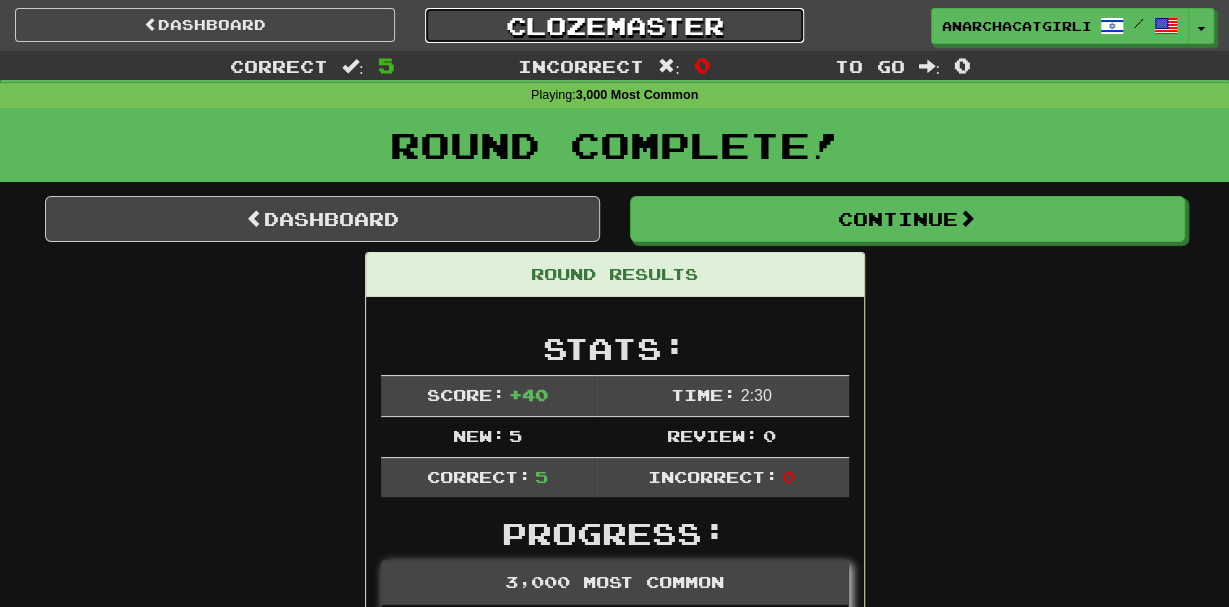 click on "Clozemaster" at bounding box center (615, 25) 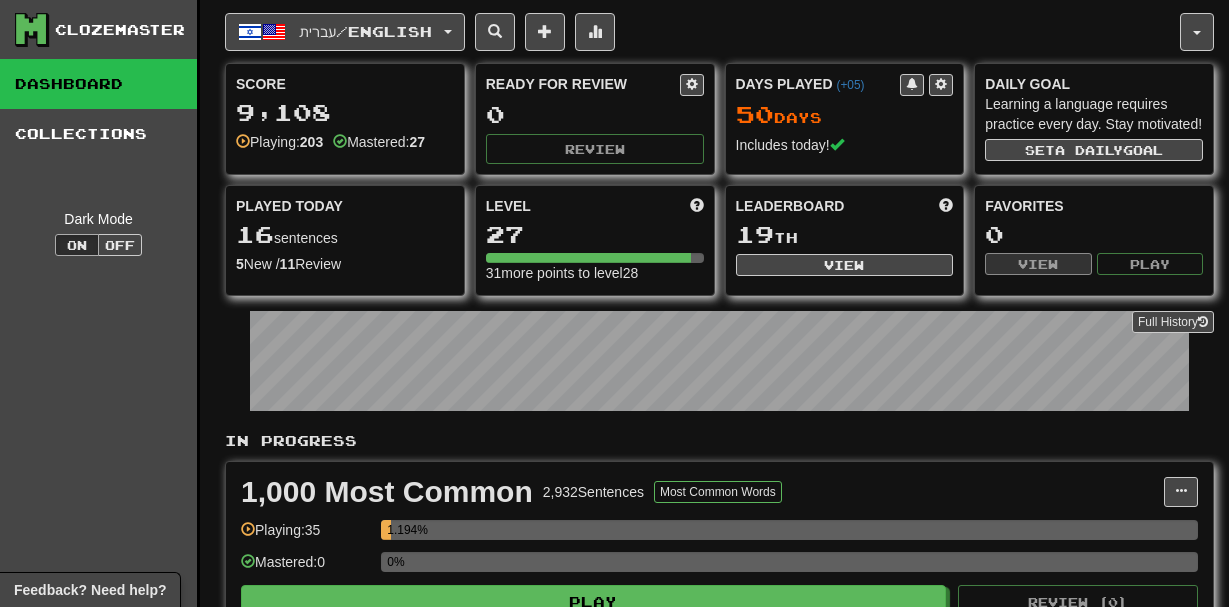 scroll, scrollTop: 0, scrollLeft: 0, axis: both 